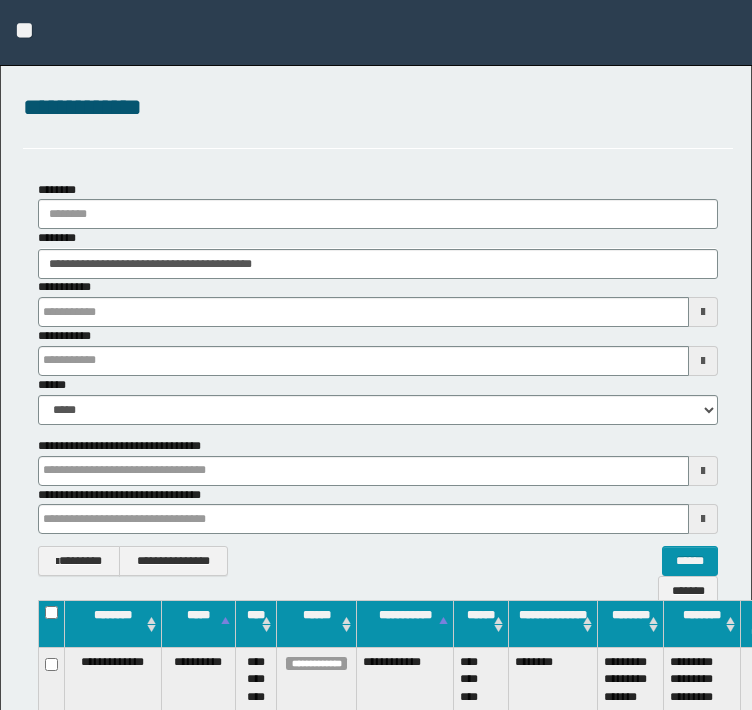 scroll, scrollTop: 244, scrollLeft: 0, axis: vertical 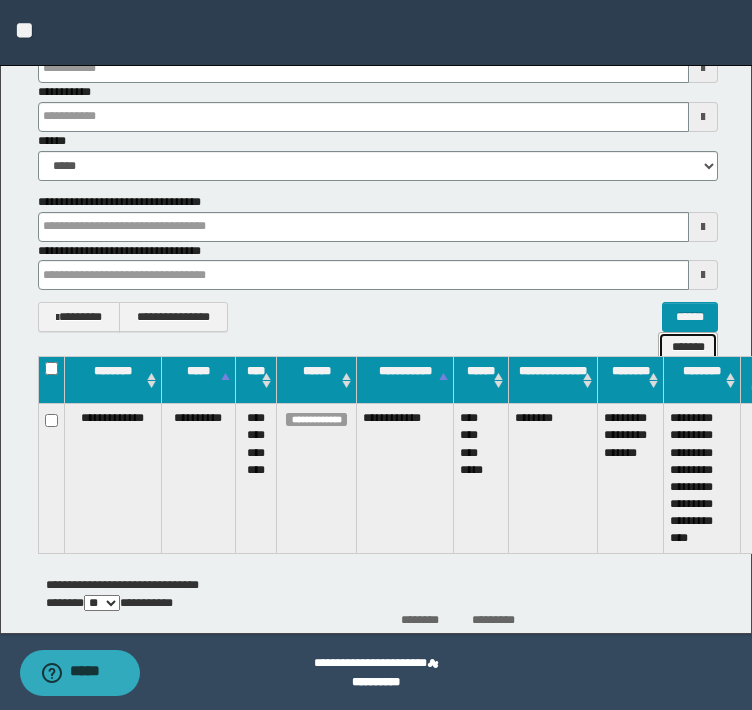 click on "*******" at bounding box center (688, 347) 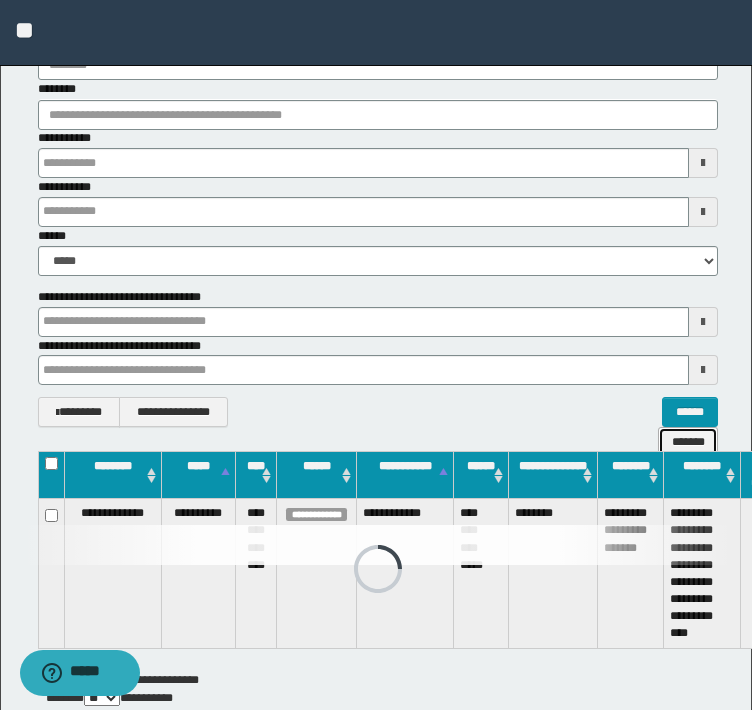 scroll, scrollTop: 0, scrollLeft: 0, axis: both 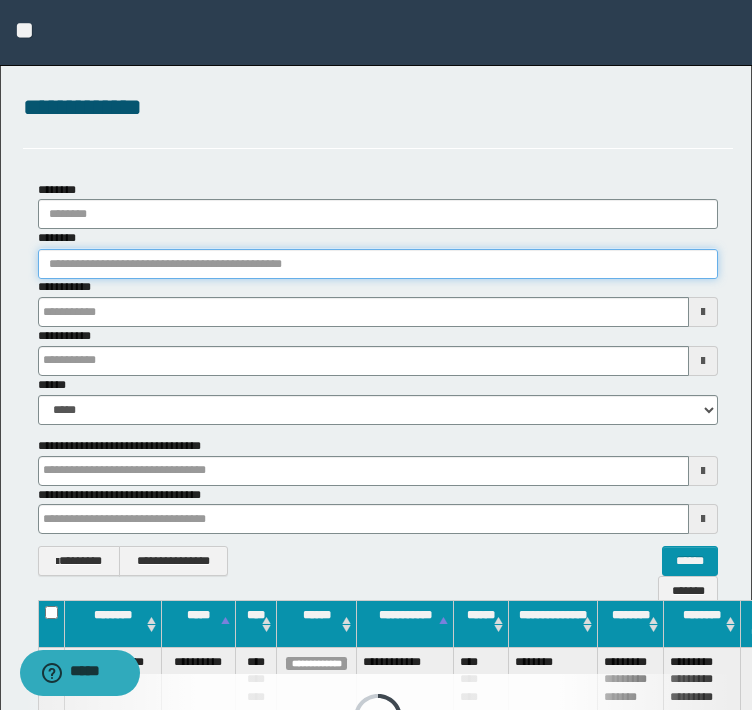 click on "********" at bounding box center [378, 264] 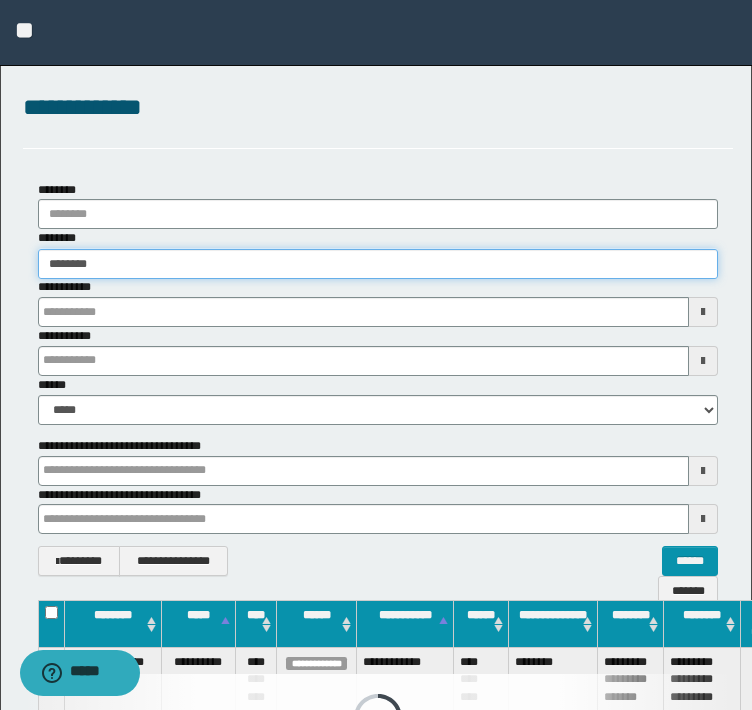 type on "********" 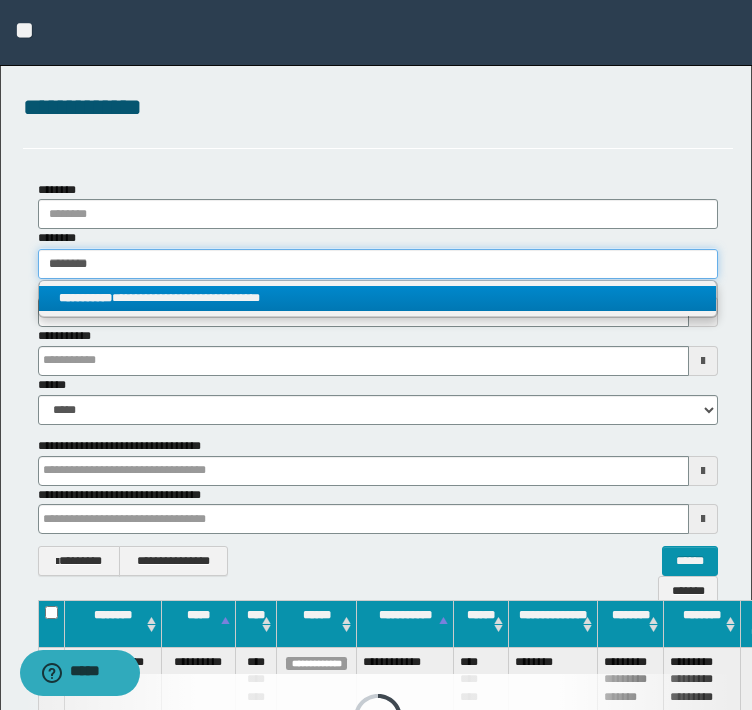 type on "********" 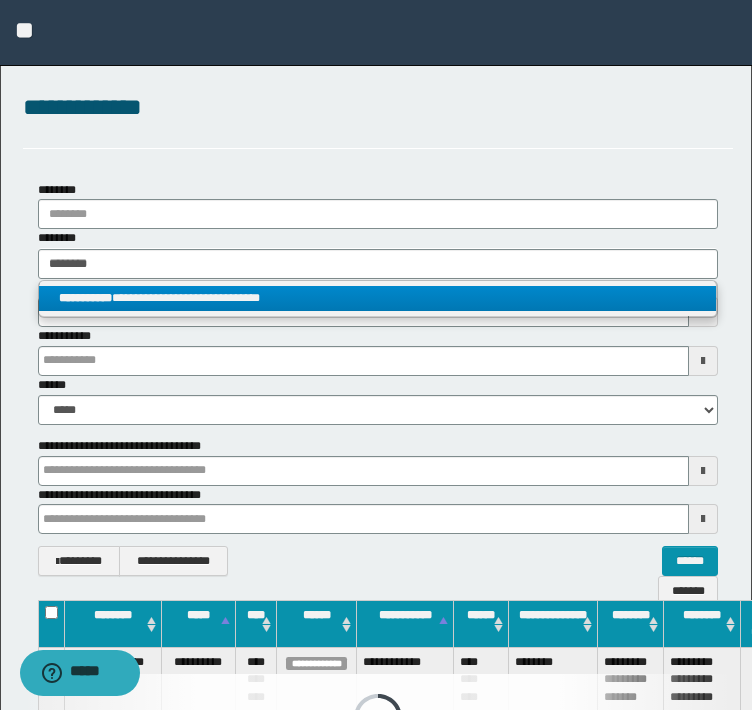 click on "**********" at bounding box center [378, 298] 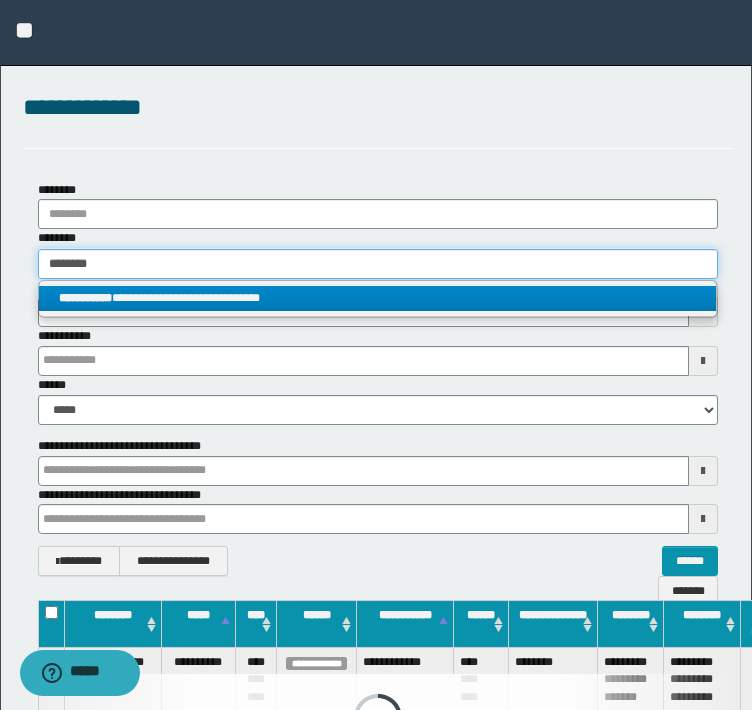type 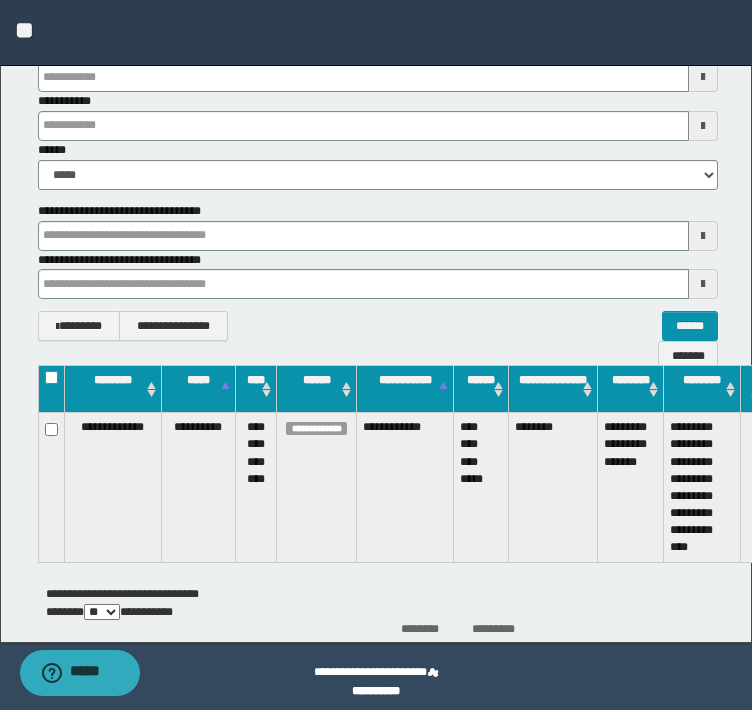 scroll, scrollTop: 244, scrollLeft: 0, axis: vertical 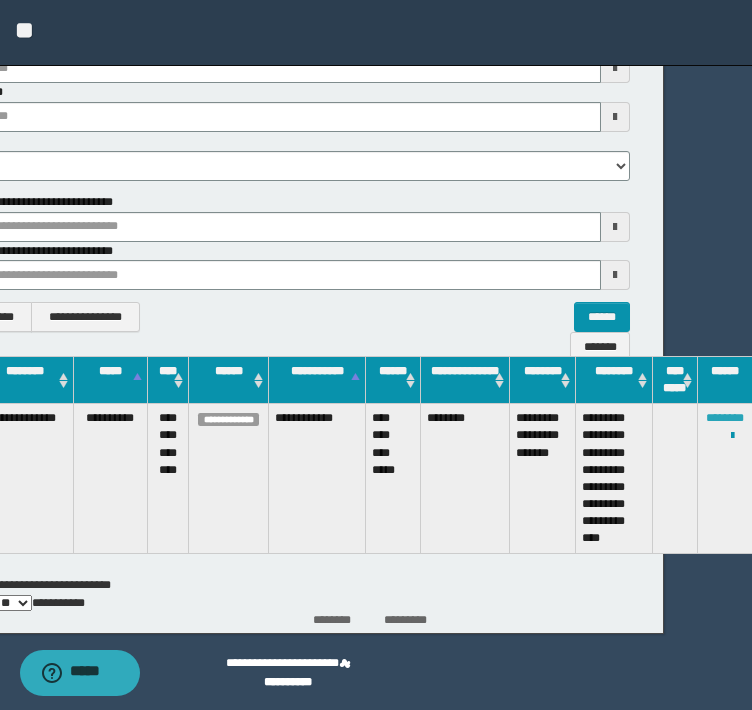 click on "********" at bounding box center (725, 418) 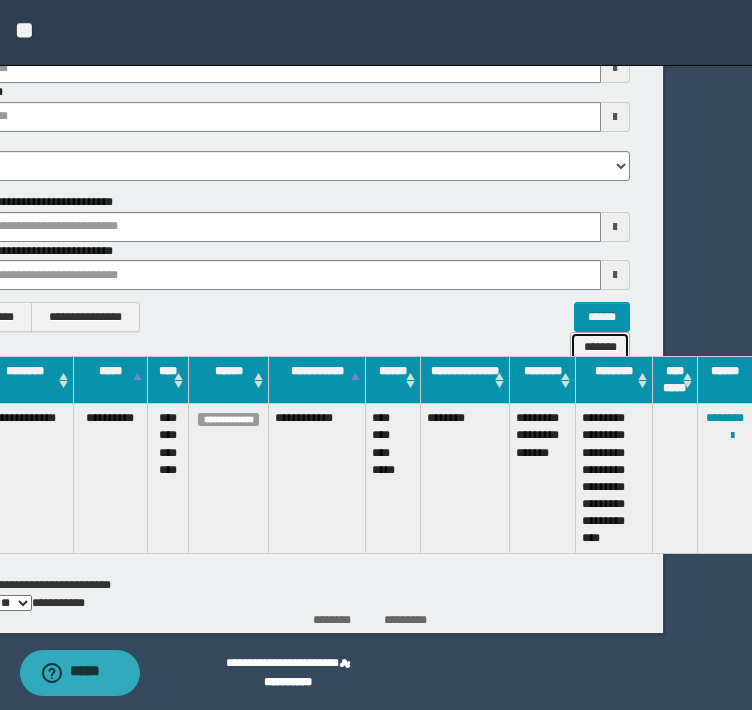 click on "*******" at bounding box center [600, 347] 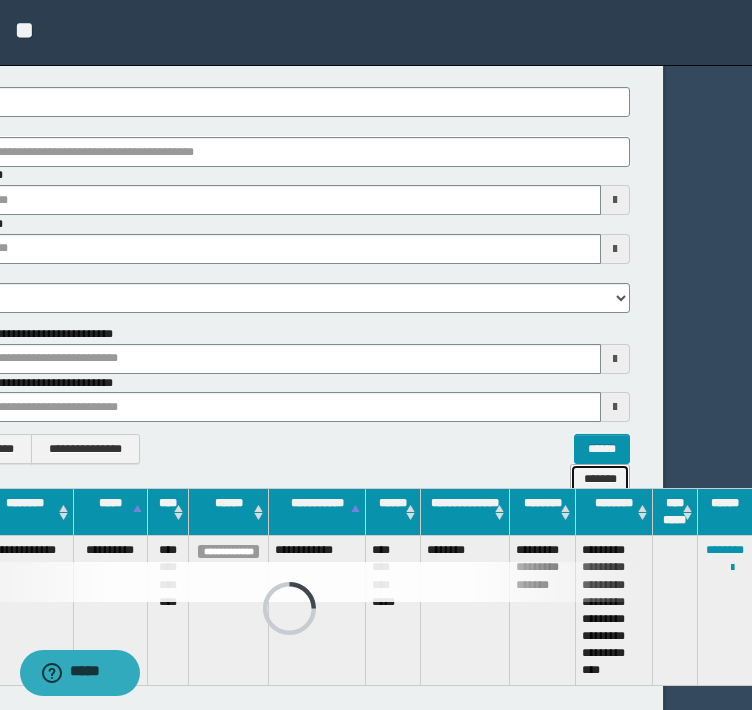 scroll, scrollTop: 0, scrollLeft: 88, axis: horizontal 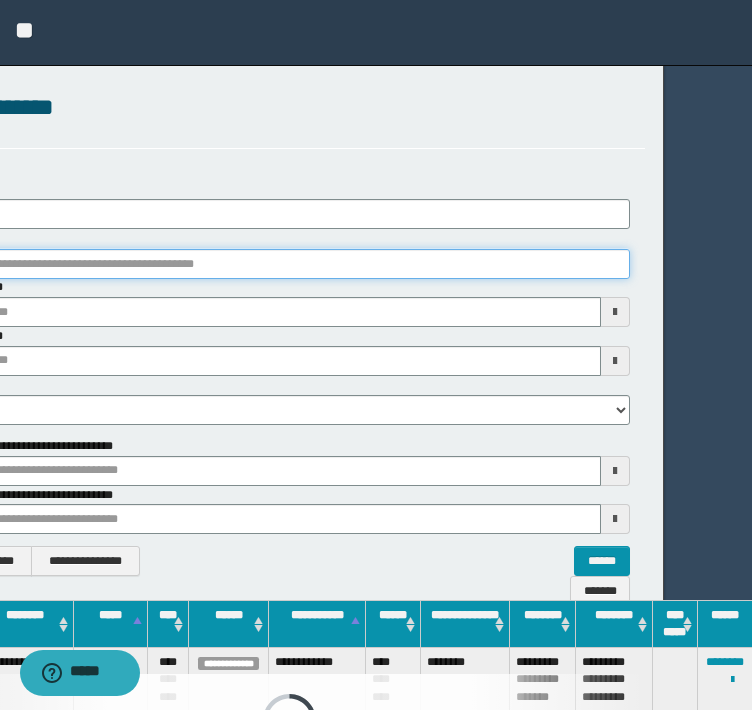 click on "********" at bounding box center (290, 264) 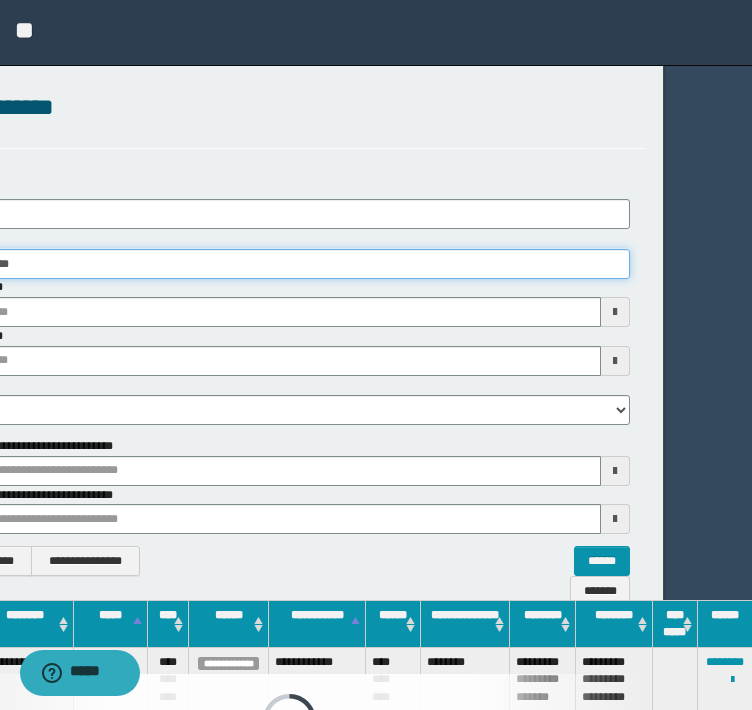 type on "**********" 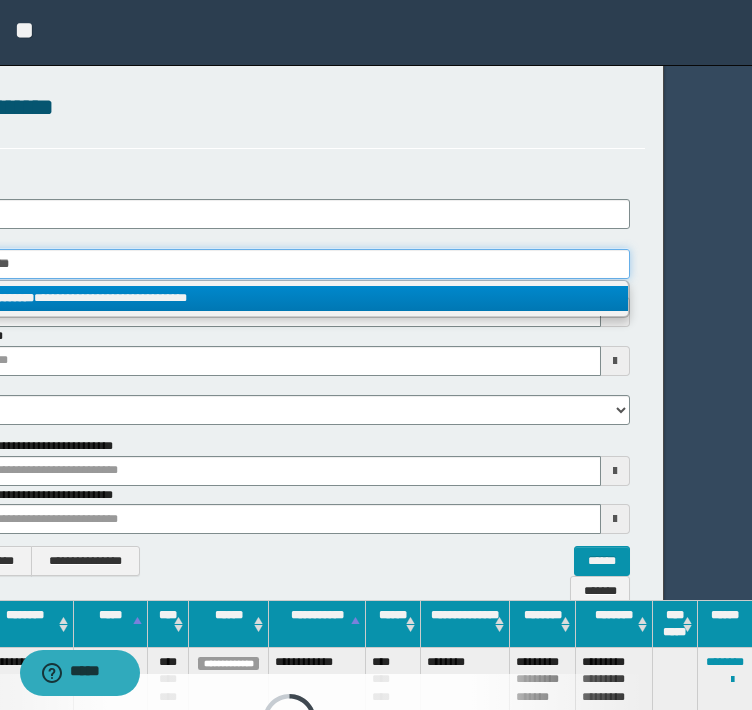 type on "**********" 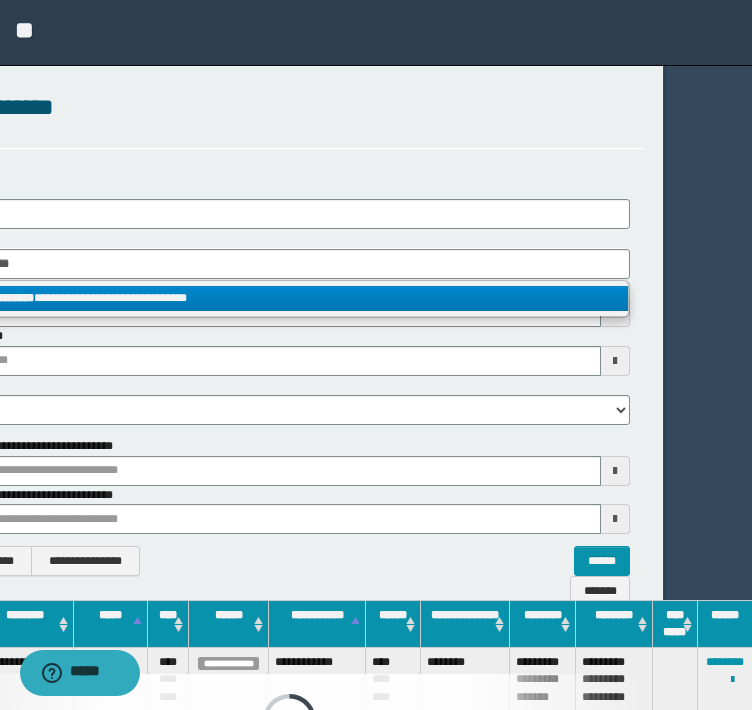 click on "**********" at bounding box center (290, 298) 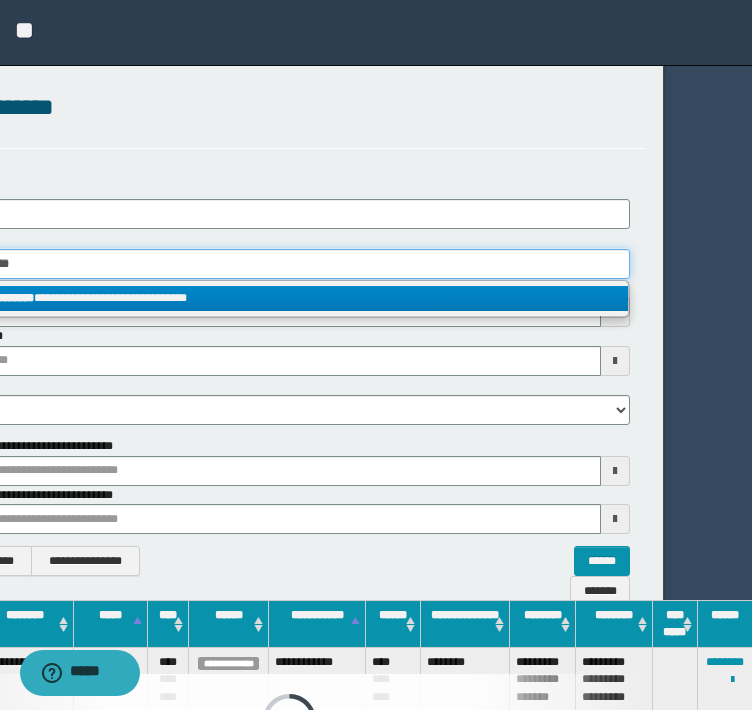 type 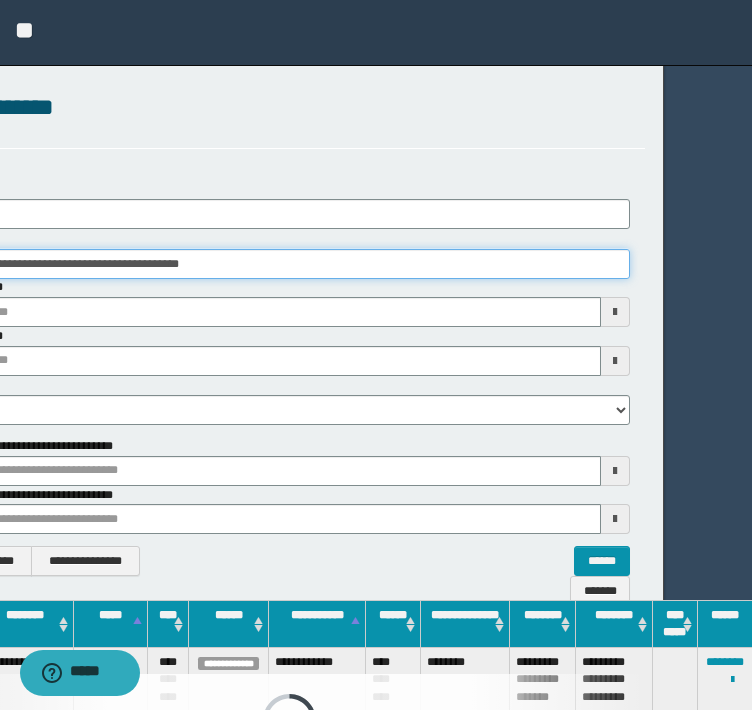 scroll, scrollTop: 0, scrollLeft: 37, axis: horizontal 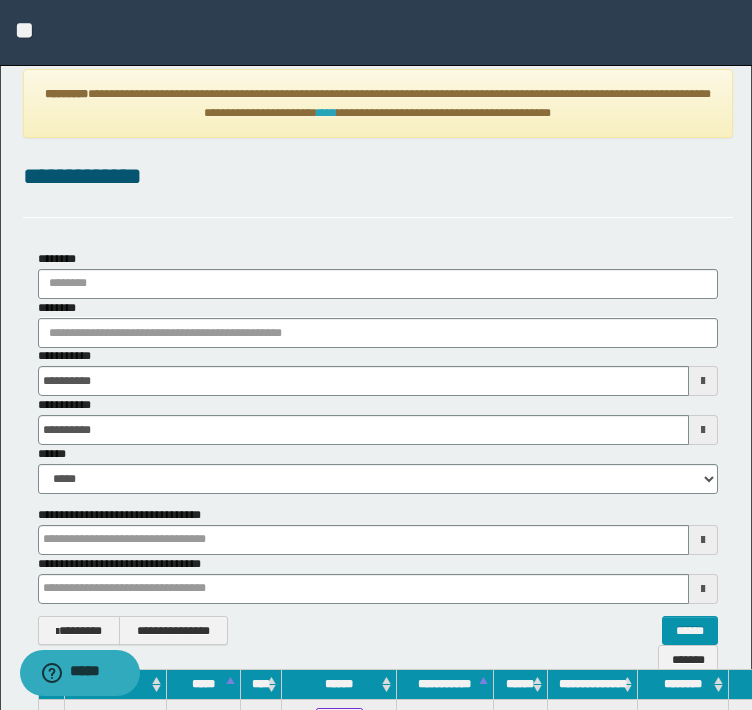 click on "****" at bounding box center [327, 113] 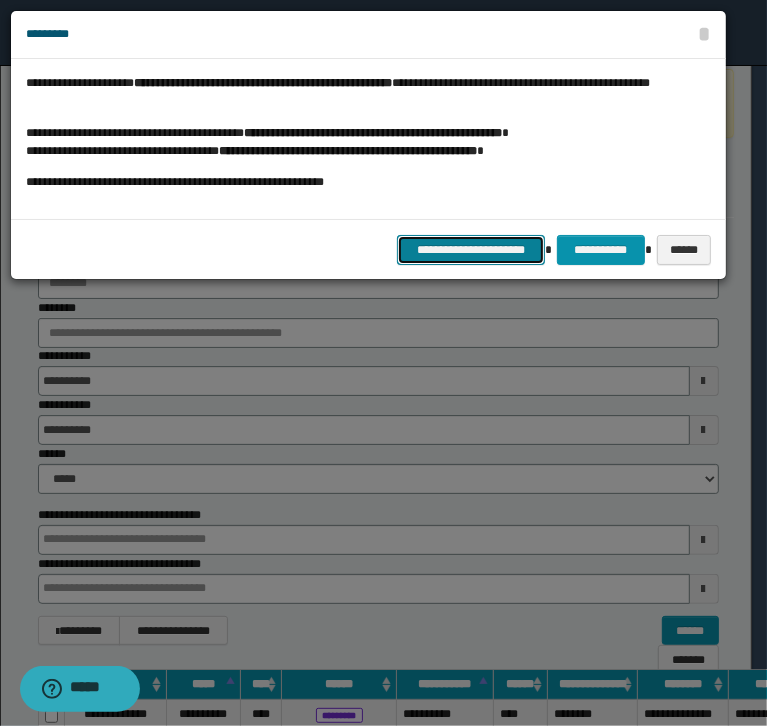 click on "**********" at bounding box center [471, 250] 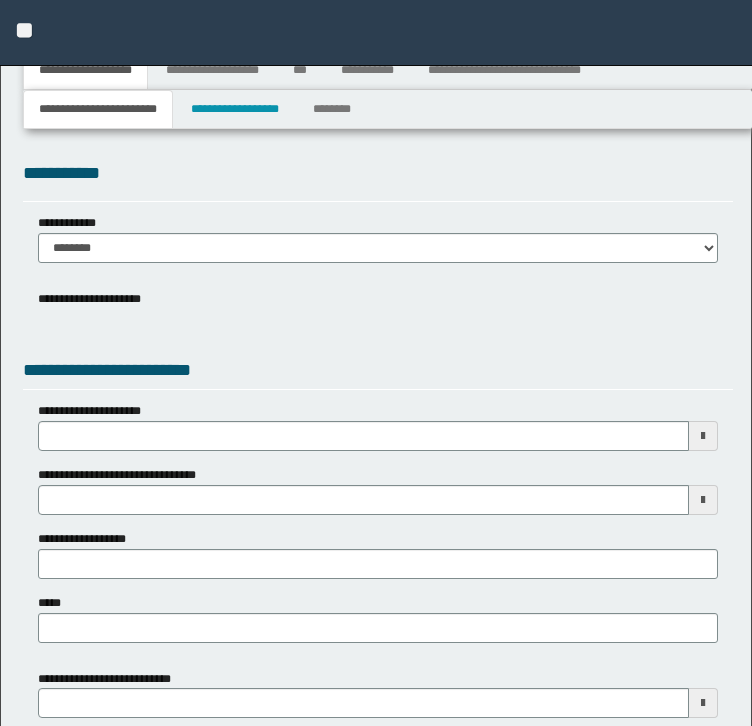 type 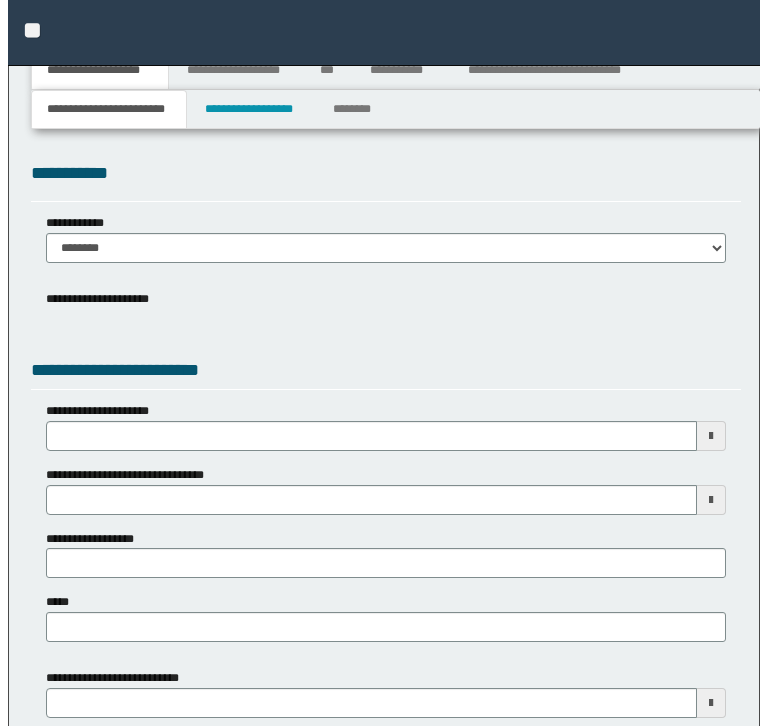 scroll, scrollTop: 0, scrollLeft: 0, axis: both 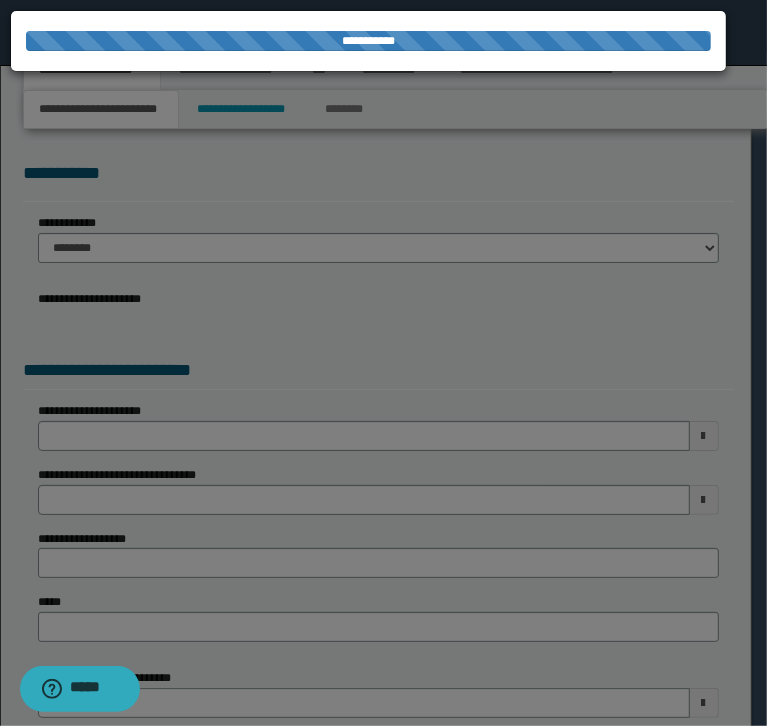 type on "**********" 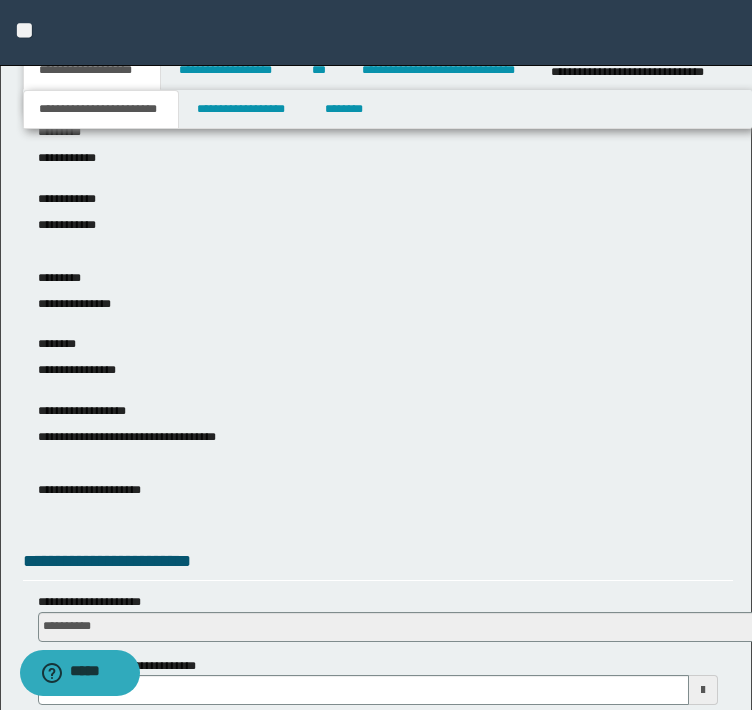 scroll, scrollTop: 400, scrollLeft: 0, axis: vertical 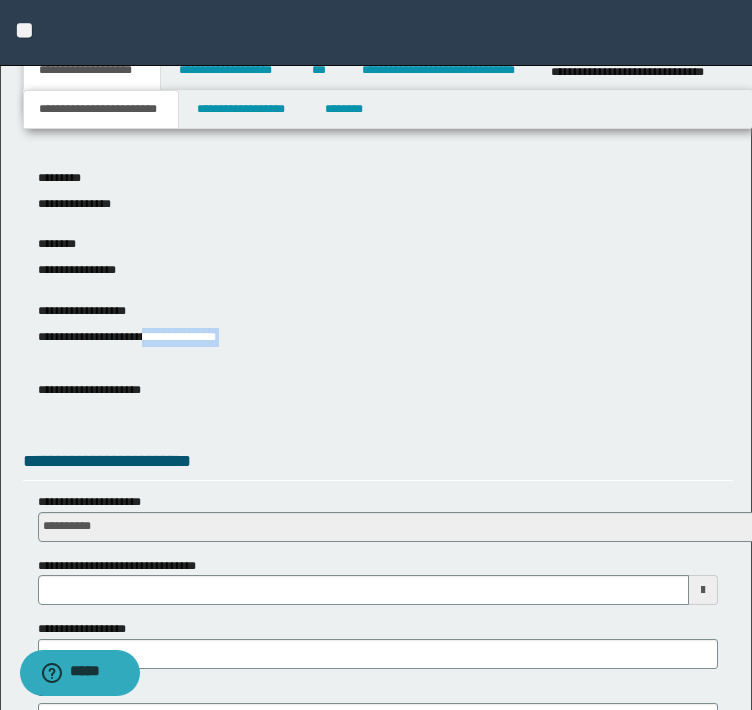 drag, startPoint x: 148, startPoint y: 357, endPoint x: 156, endPoint y: 433, distance: 76.41989 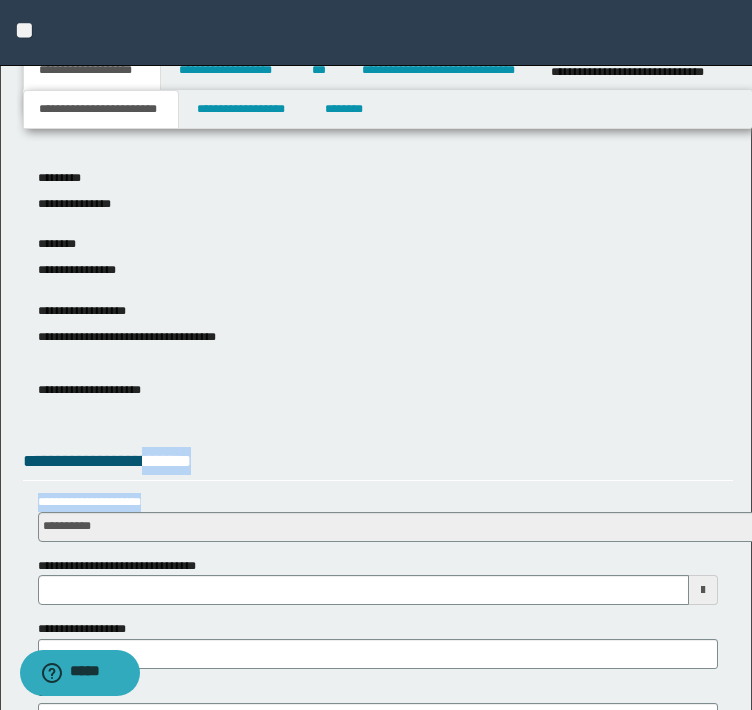 click on "**********" at bounding box center (378, 457) 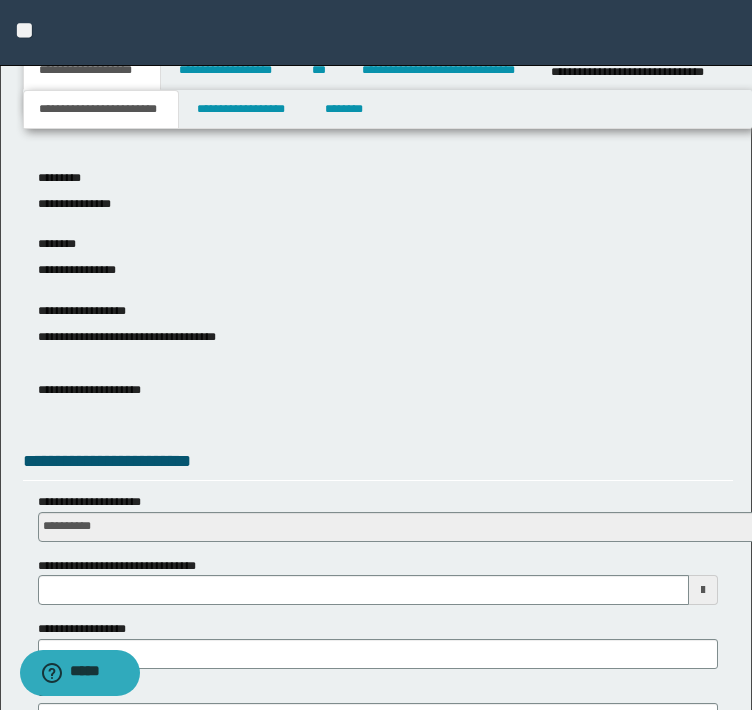 drag, startPoint x: 145, startPoint y: 494, endPoint x: 28, endPoint y: 533, distance: 123.32883 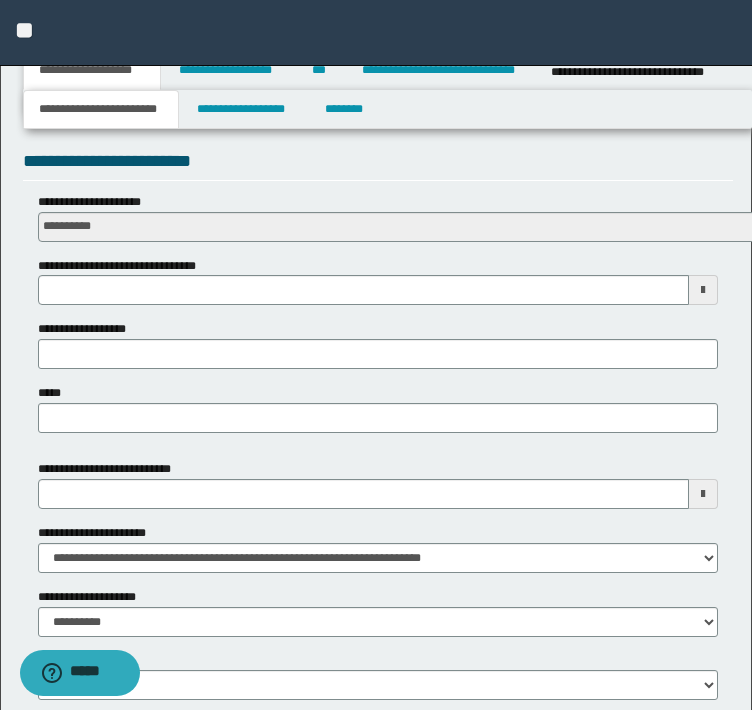 type 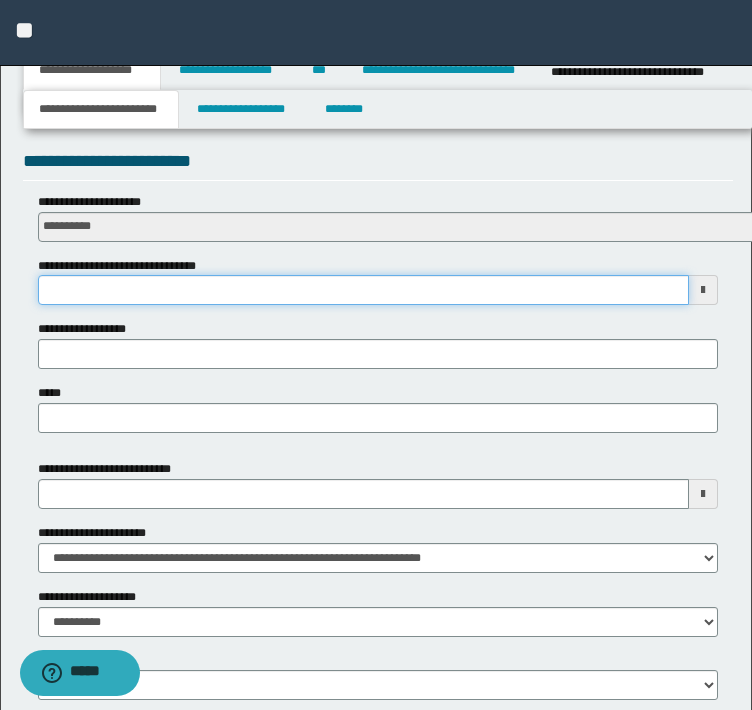 click on "**********" at bounding box center [364, 290] 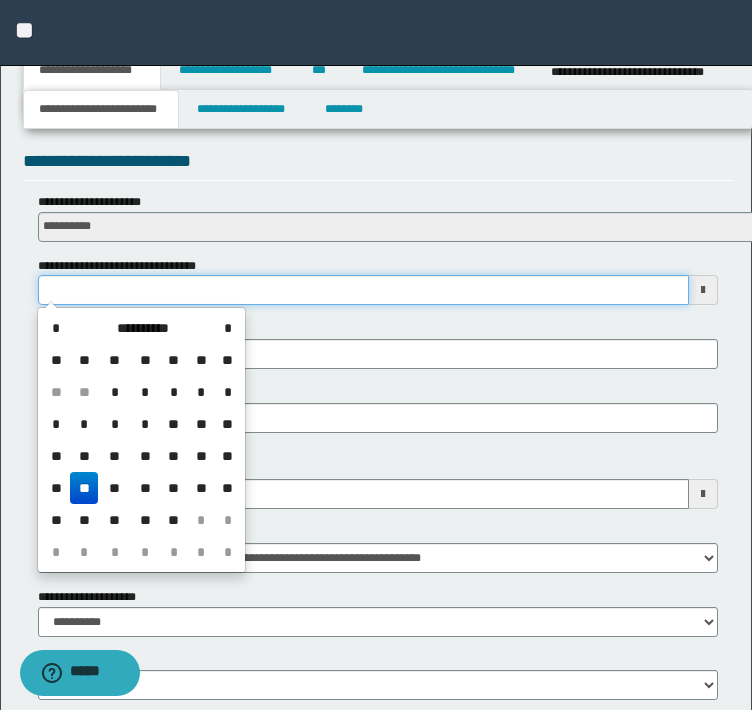 type on "**********" 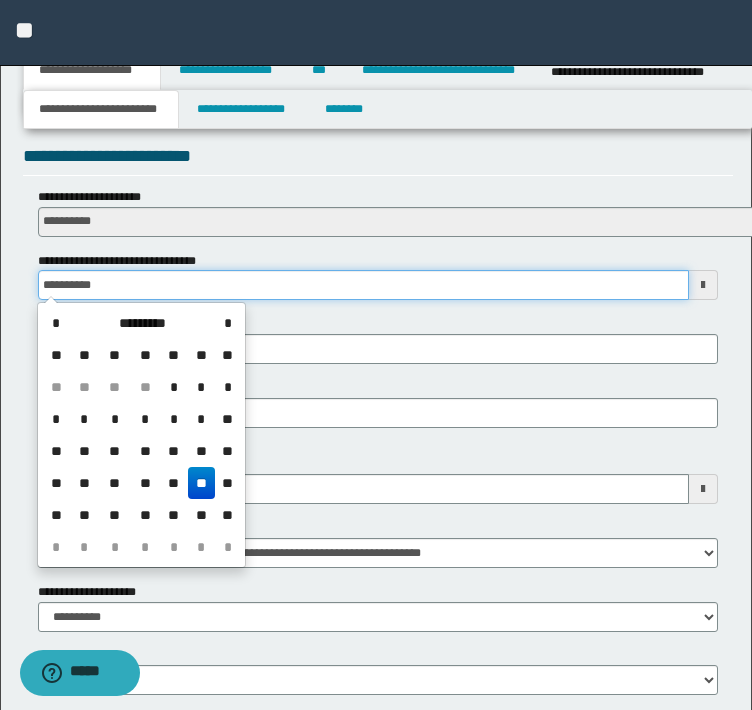 scroll, scrollTop: 800, scrollLeft: 0, axis: vertical 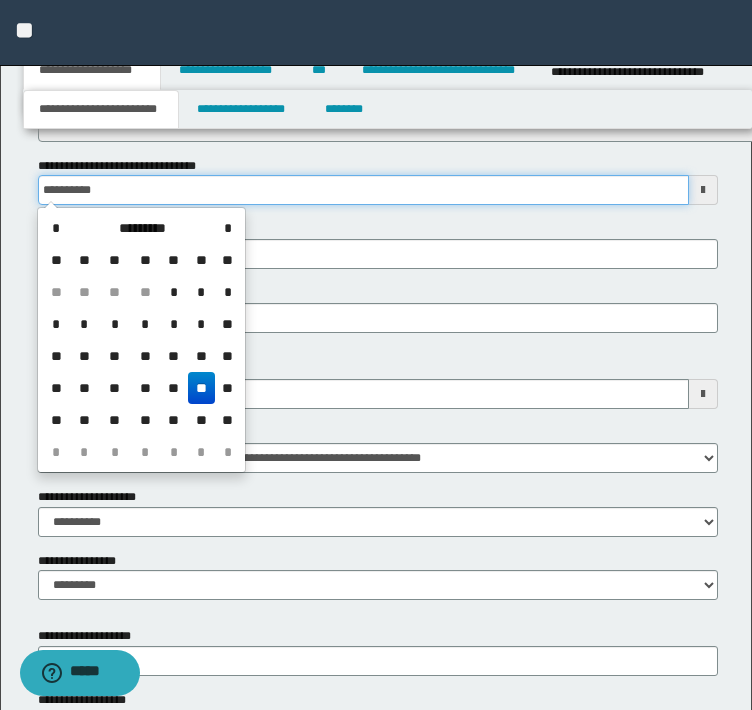 type 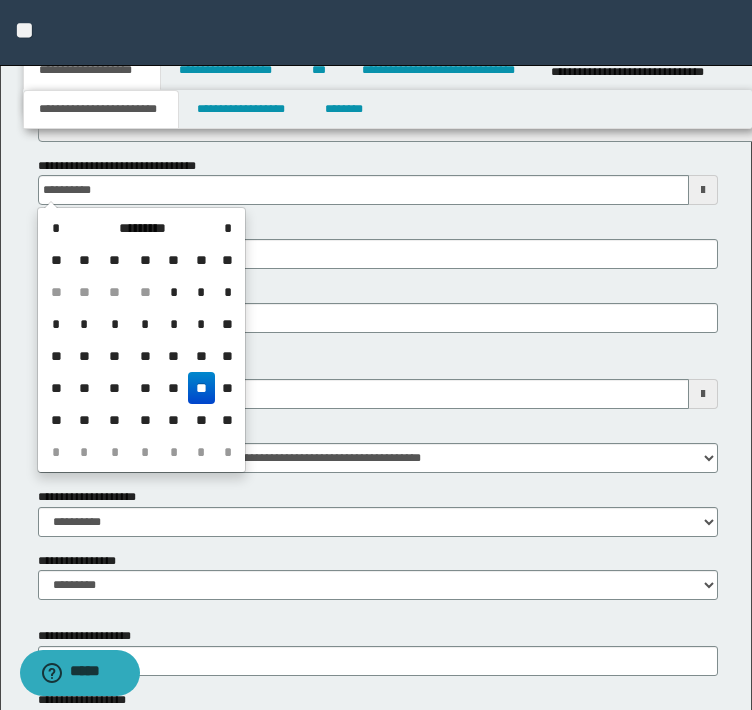 type on "**********" 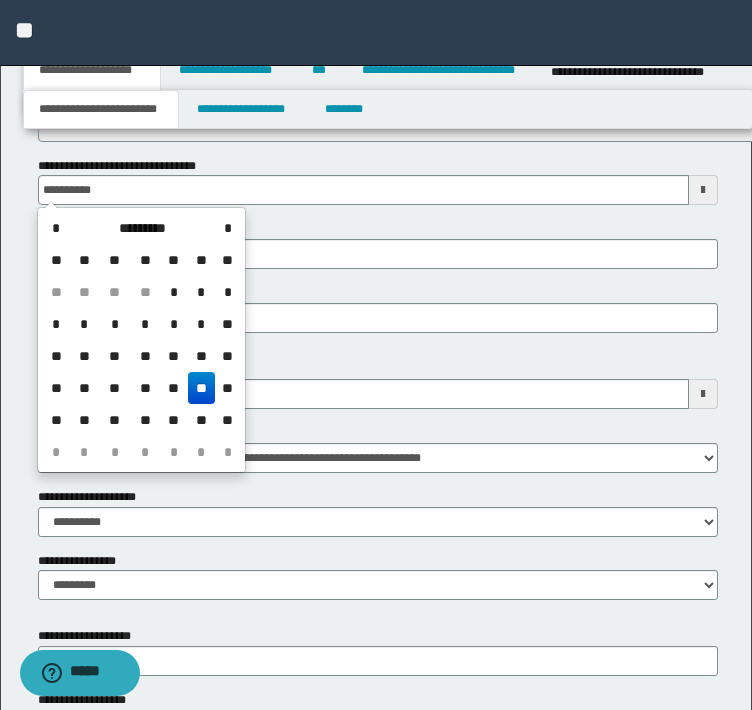 drag, startPoint x: 370, startPoint y: 429, endPoint x: 355, endPoint y: 434, distance: 15.811388 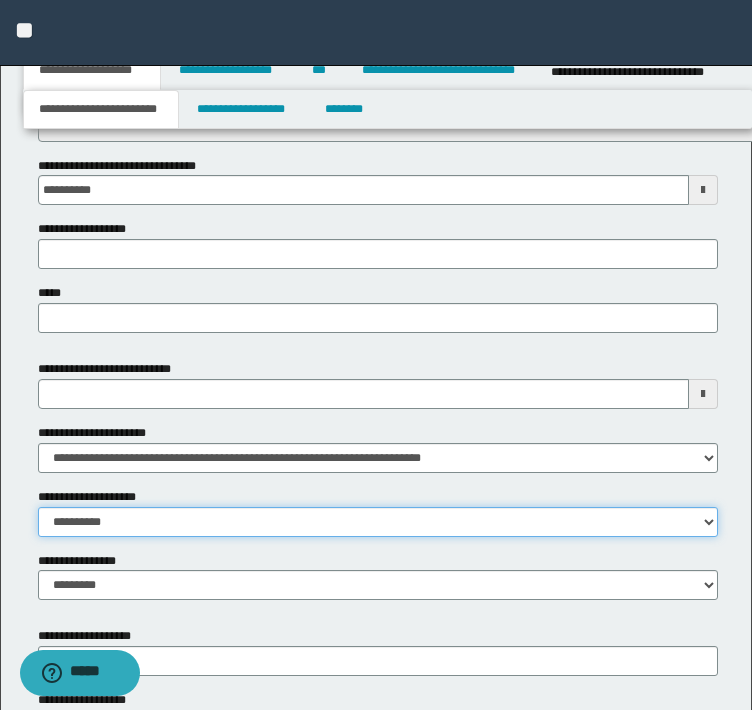 click on "**********" at bounding box center (378, 522) 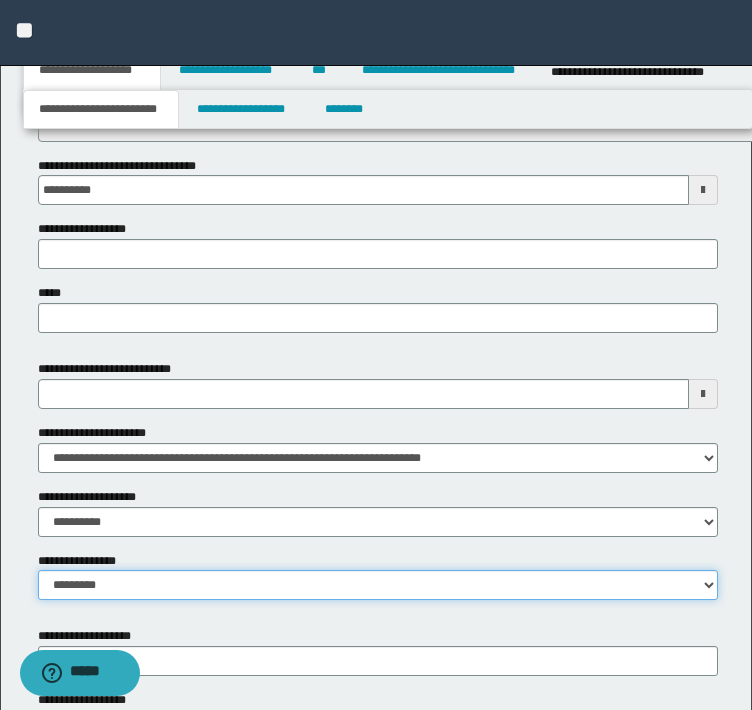 click on "**********" at bounding box center [378, 585] 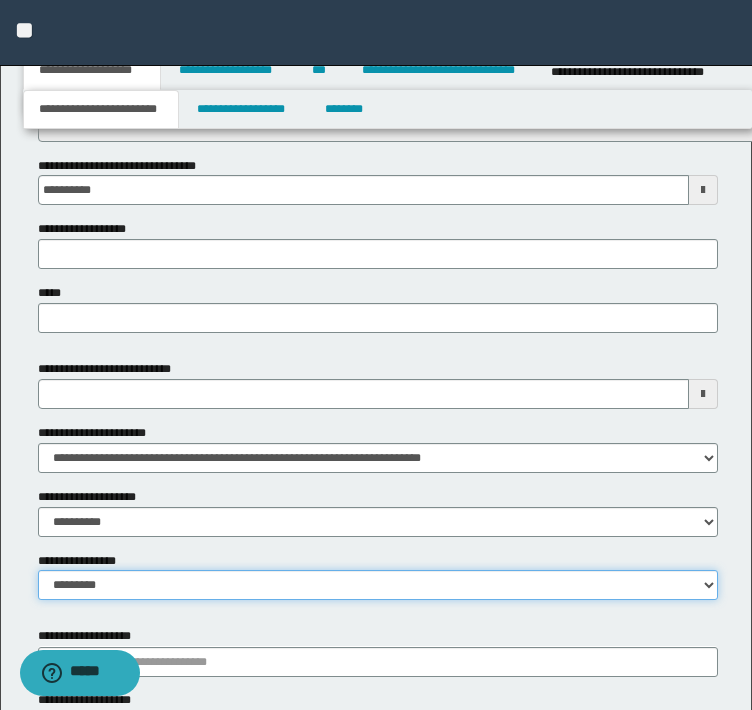 click on "**********" at bounding box center [378, 585] 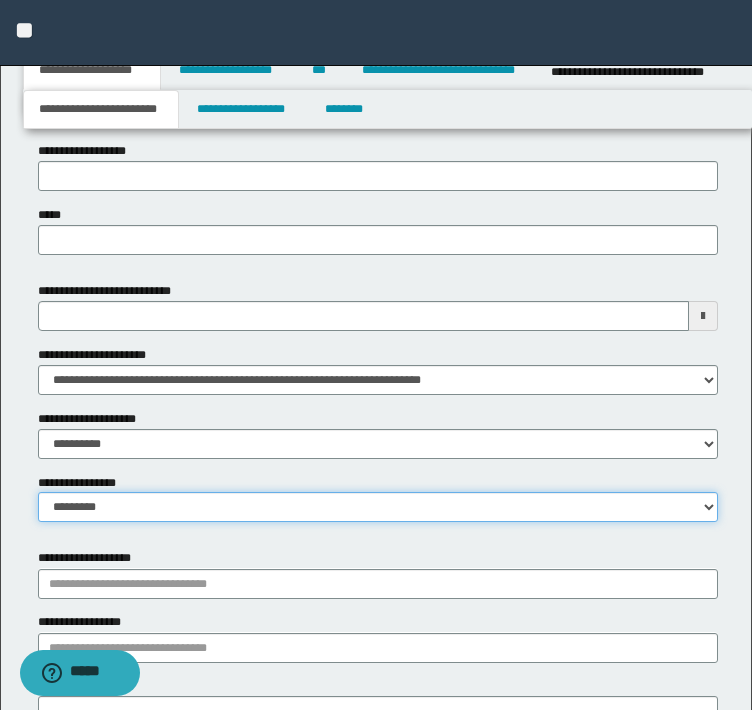 scroll, scrollTop: 1000, scrollLeft: 0, axis: vertical 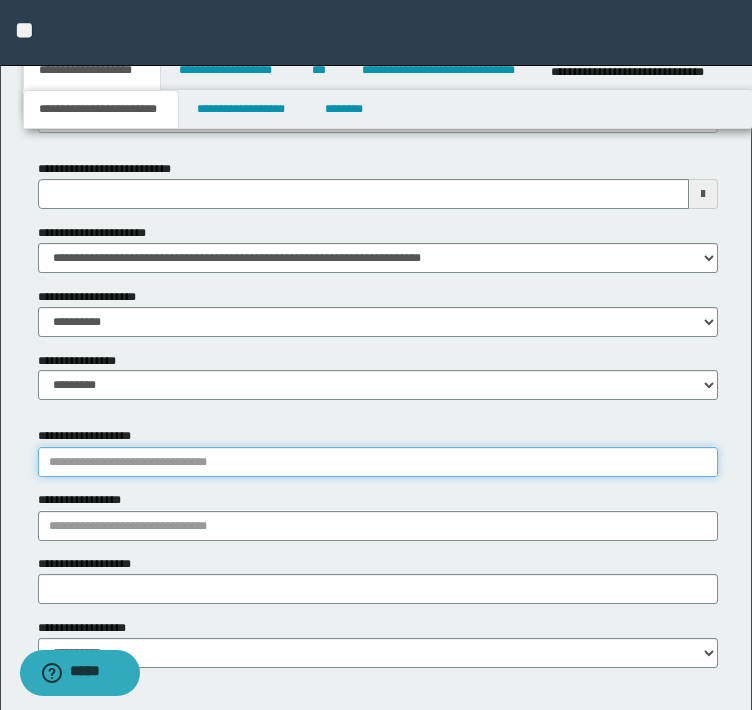 click on "**********" at bounding box center [378, 462] 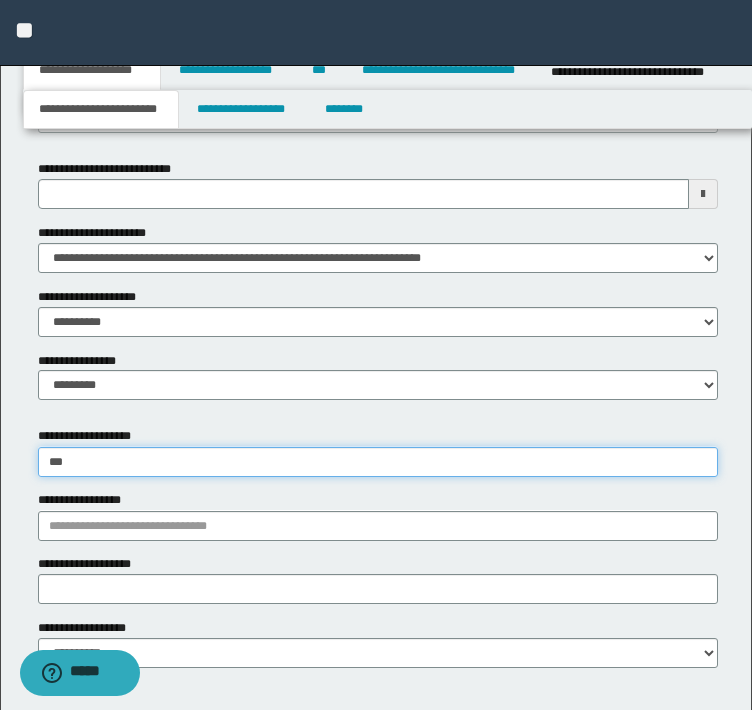type on "****" 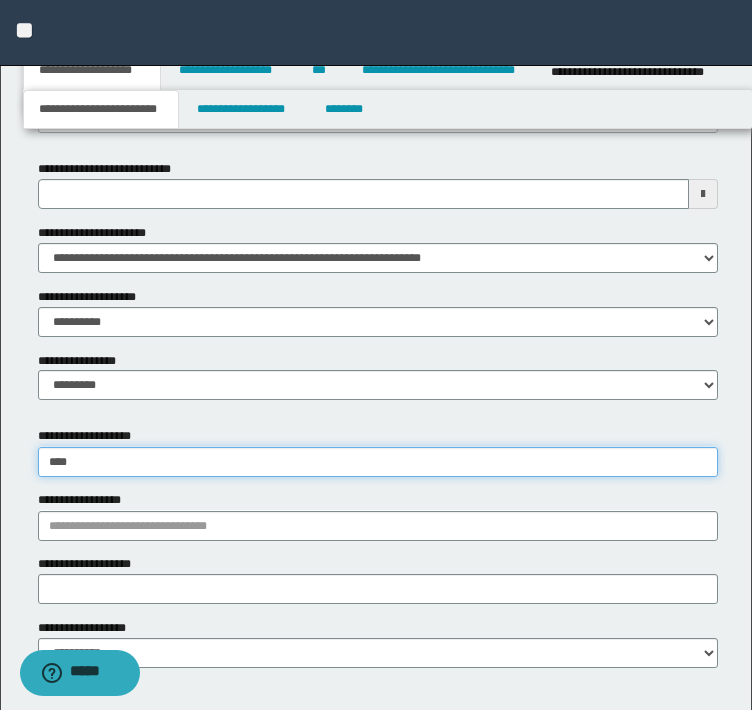 type on "**********" 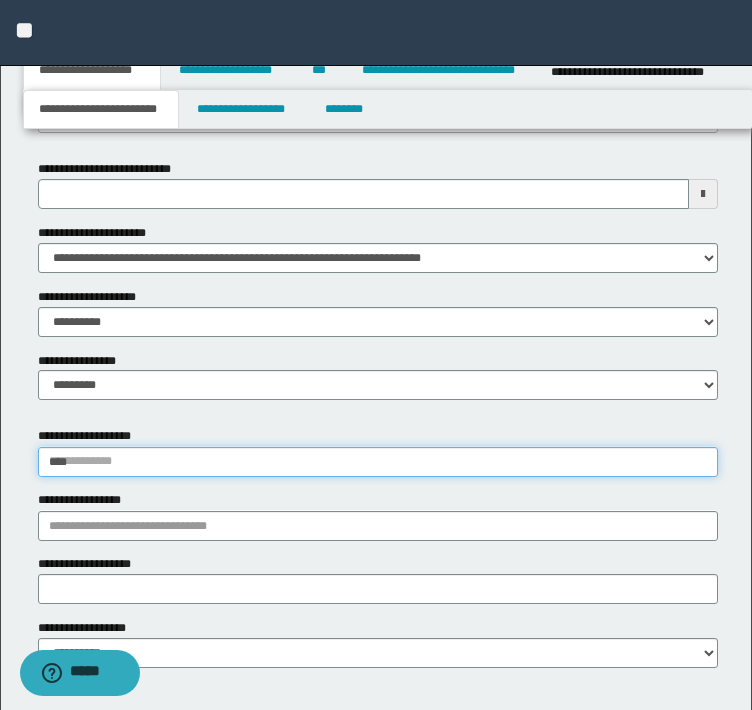 type 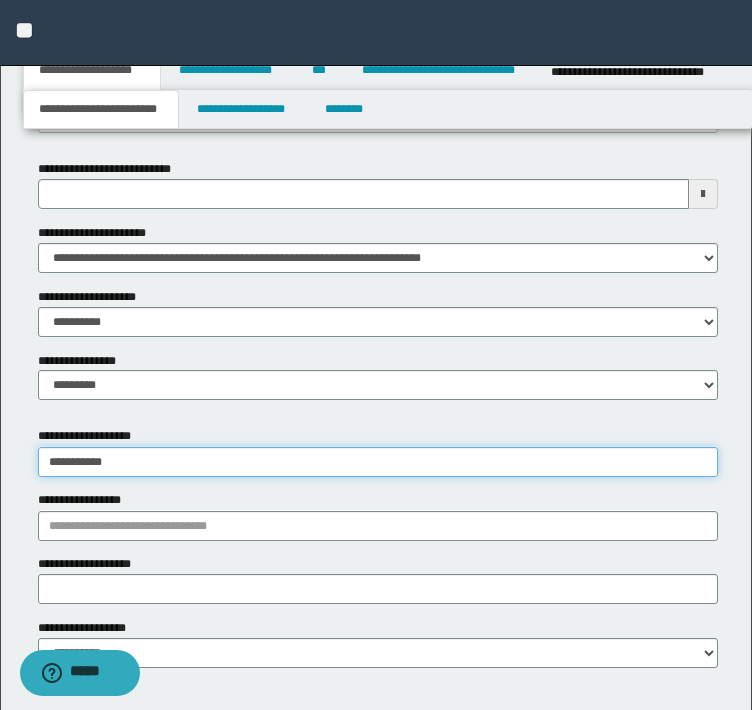 type on "**********" 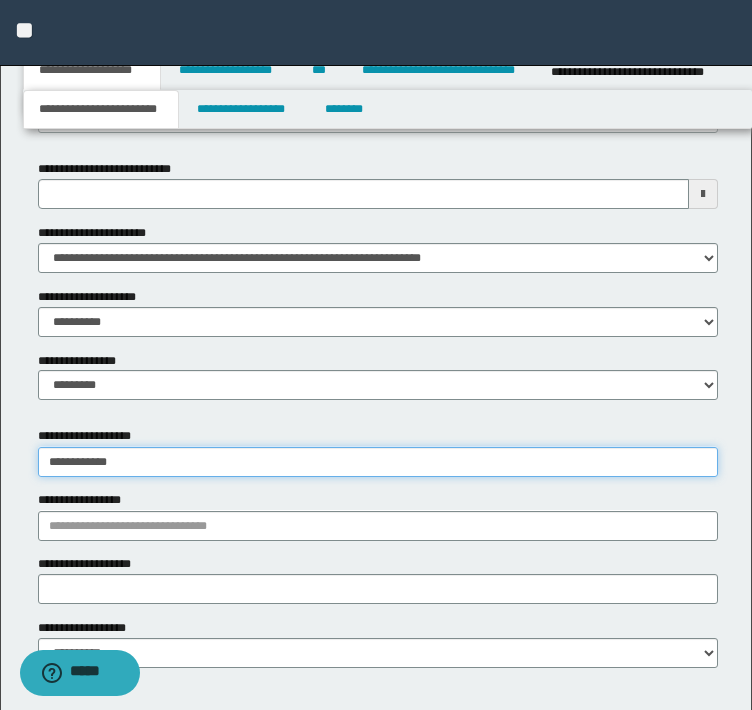 type on "**********" 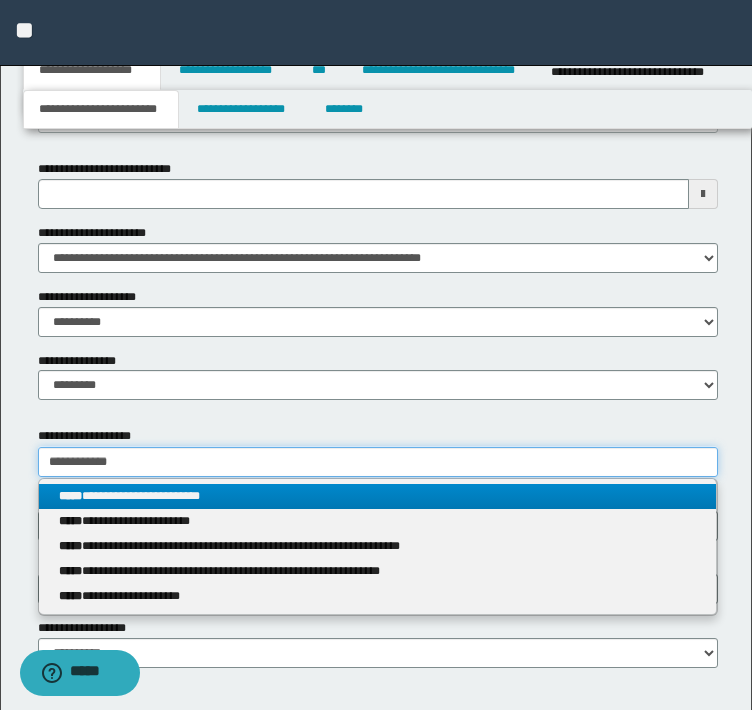 type on "**********" 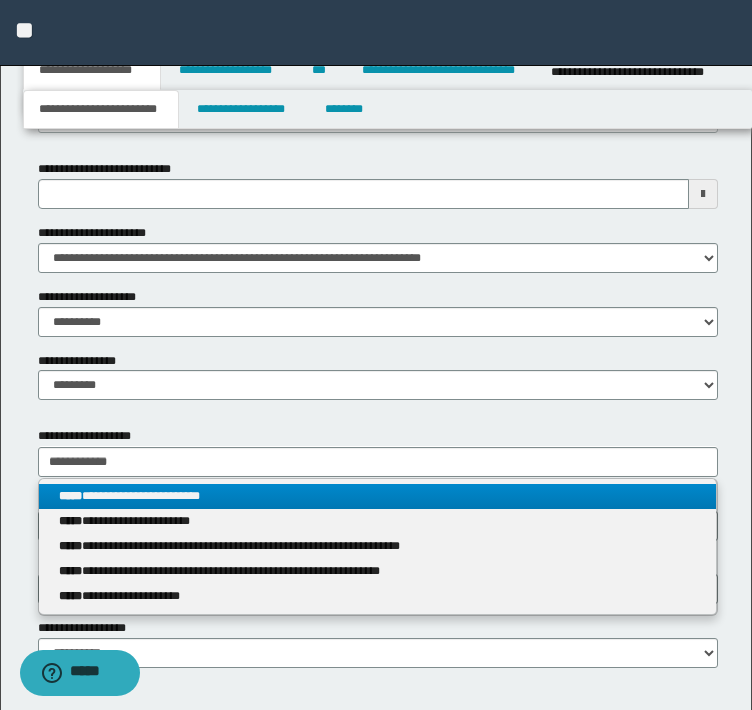 click on "**********" at bounding box center [378, 496] 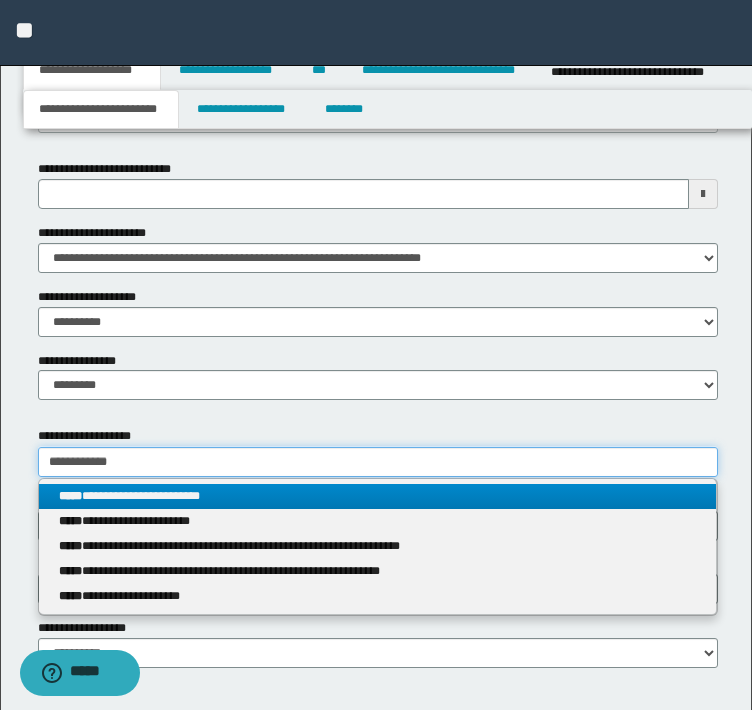 type 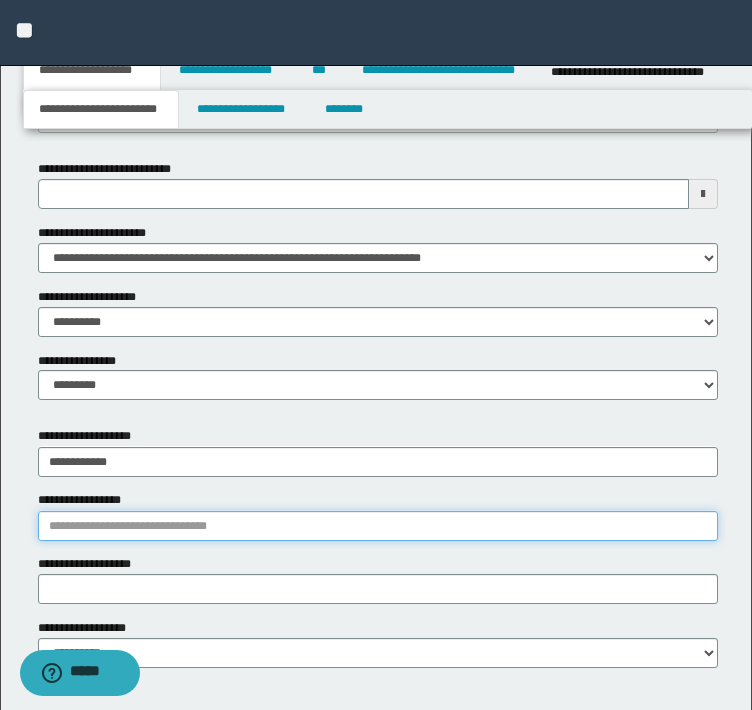 click on "**********" at bounding box center (378, 526) 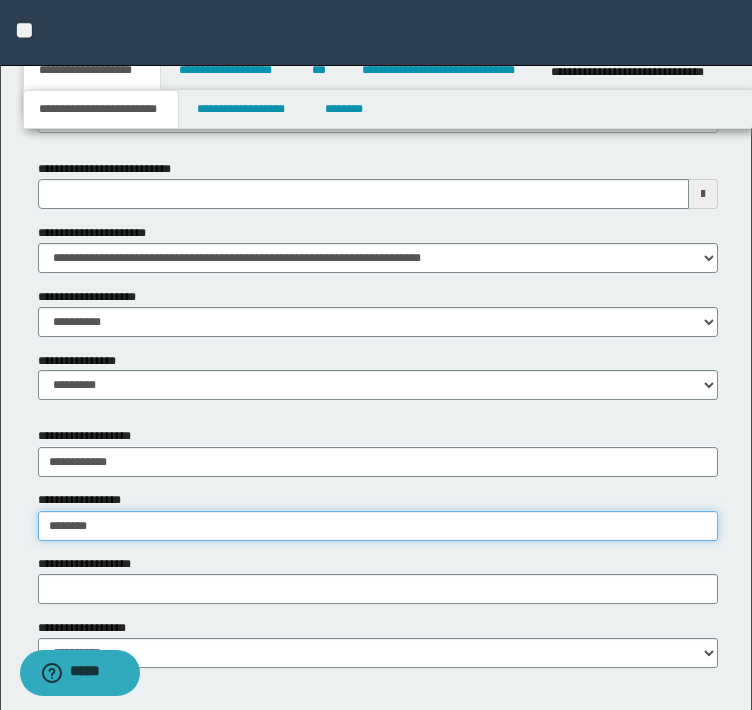 type on "********" 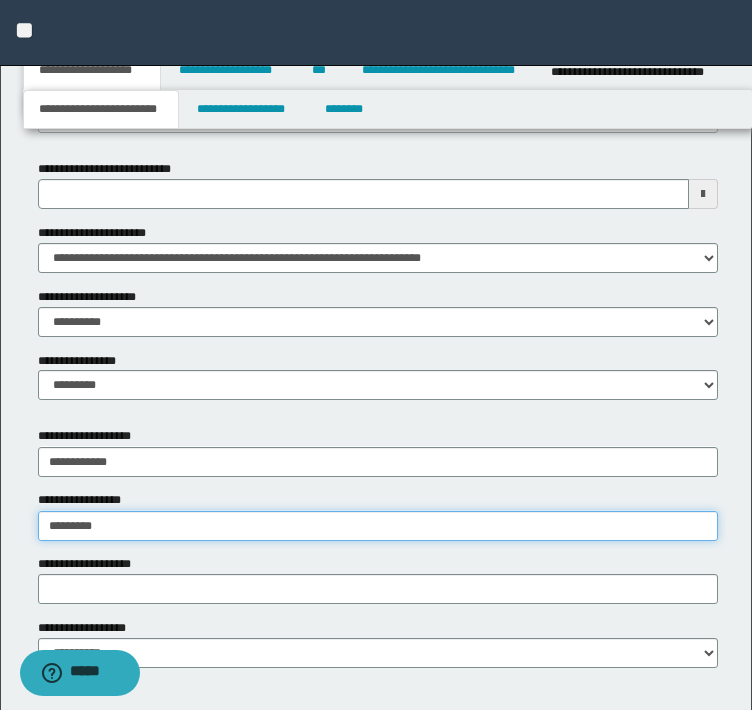 type on "**********" 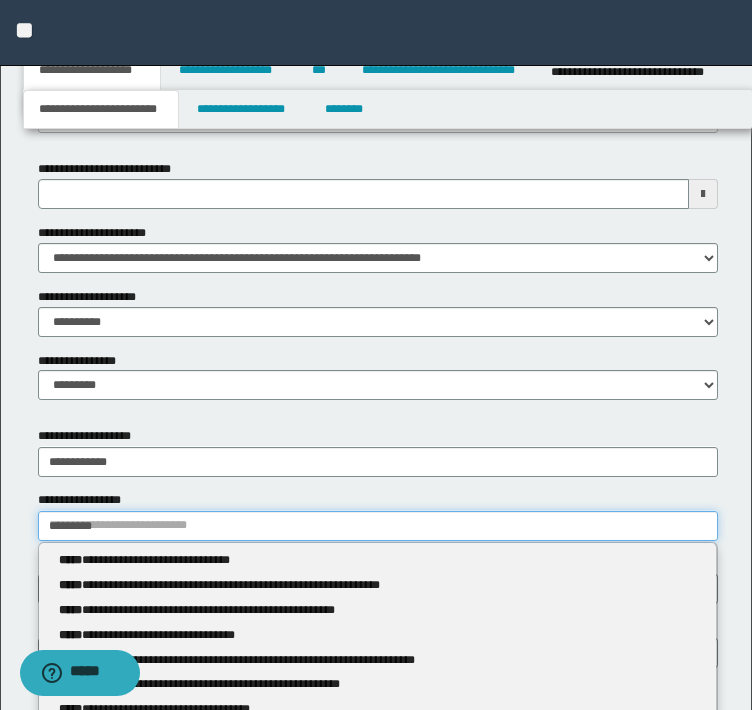 type 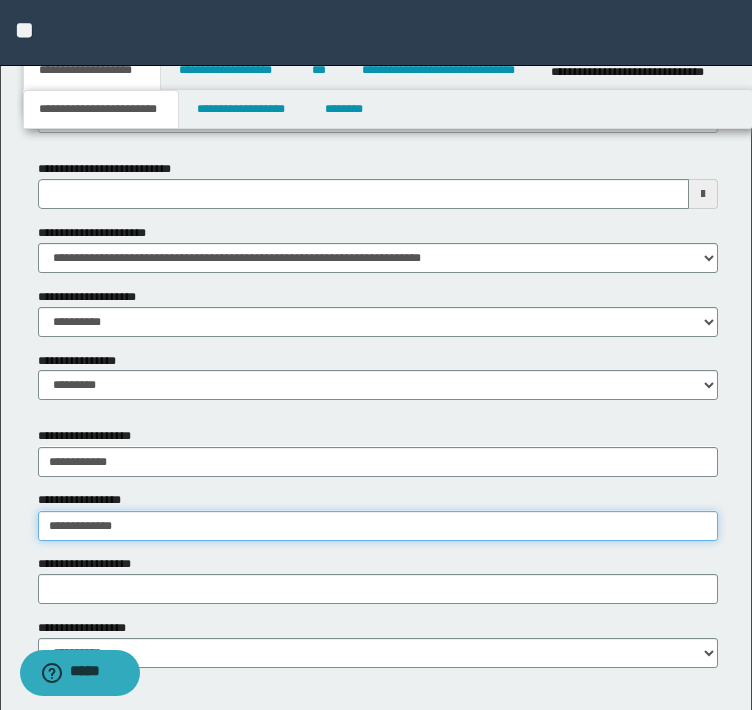 type on "**********" 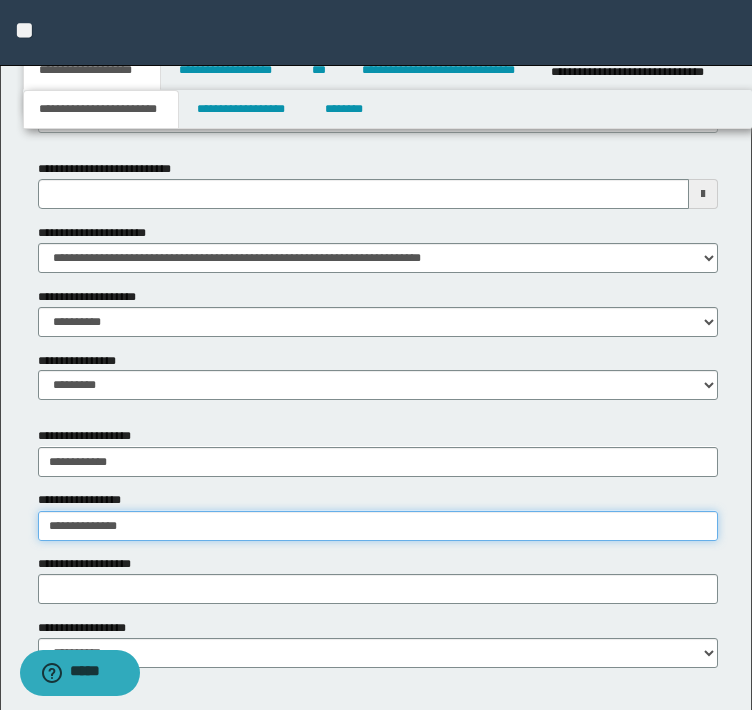 type on "**********" 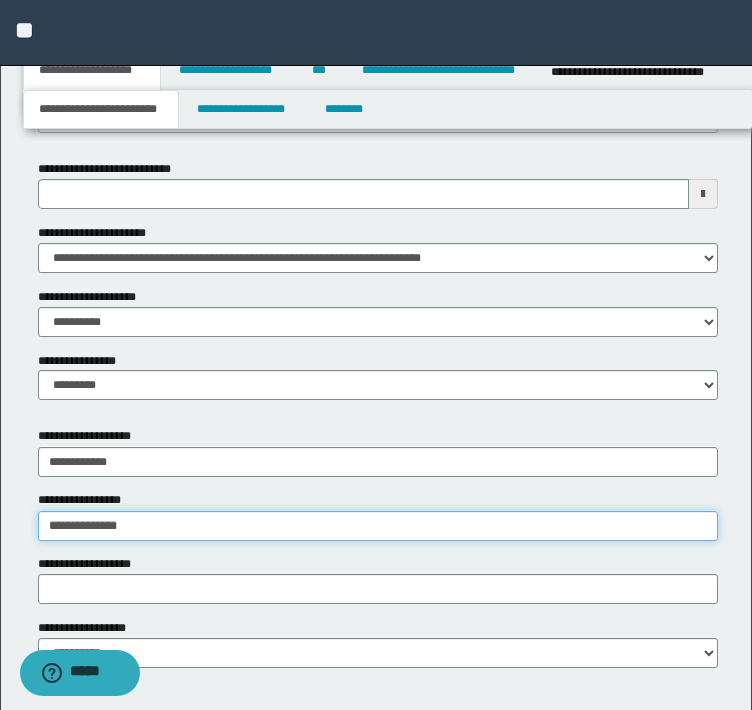 type 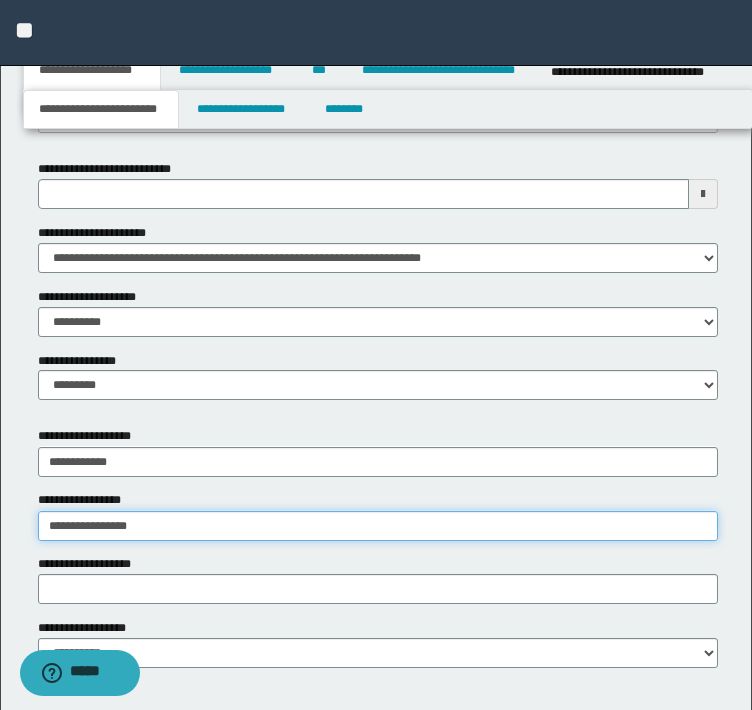 type on "**********" 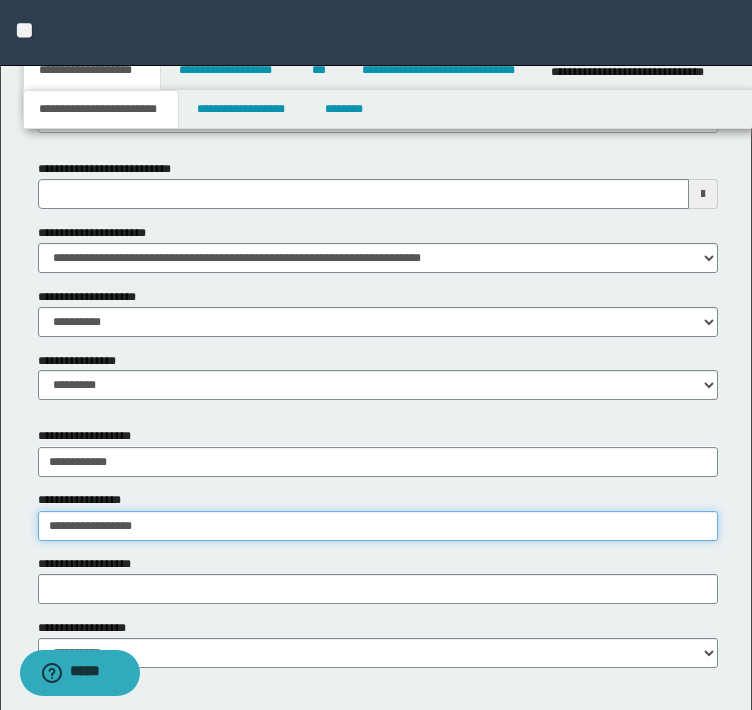 type on "**********" 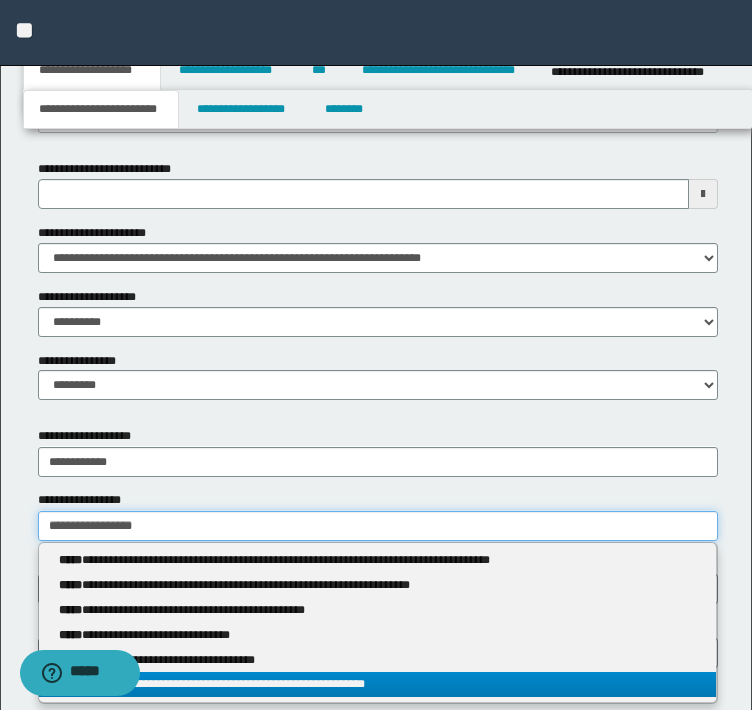 type on "**********" 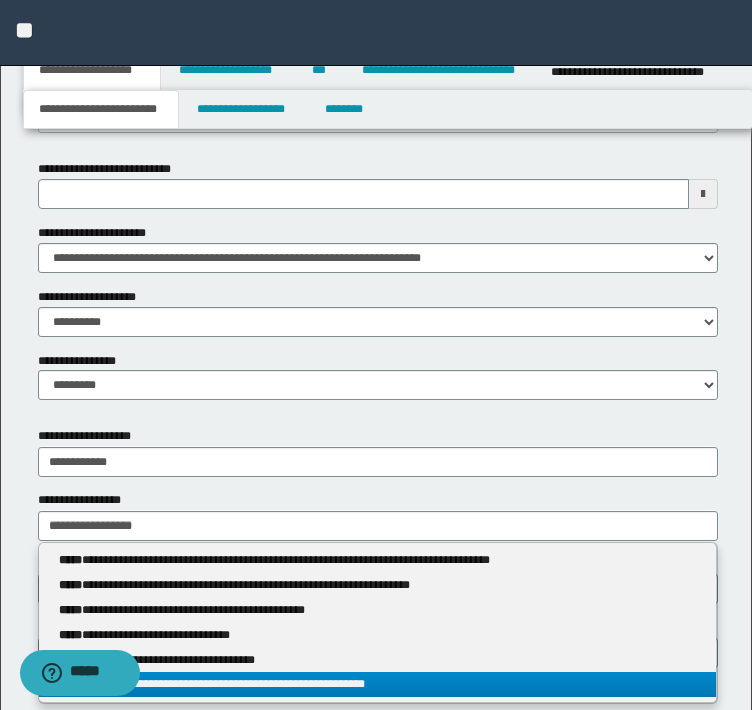 click on "**********" at bounding box center [378, 684] 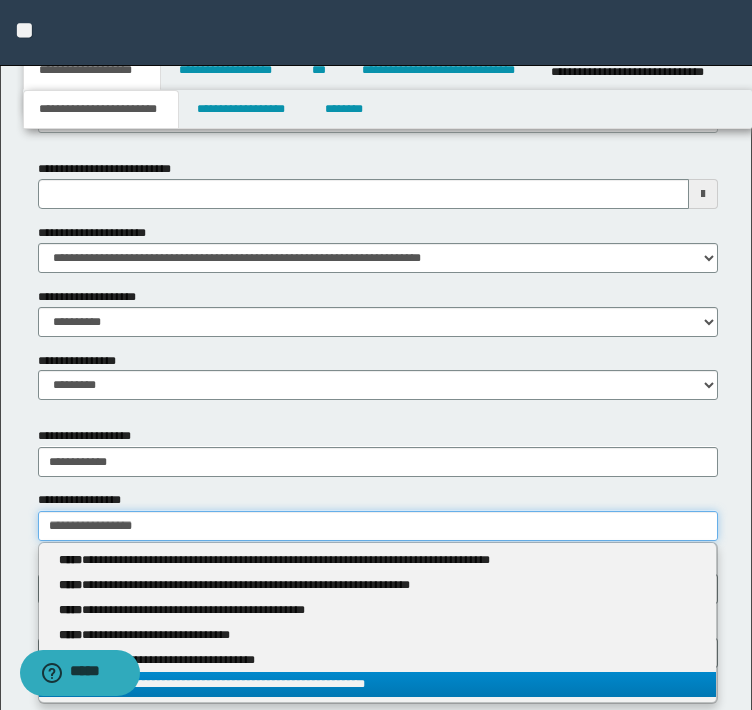 type 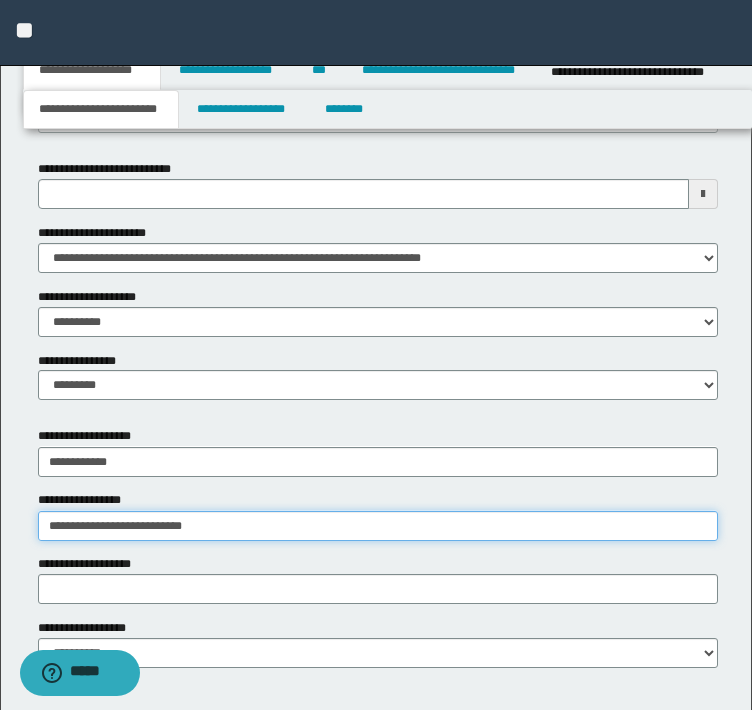 type 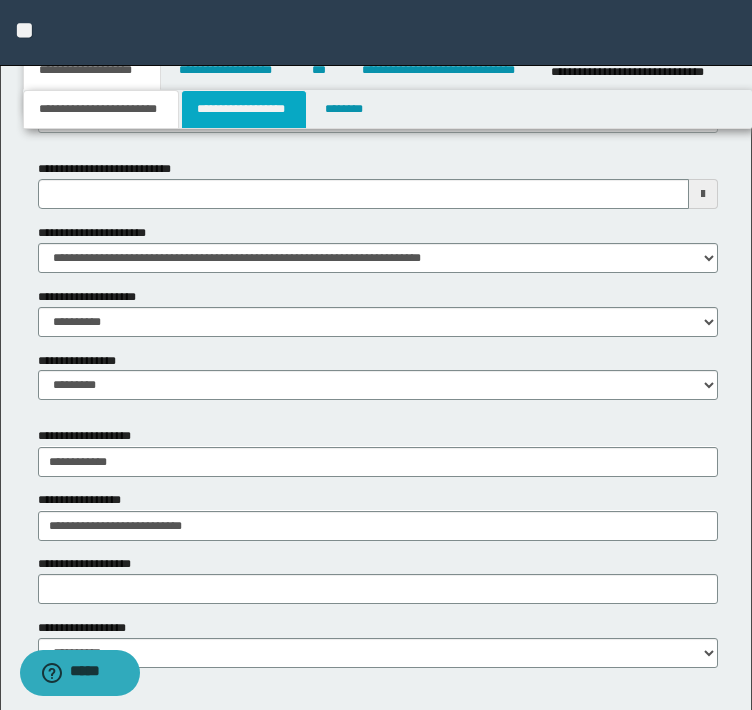 click on "**********" at bounding box center [244, 109] 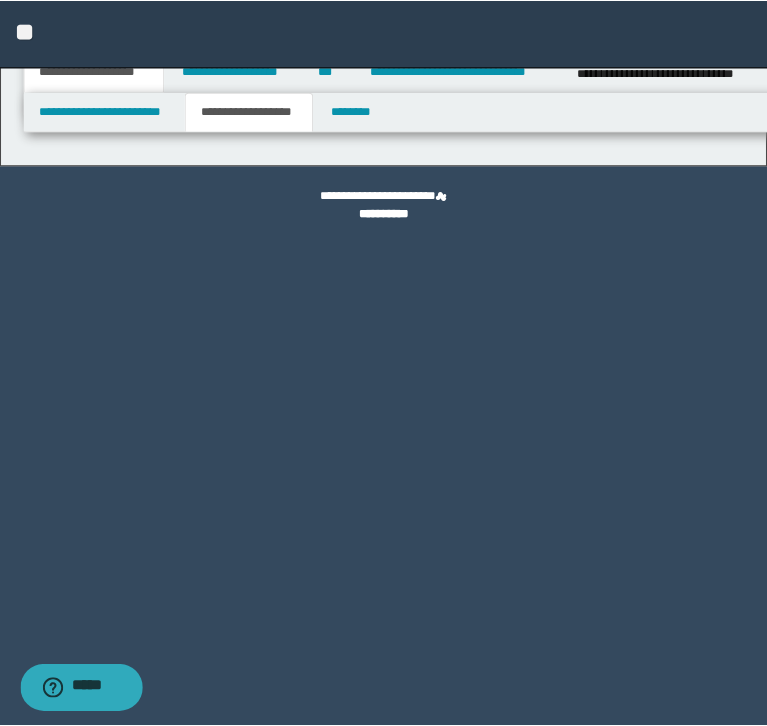 scroll, scrollTop: 0, scrollLeft: 0, axis: both 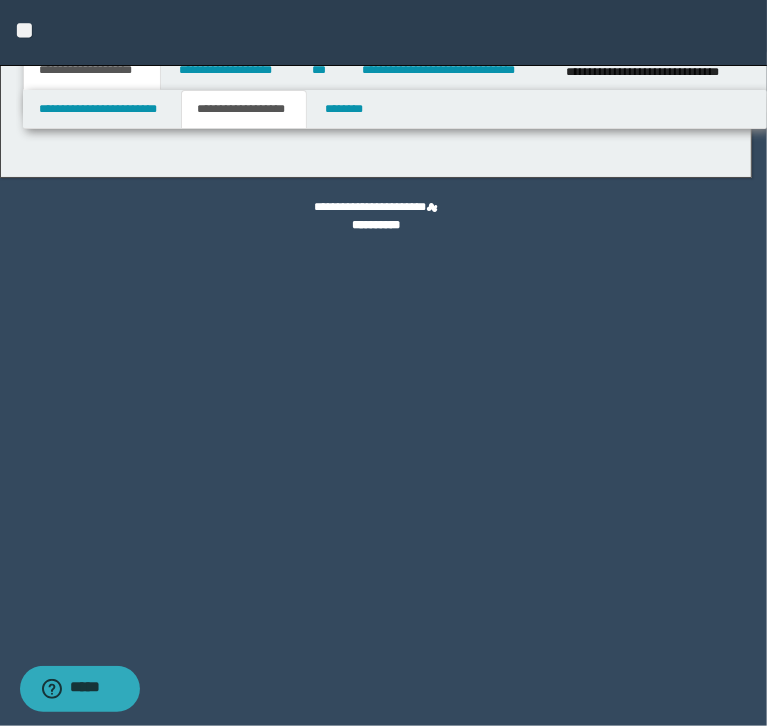 type on "********" 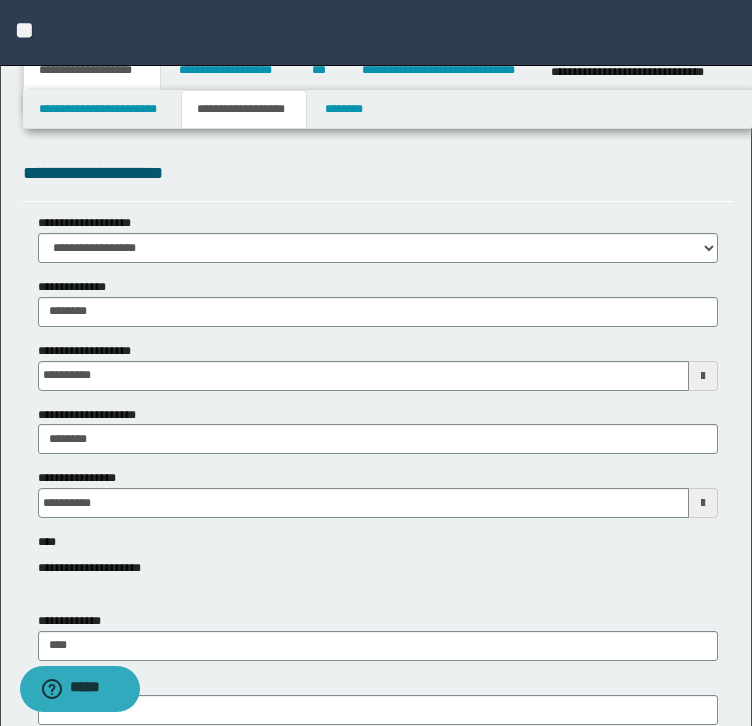 click on "**********" at bounding box center [376, 33] 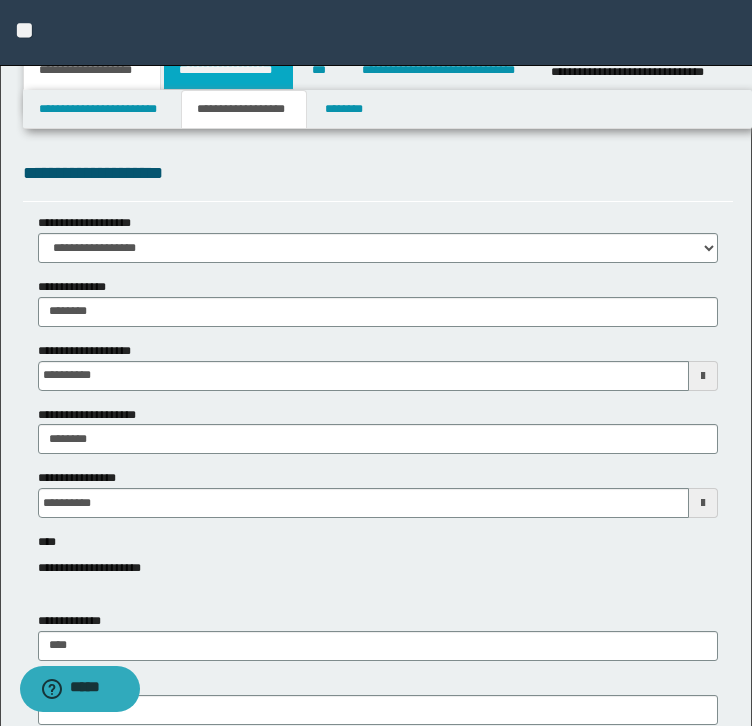 click on "**********" at bounding box center [228, 70] 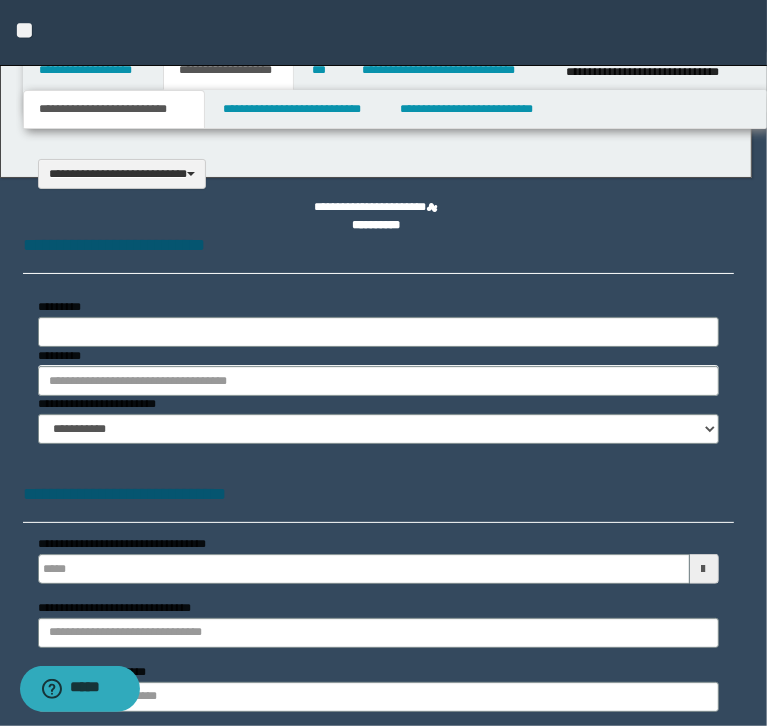 select on "*" 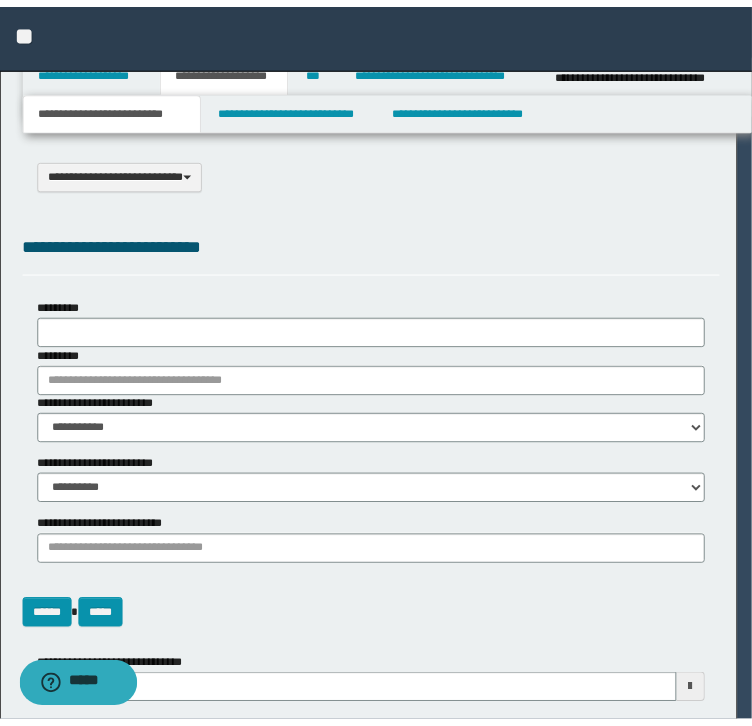 scroll, scrollTop: 0, scrollLeft: 0, axis: both 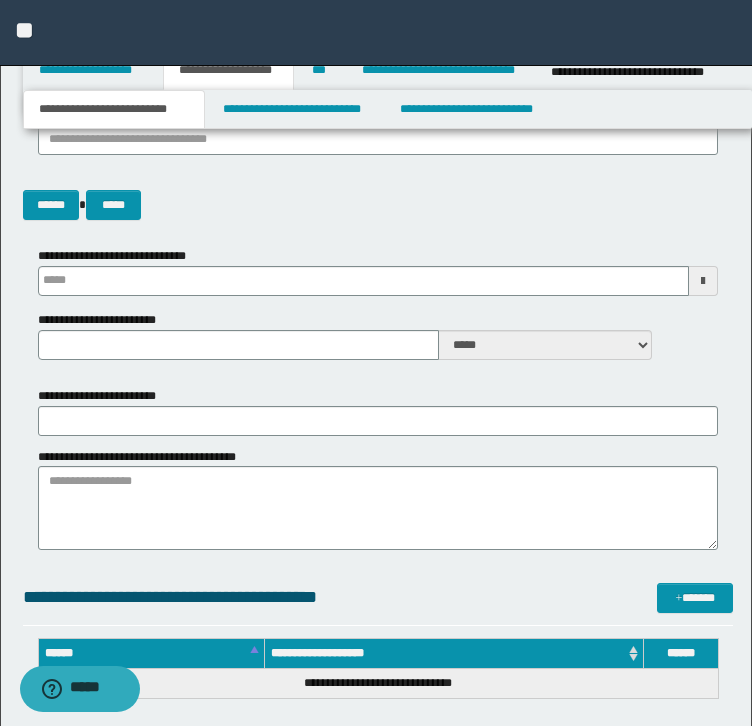 type 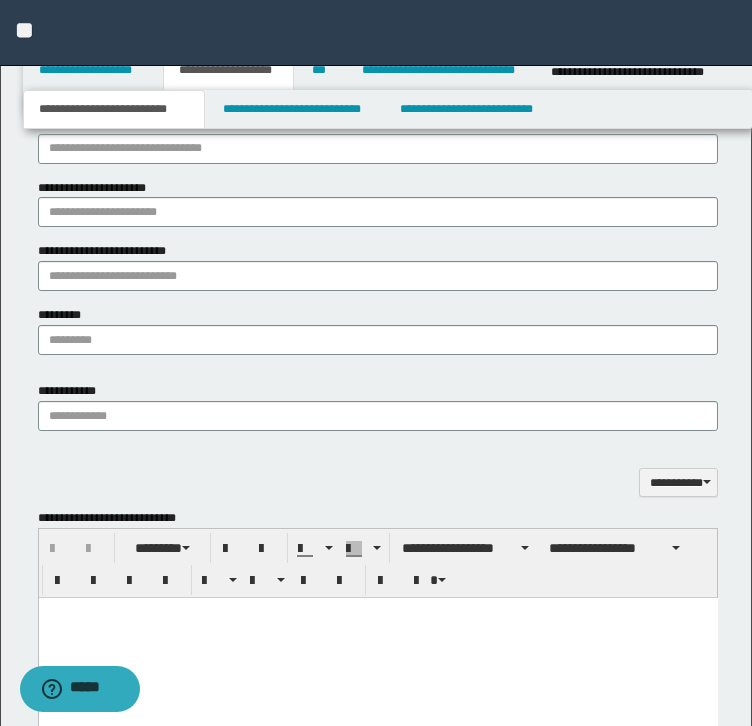 scroll, scrollTop: 1300, scrollLeft: 0, axis: vertical 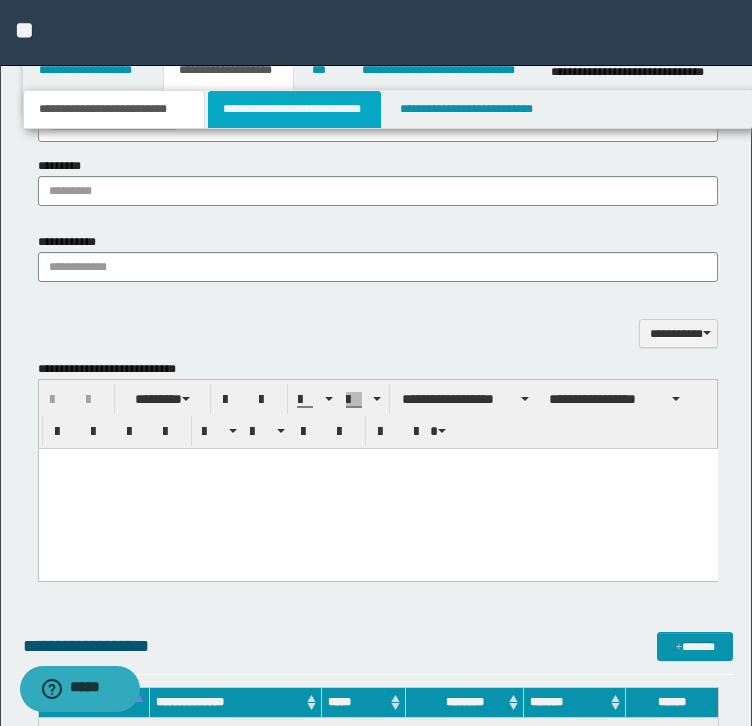 click on "**********" at bounding box center [294, 109] 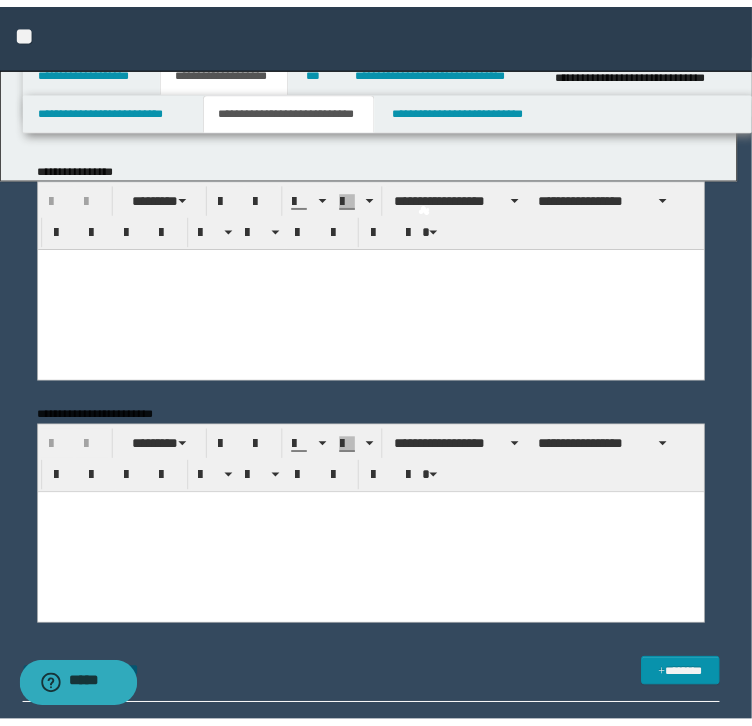 scroll, scrollTop: 0, scrollLeft: 0, axis: both 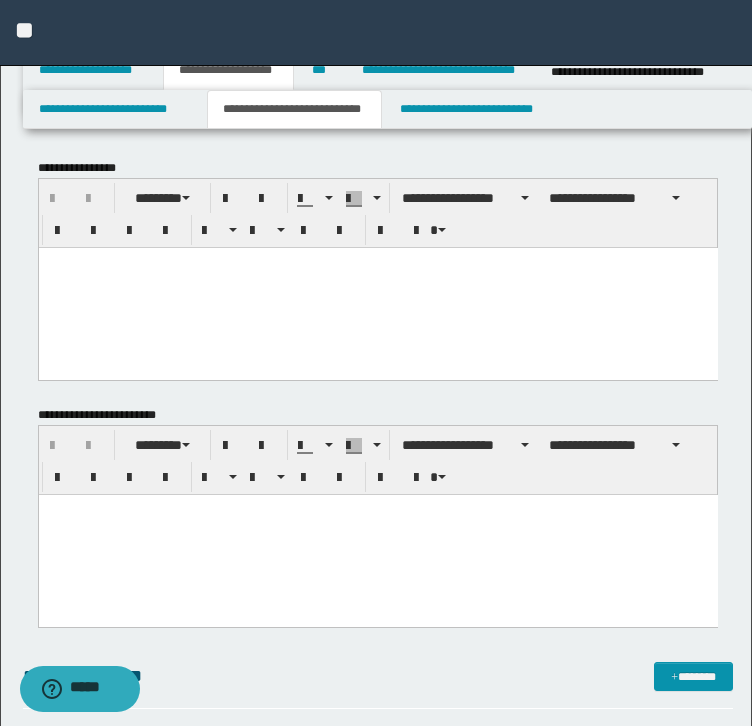 click at bounding box center [377, 287] 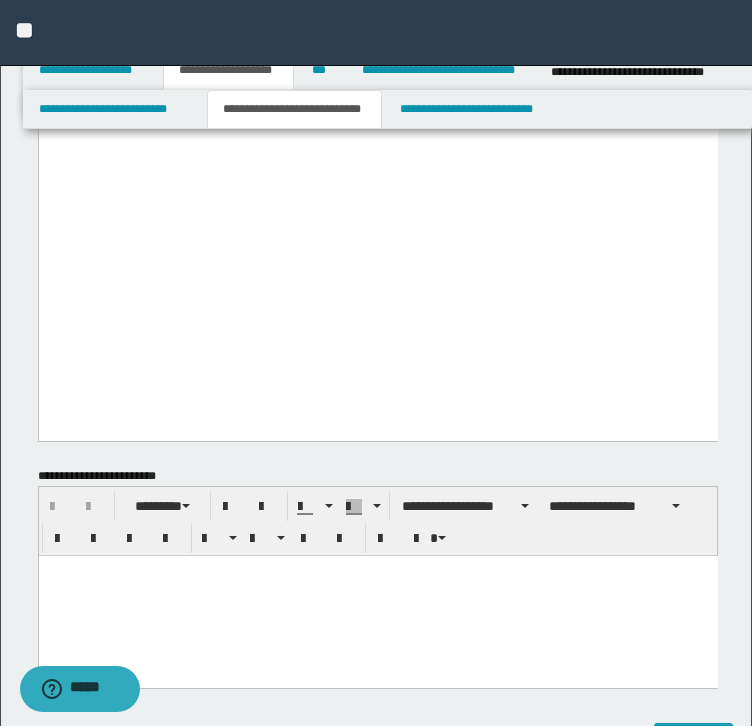 drag, startPoint x: 48, startPoint y: -1740, endPoint x: 299, endPoint y: 303, distance: 2058.361 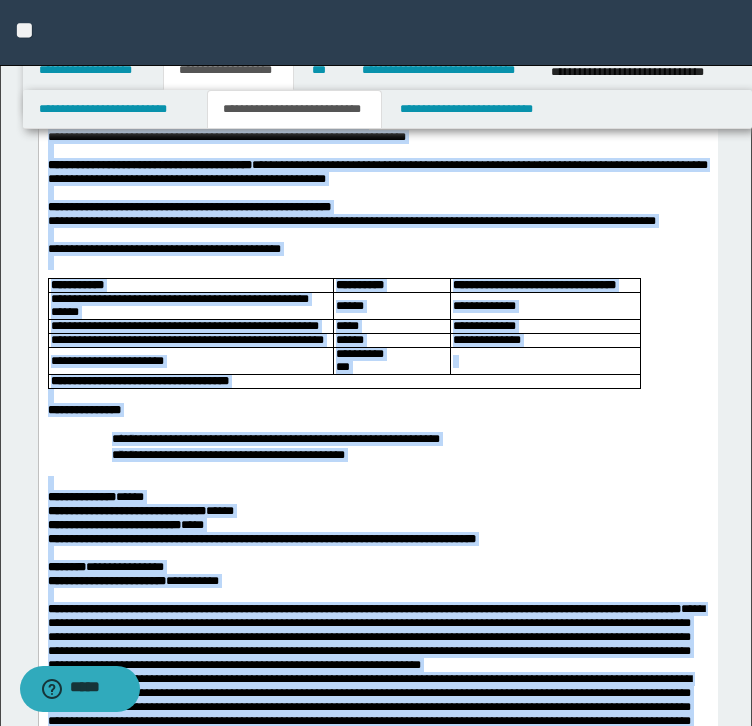 scroll, scrollTop: 0, scrollLeft: 0, axis: both 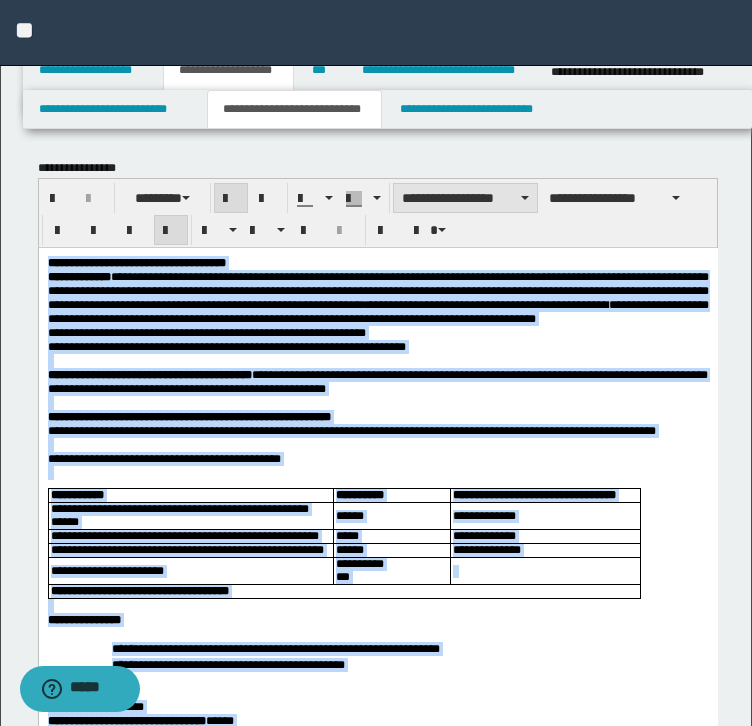 click on "**********" at bounding box center [465, 198] 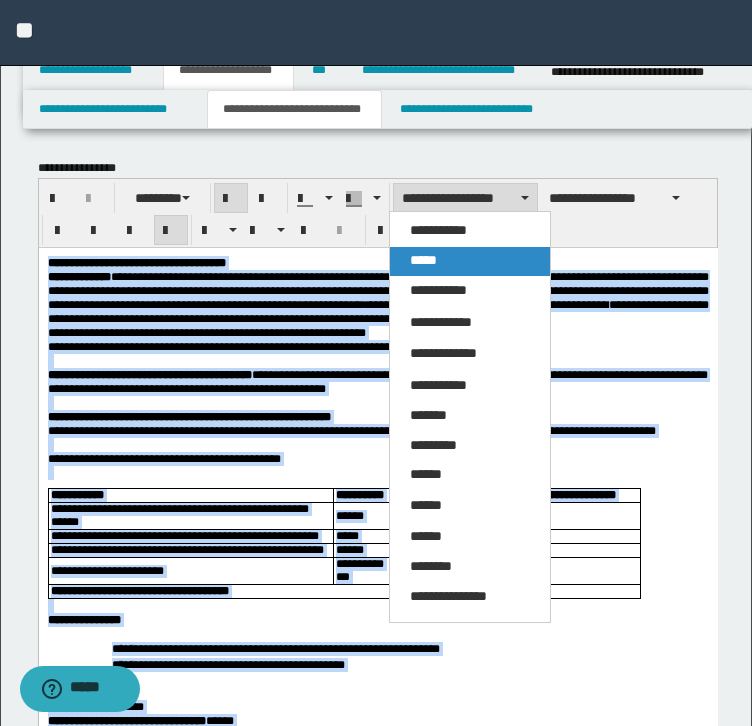 drag, startPoint x: 436, startPoint y: 255, endPoint x: 402, endPoint y: 9, distance: 248.33849 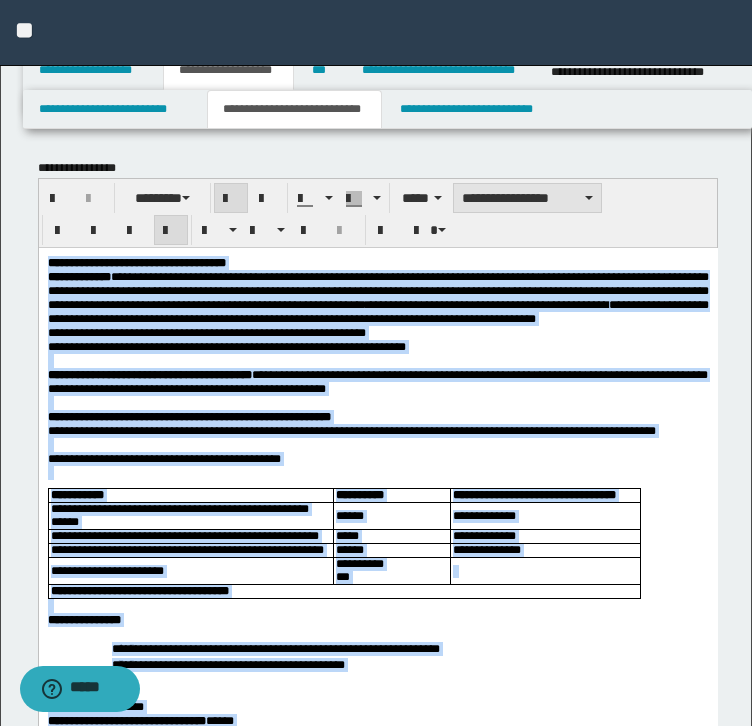 click on "**********" at bounding box center [527, 198] 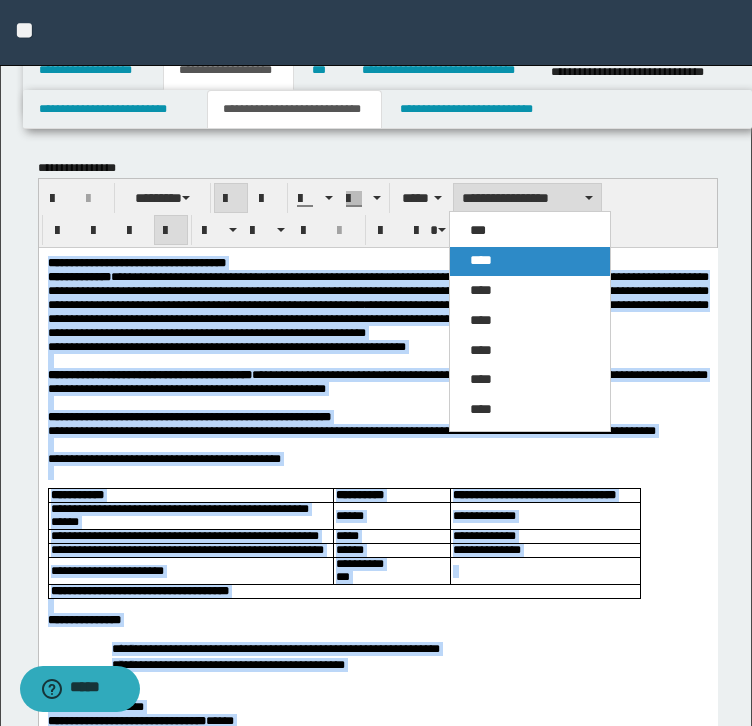 click on "****" at bounding box center (530, 261) 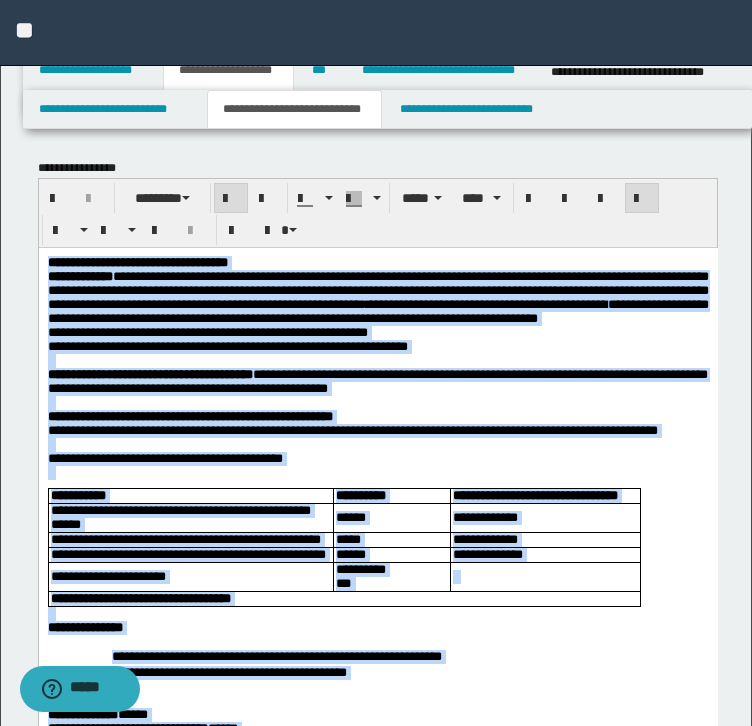 click at bounding box center [642, 199] 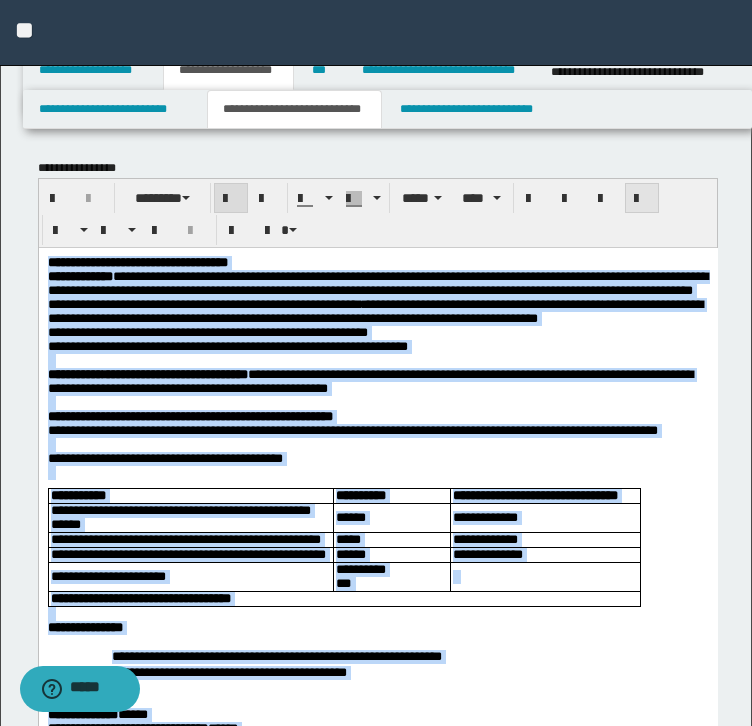 click at bounding box center (642, 199) 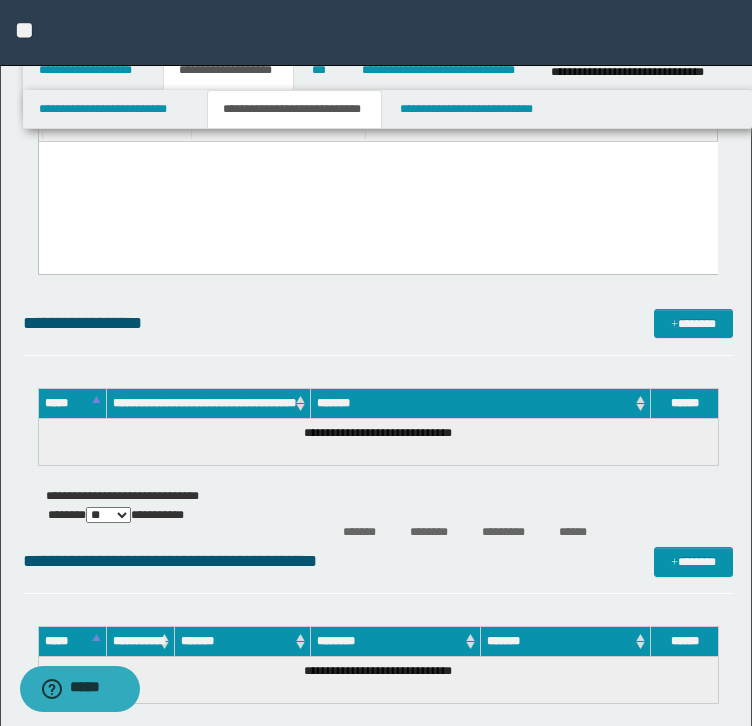 scroll, scrollTop: 2568, scrollLeft: 0, axis: vertical 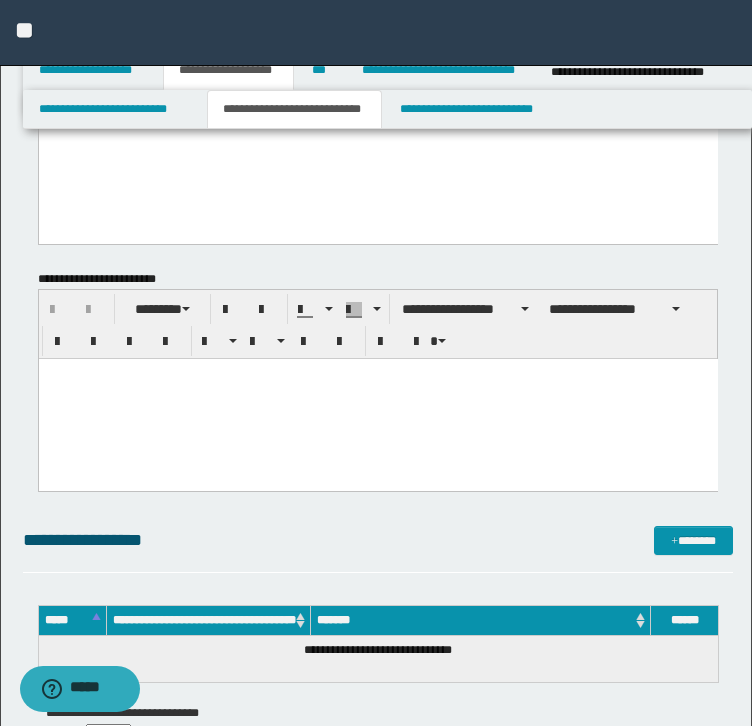 drag, startPoint x: 262, startPoint y: 714, endPoint x: 151, endPoint y: 449, distance: 287.3082 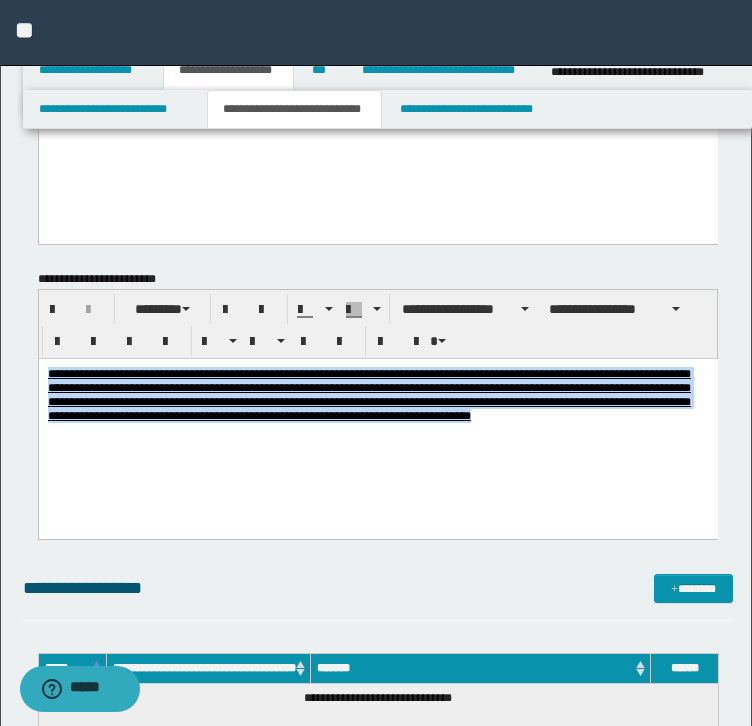 drag, startPoint x: 468, startPoint y: 426, endPoint x: -55, endPoint y: 351, distance: 528.3503 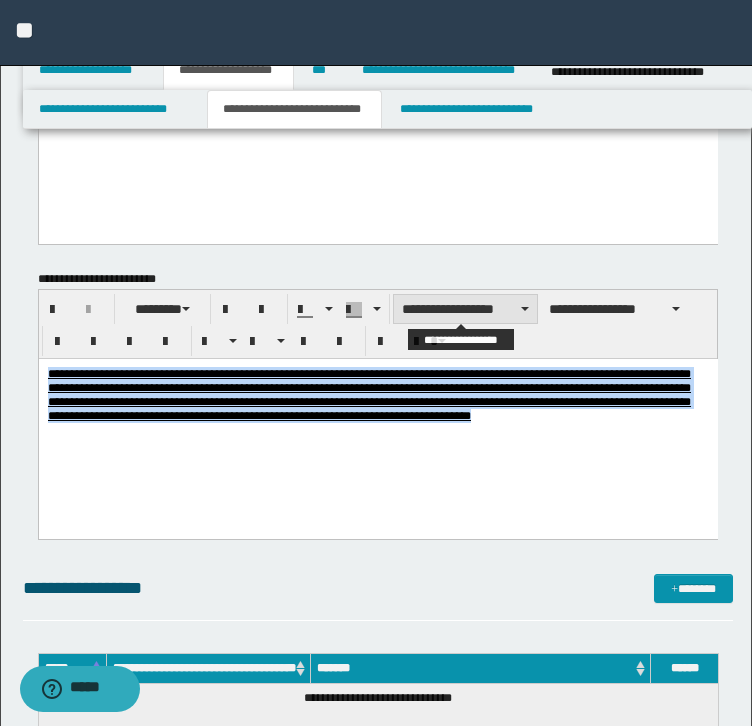 click on "**********" at bounding box center [465, 309] 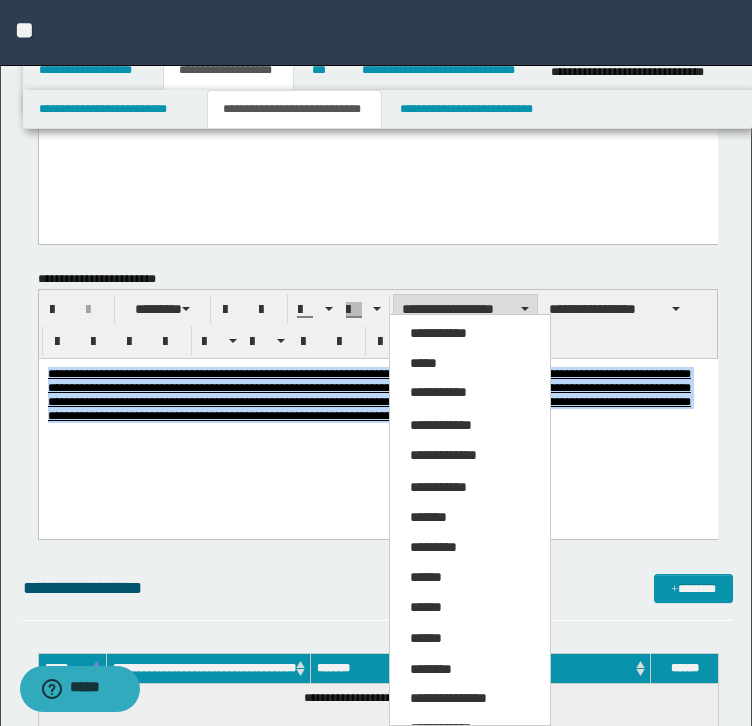 drag, startPoint x: 439, startPoint y: 357, endPoint x: 450, endPoint y: 338, distance: 21.954498 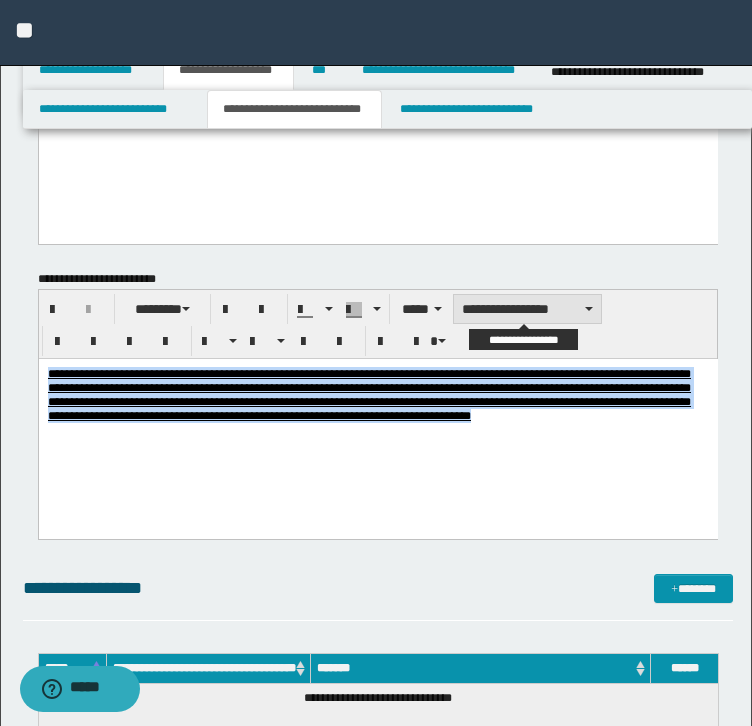 click on "**********" at bounding box center (527, 309) 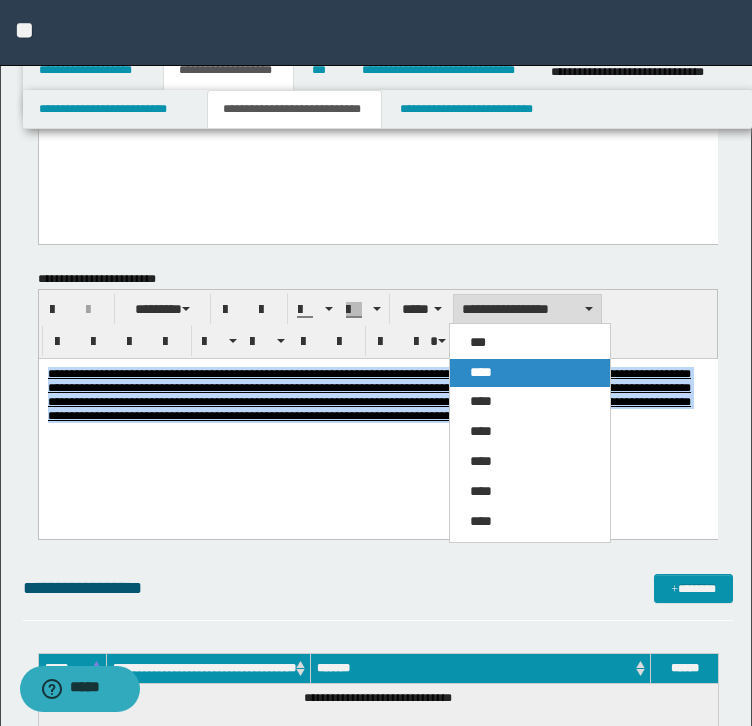 click on "****" at bounding box center [530, 373] 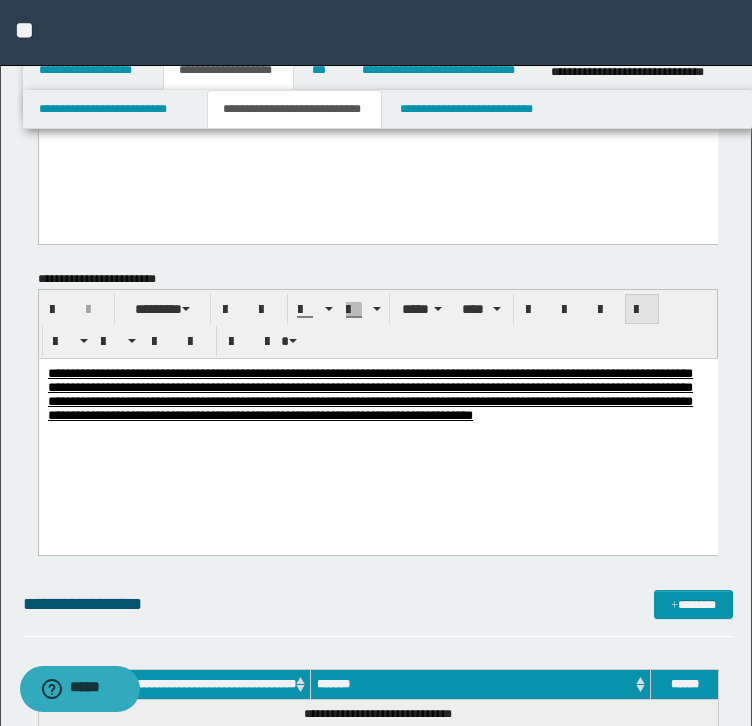 click at bounding box center [642, 309] 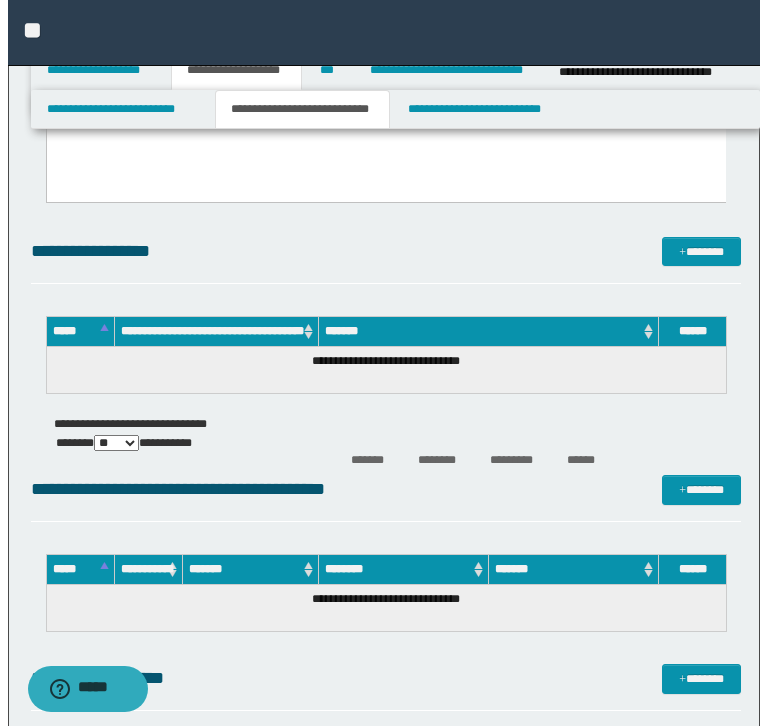 scroll, scrollTop: 2968, scrollLeft: 0, axis: vertical 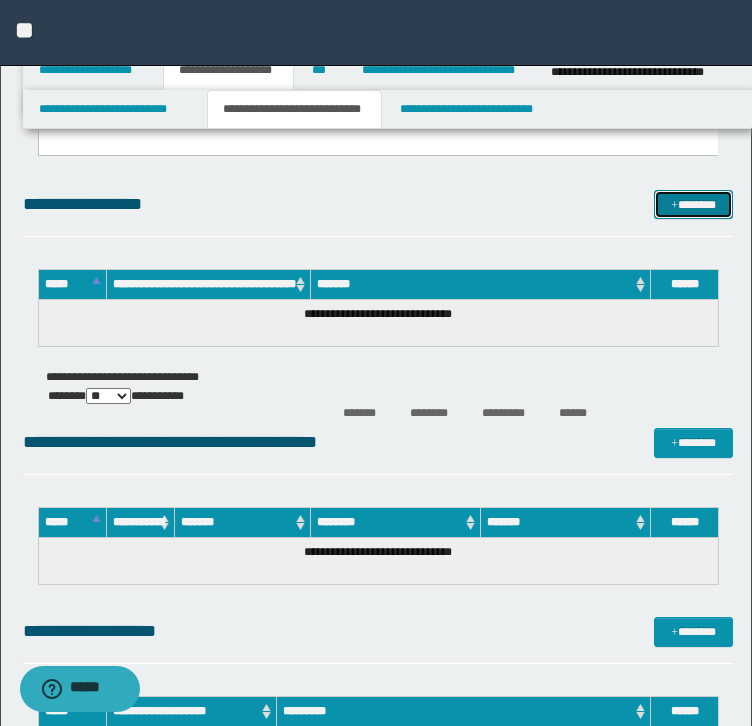 click on "*******" at bounding box center (693, 205) 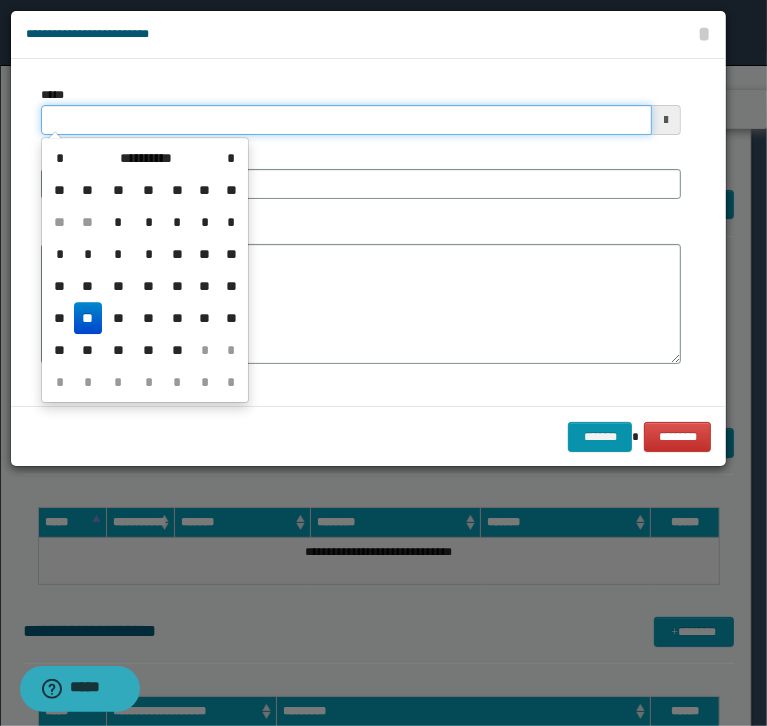 drag, startPoint x: 202, startPoint y: 120, endPoint x: 198, endPoint y: 133, distance: 13.601471 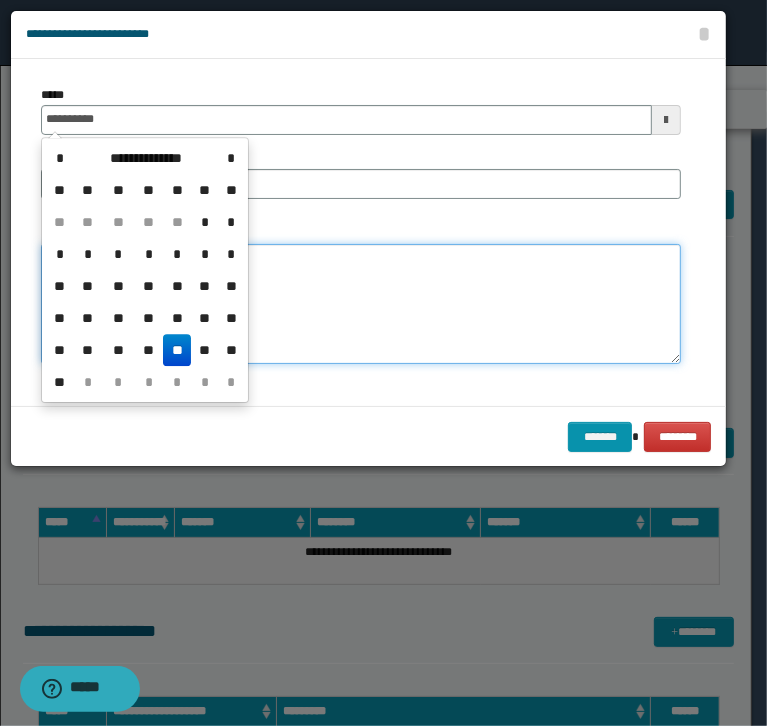 type on "**********" 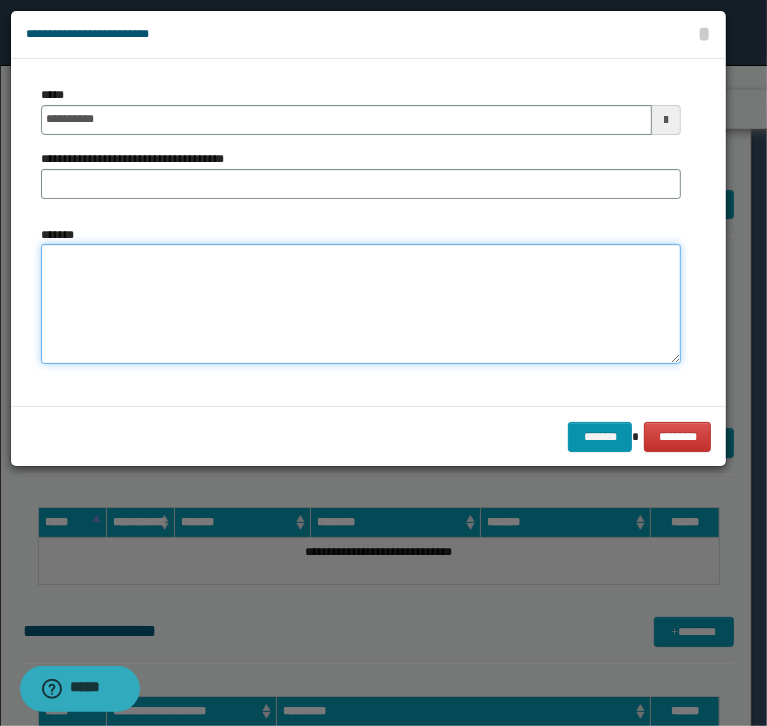 click on "*******" at bounding box center [361, 304] 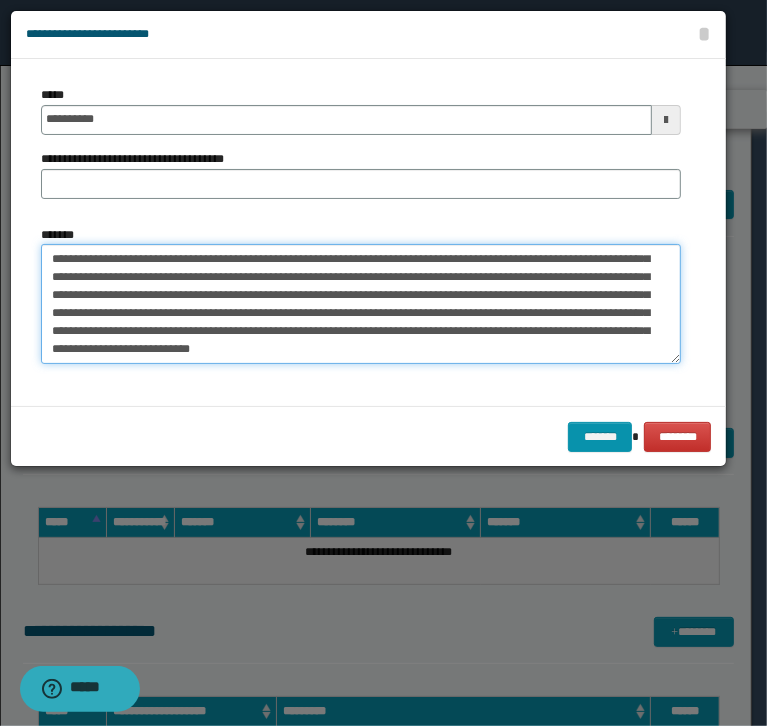 scroll, scrollTop: 0, scrollLeft: 0, axis: both 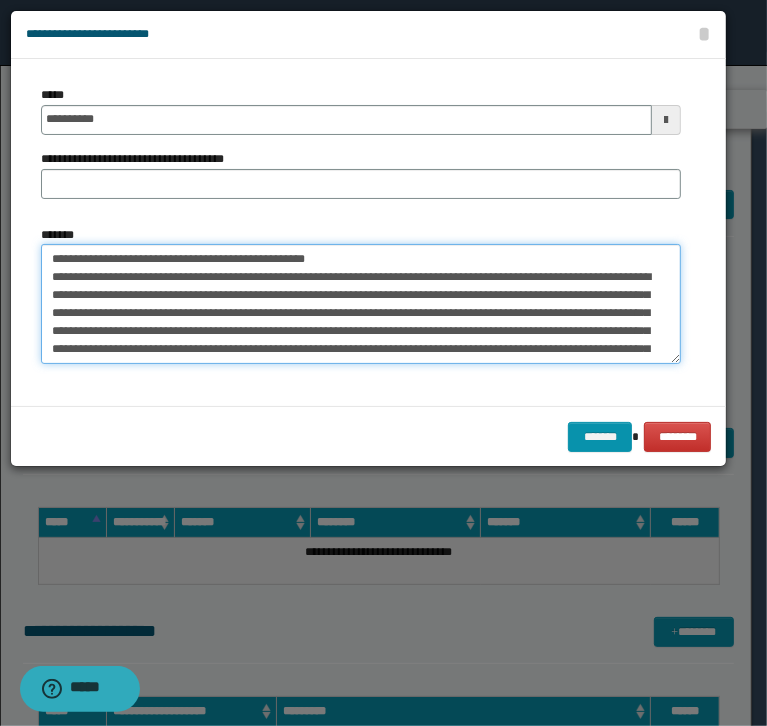 drag, startPoint x: 342, startPoint y: 265, endPoint x: -8, endPoint y: 263, distance: 350.0057 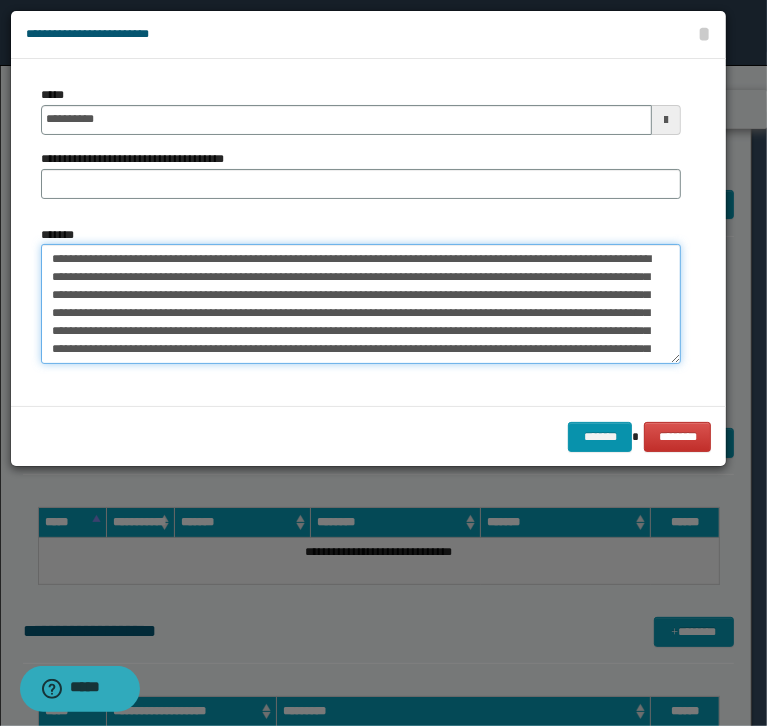 type on "**********" 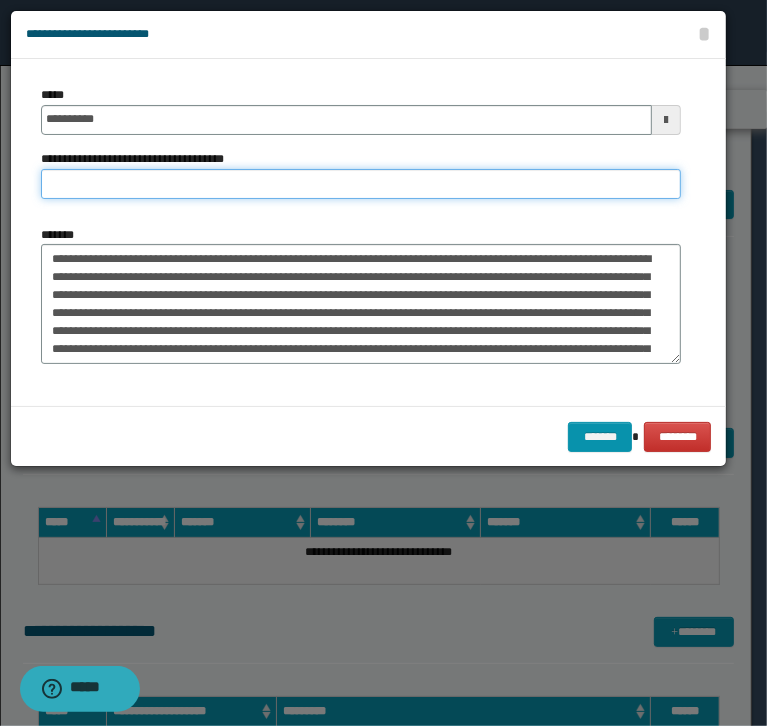 click on "**********" at bounding box center (361, 184) 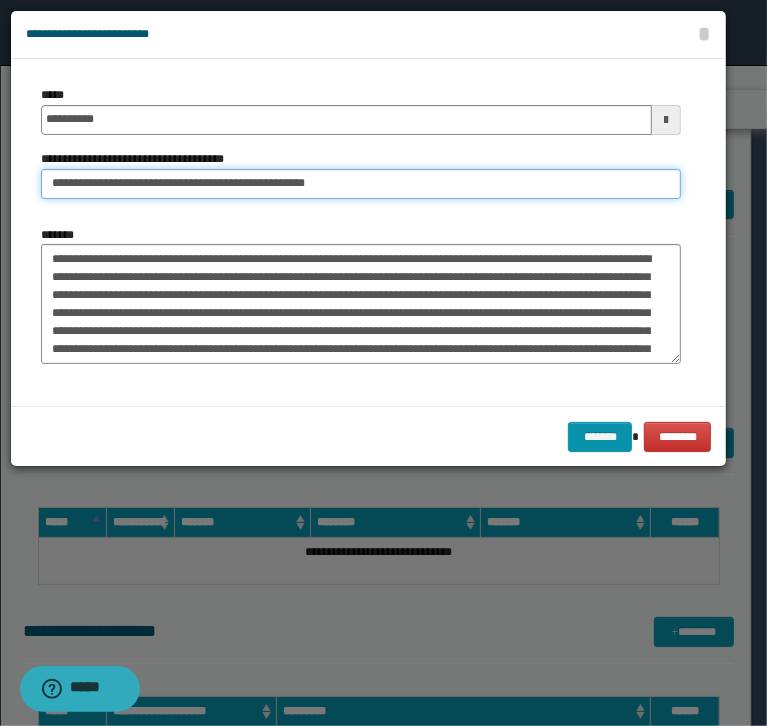drag, startPoint x: 118, startPoint y: 181, endPoint x: -37, endPoint y: 190, distance: 155.26108 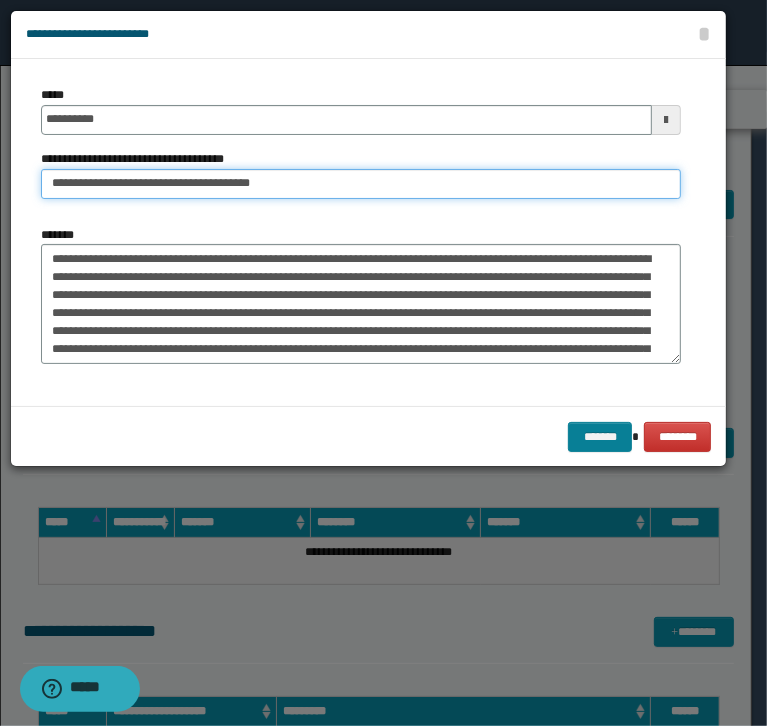 type on "**********" 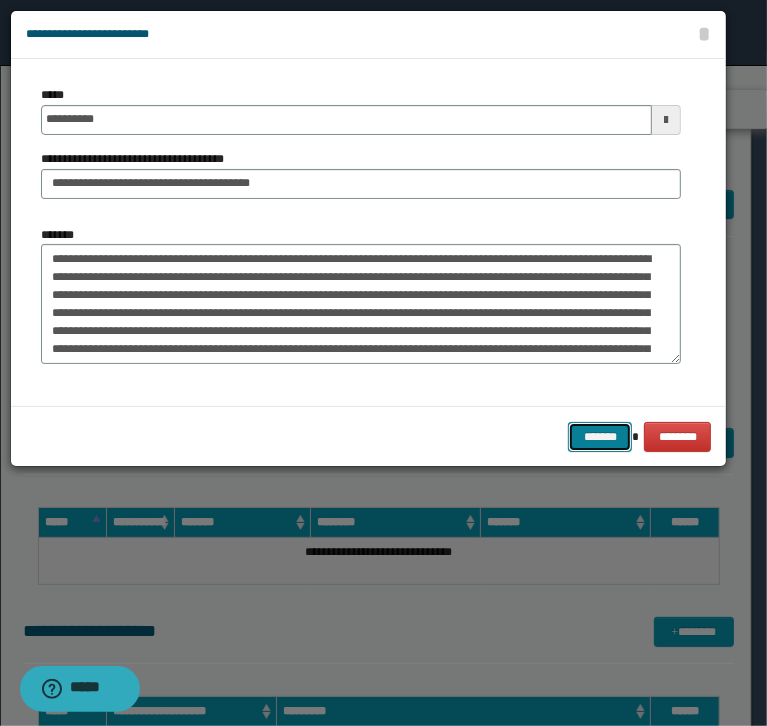 click on "*******" at bounding box center (600, 437) 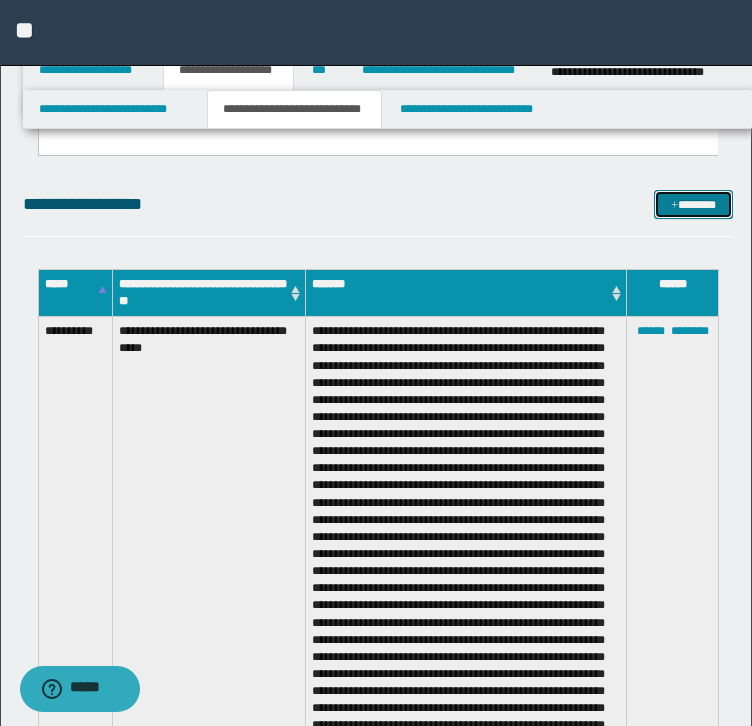 drag, startPoint x: 696, startPoint y: 211, endPoint x: 623, endPoint y: 203, distance: 73.43705 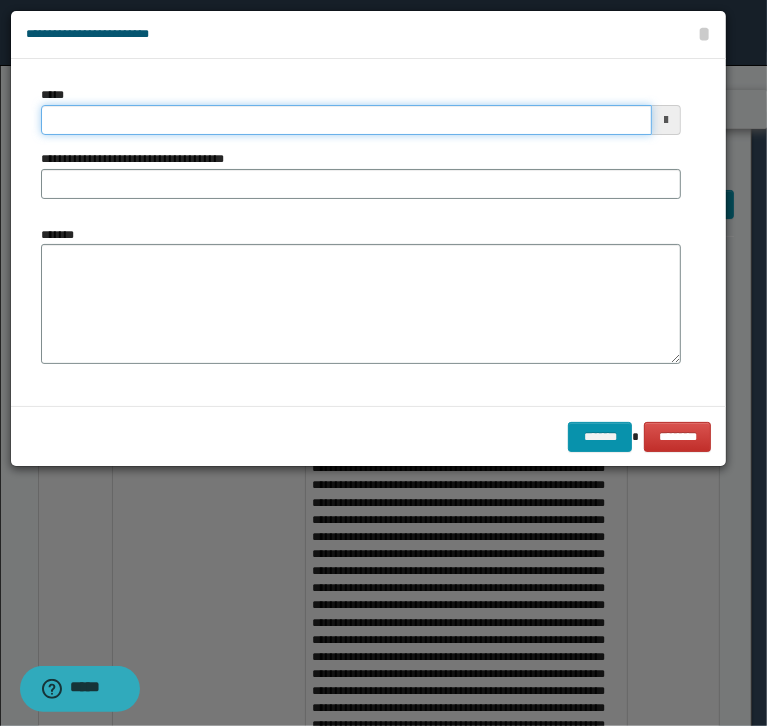 click on "*****" at bounding box center (346, 120) 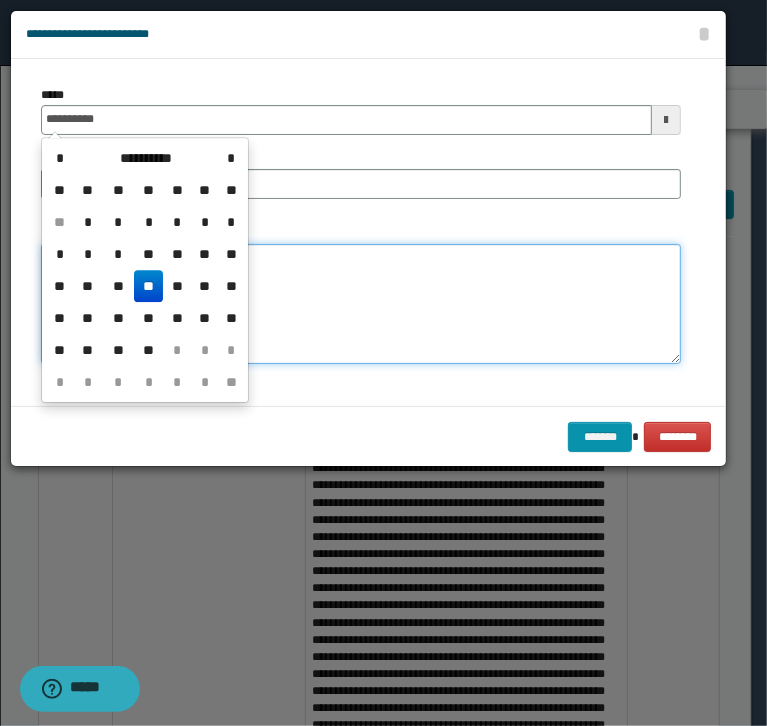 type on "**********" 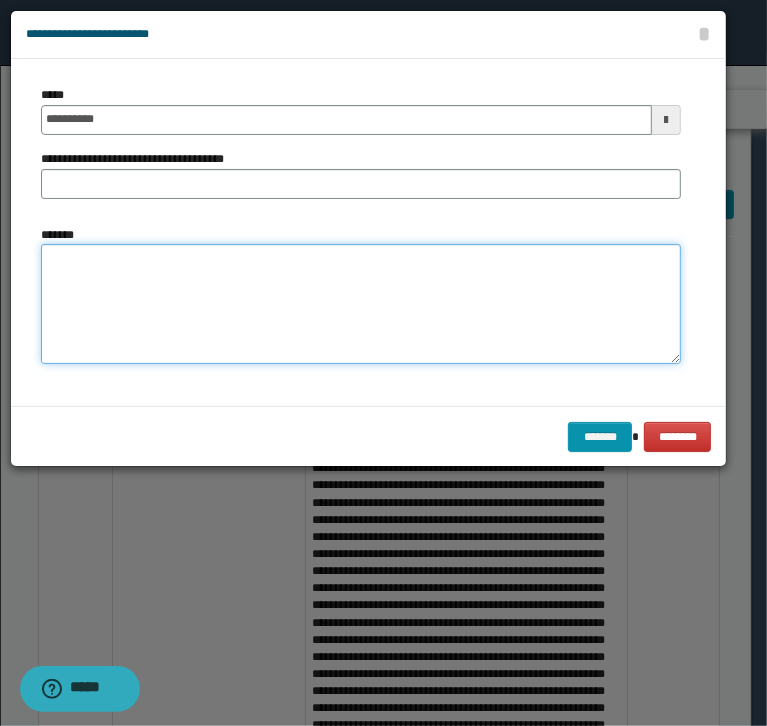 click on "*******" at bounding box center (361, 304) 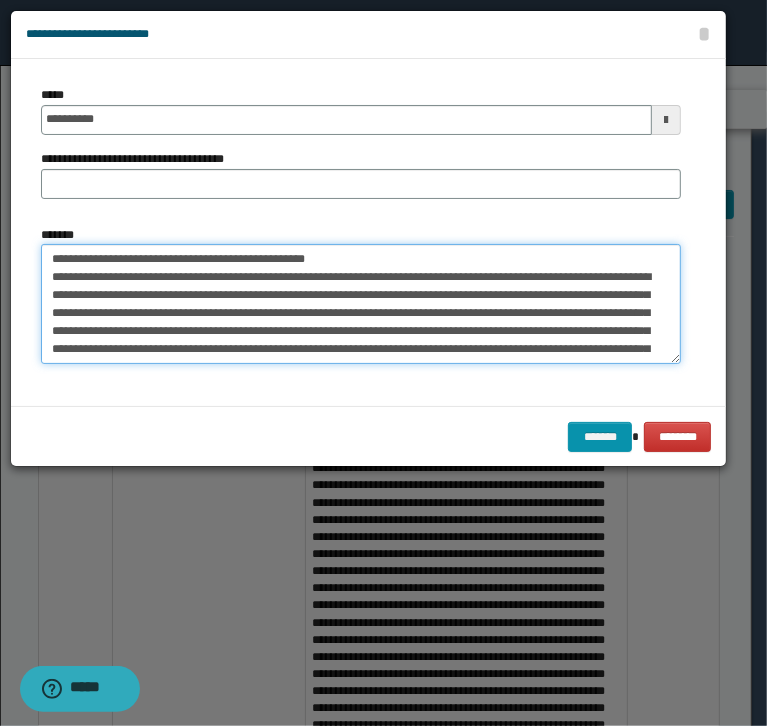 scroll, scrollTop: 0, scrollLeft: 0, axis: both 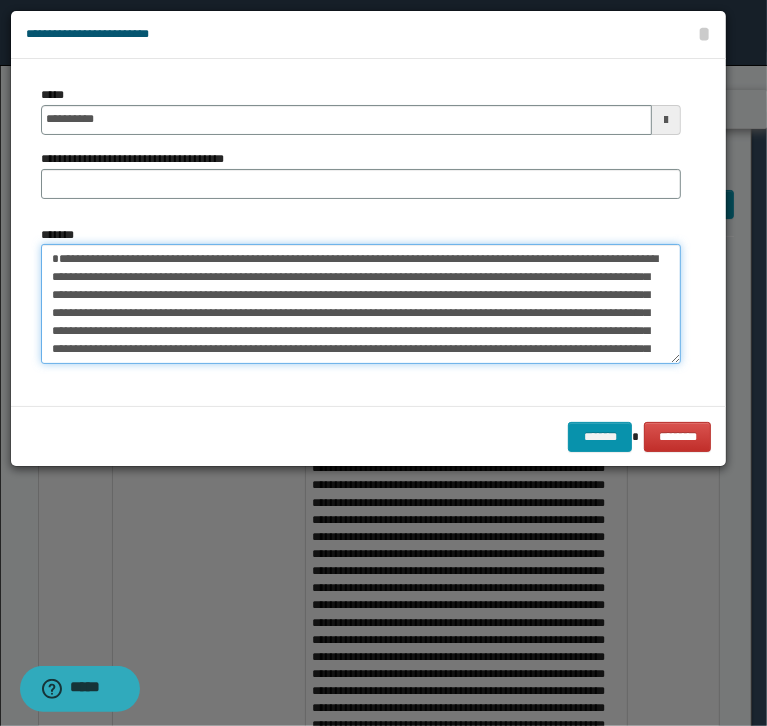 type on "**********" 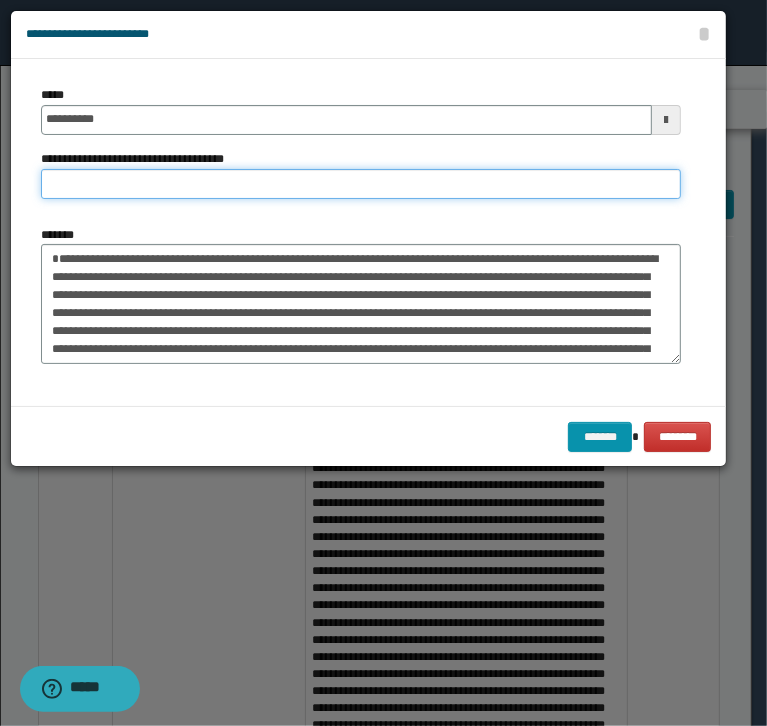click on "**********" at bounding box center (361, 184) 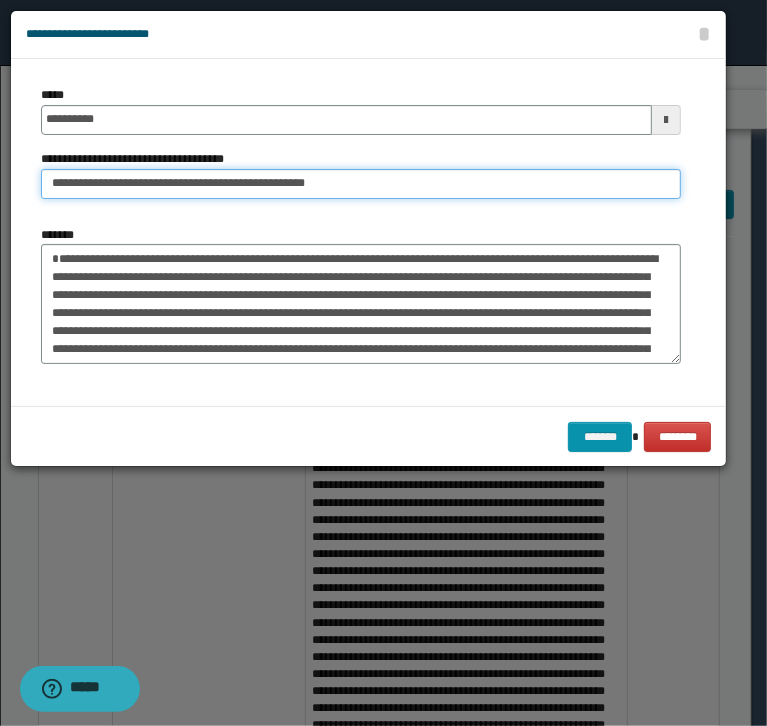 drag, startPoint x: 105, startPoint y: 190, endPoint x: 50, endPoint y: 190, distance: 55 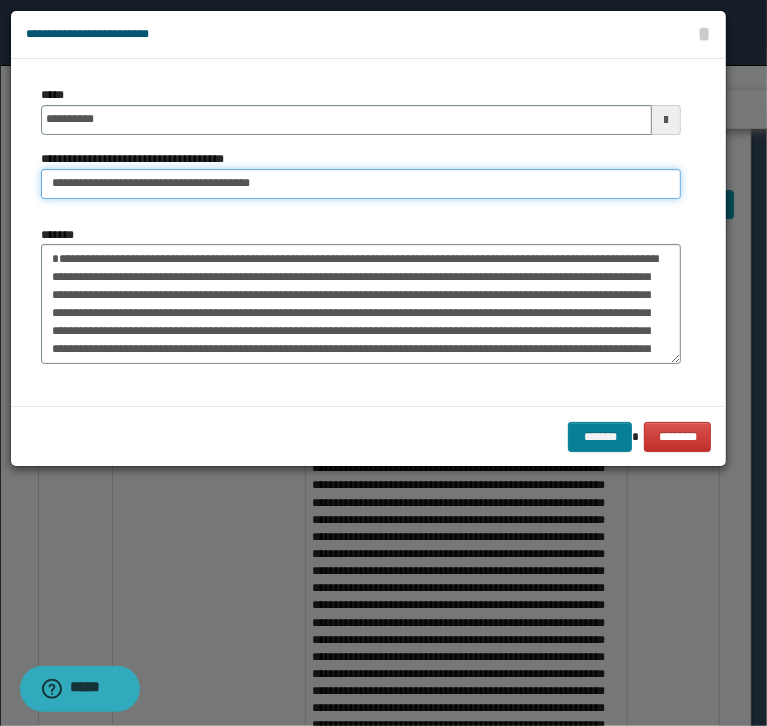 type on "**********" 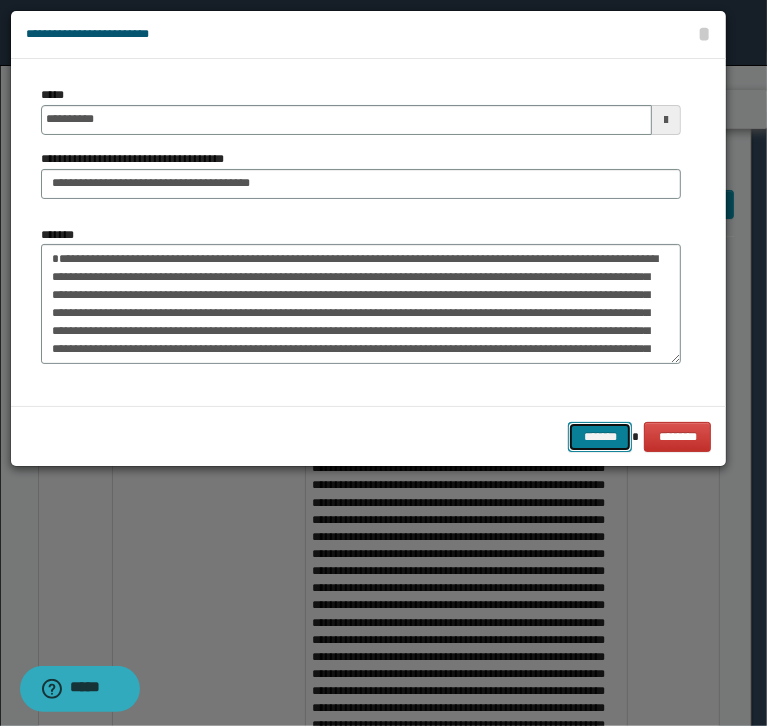 click on "*******" at bounding box center (600, 437) 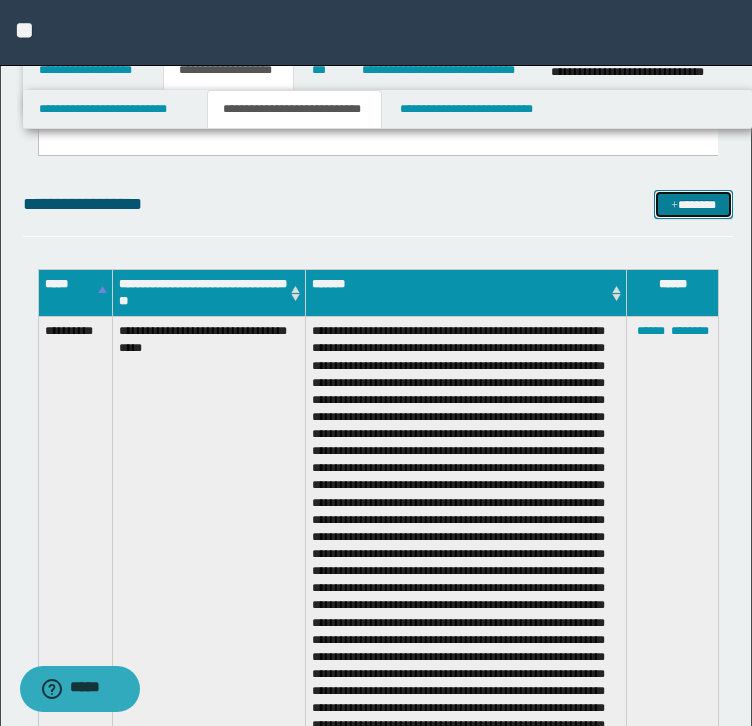 click on "*******" at bounding box center (693, 205) 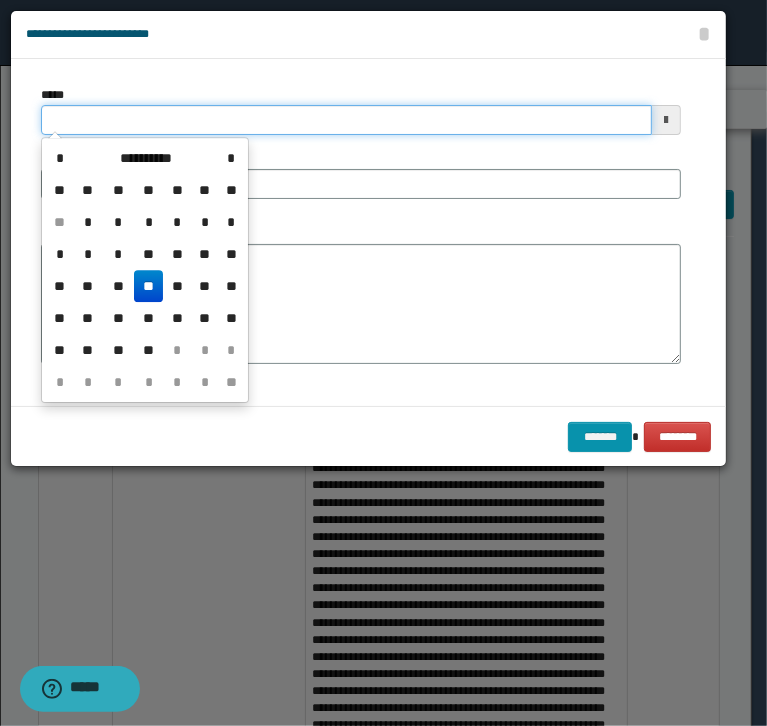 click on "*****" at bounding box center [346, 120] 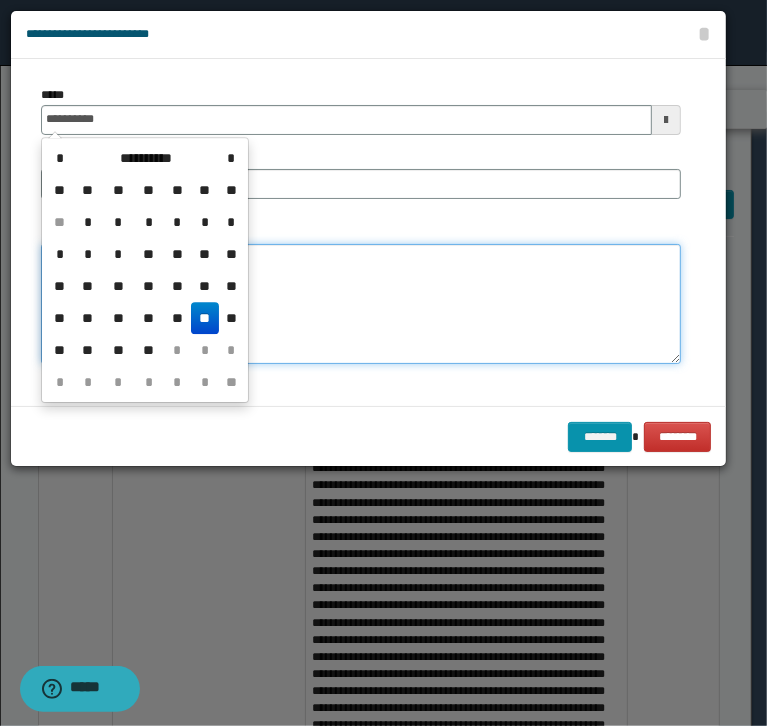 type on "**********" 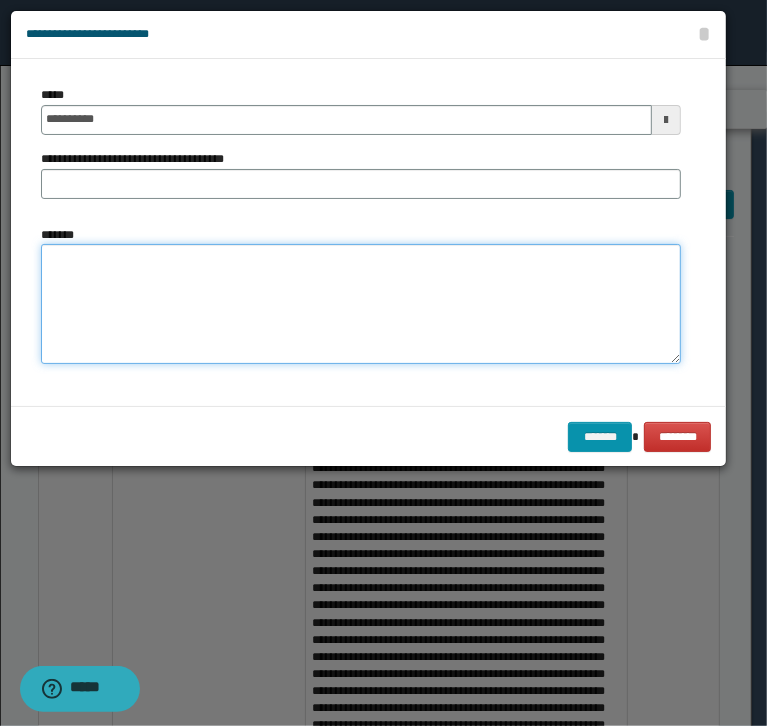 paste on "**********" 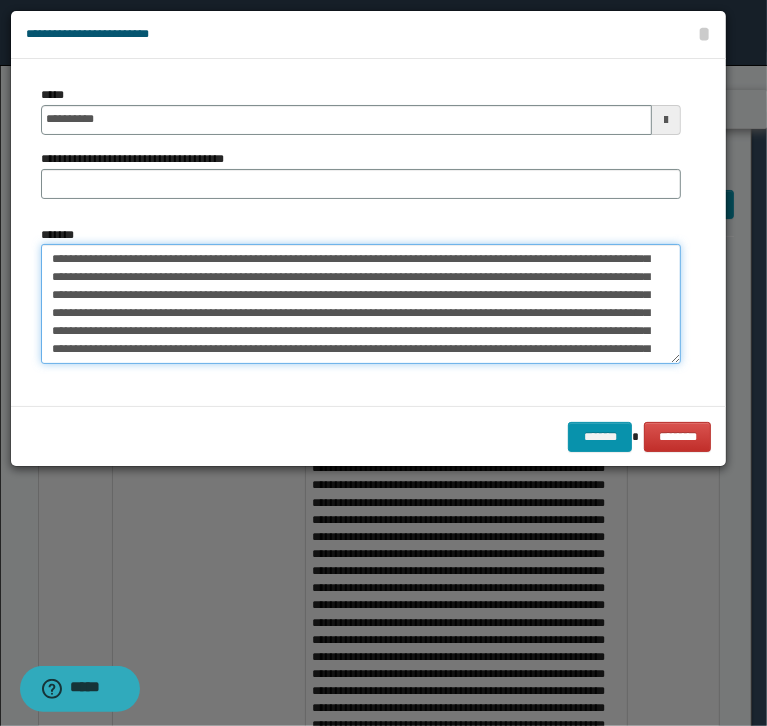 scroll, scrollTop: 0, scrollLeft: 0, axis: both 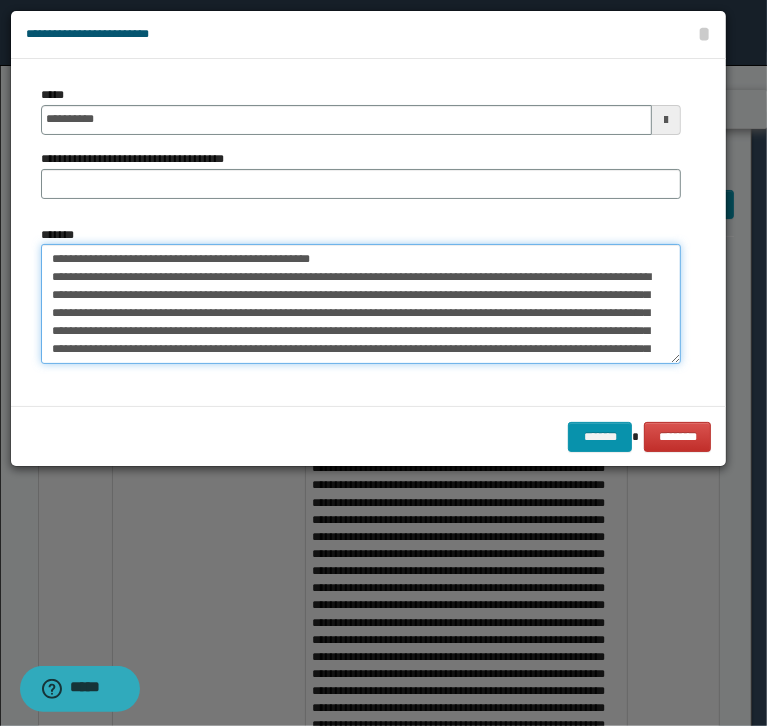 click on "*******" at bounding box center (361, 304) 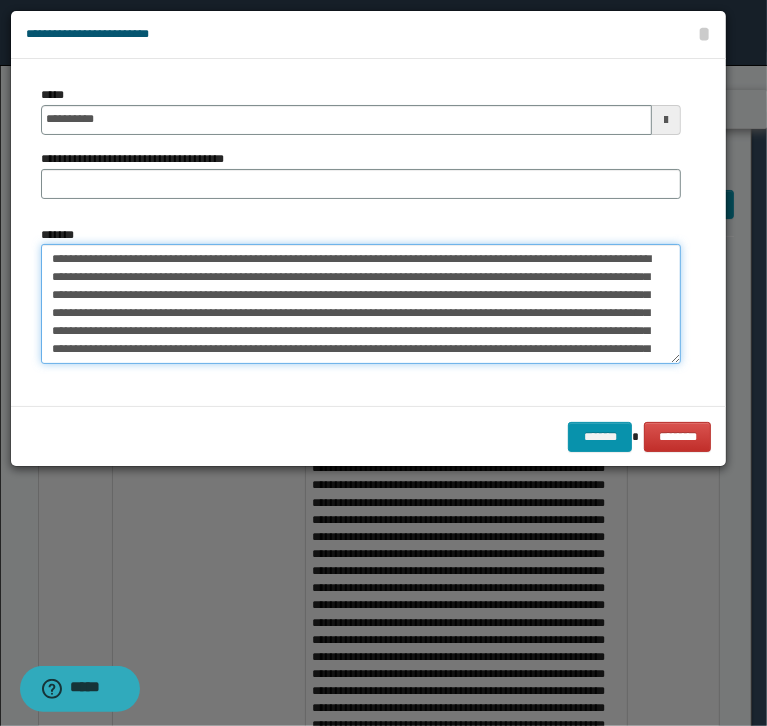 type on "**********" 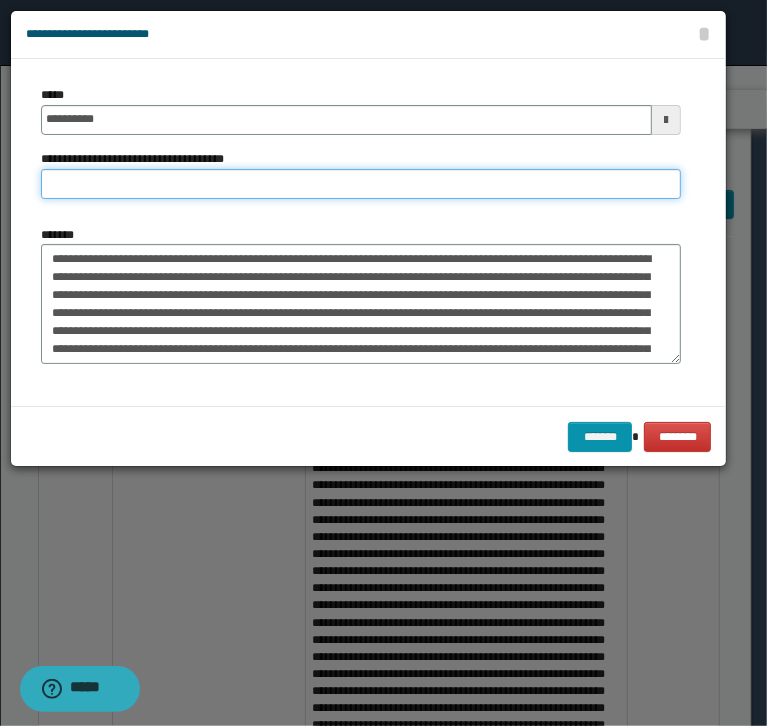 click on "**********" at bounding box center (361, 184) 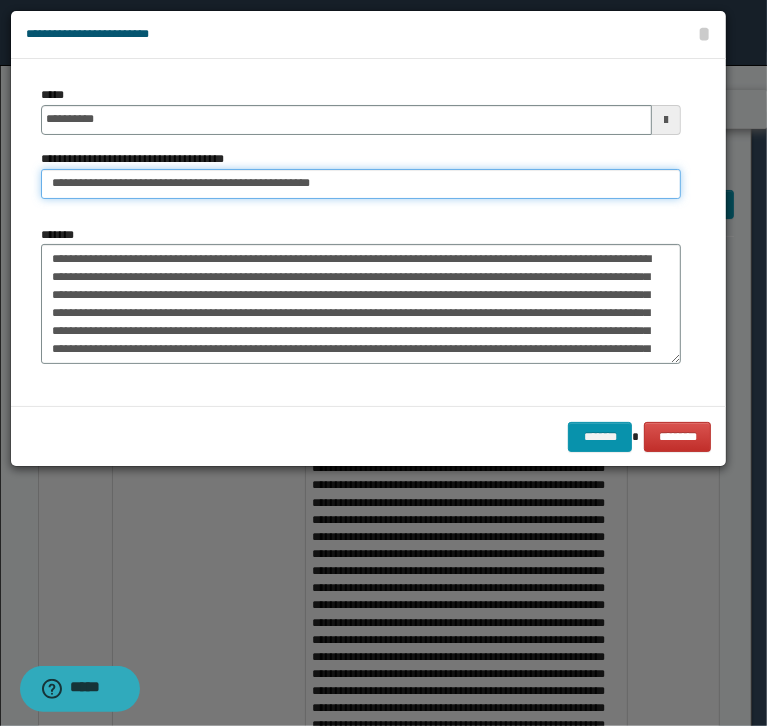 drag, startPoint x: 104, startPoint y: 189, endPoint x: -55, endPoint y: 181, distance: 159.20113 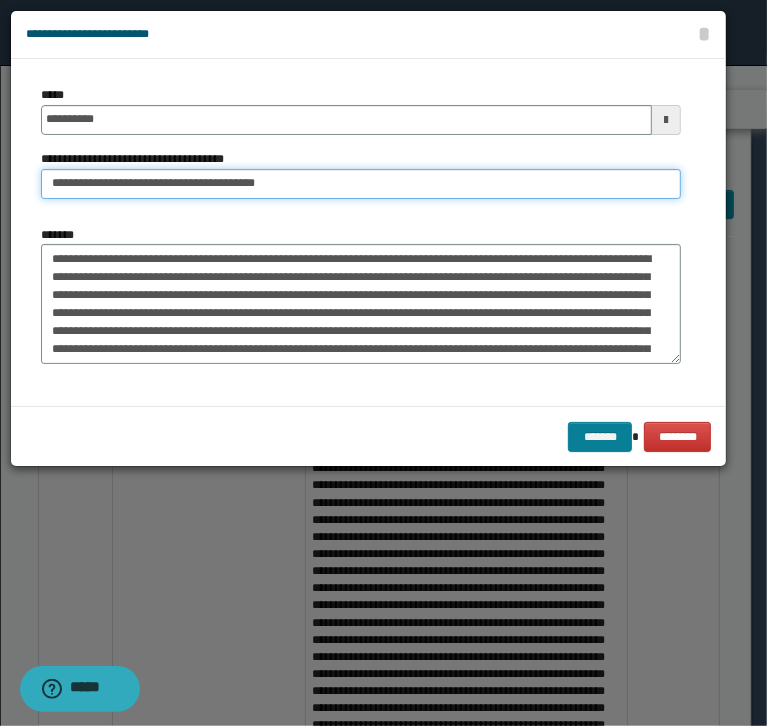 type on "**********" 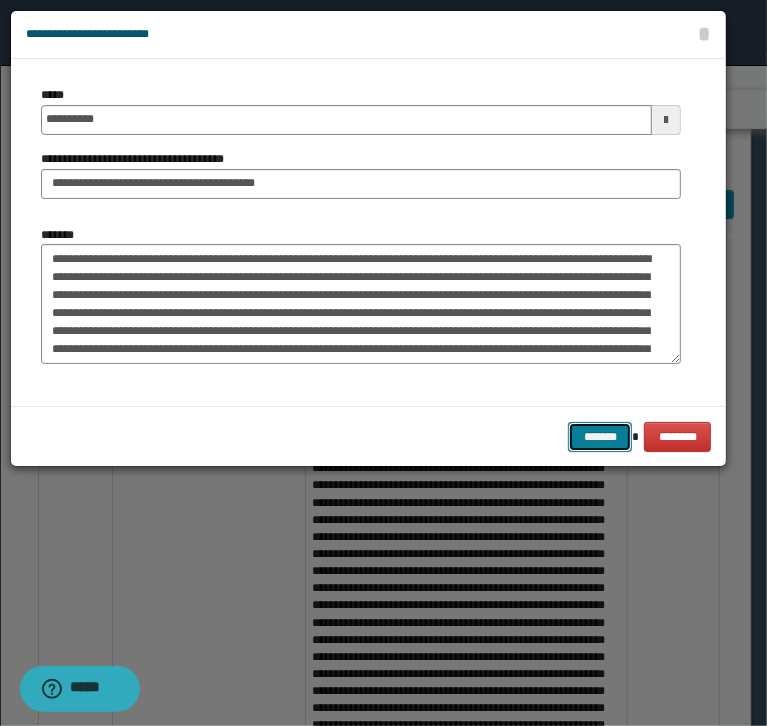 click on "*******" at bounding box center [600, 437] 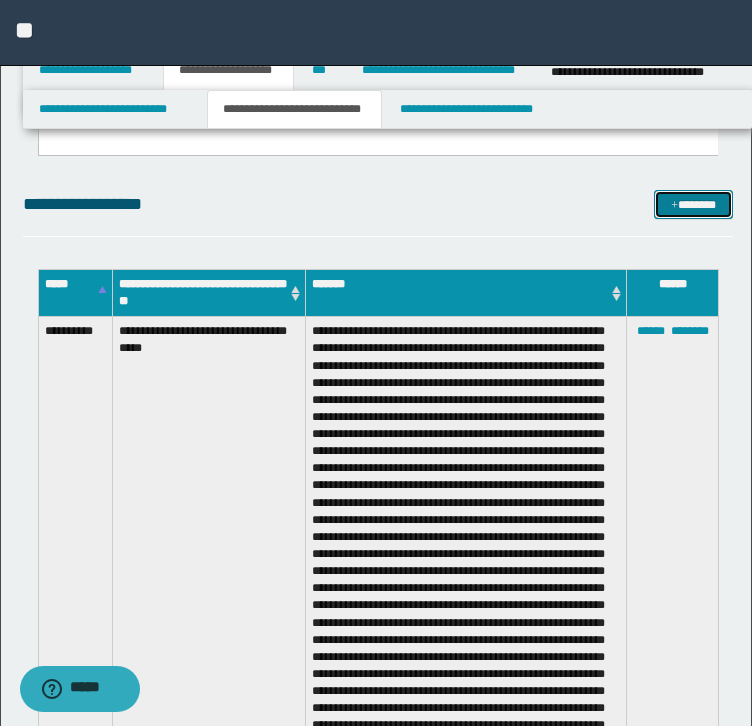 click on "*******" at bounding box center [693, 205] 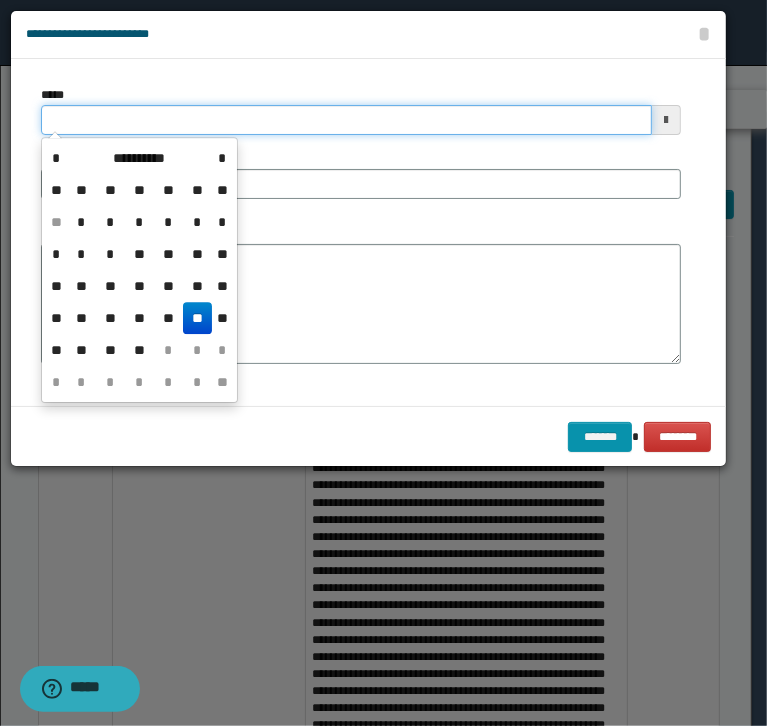 click on "*****" at bounding box center [346, 120] 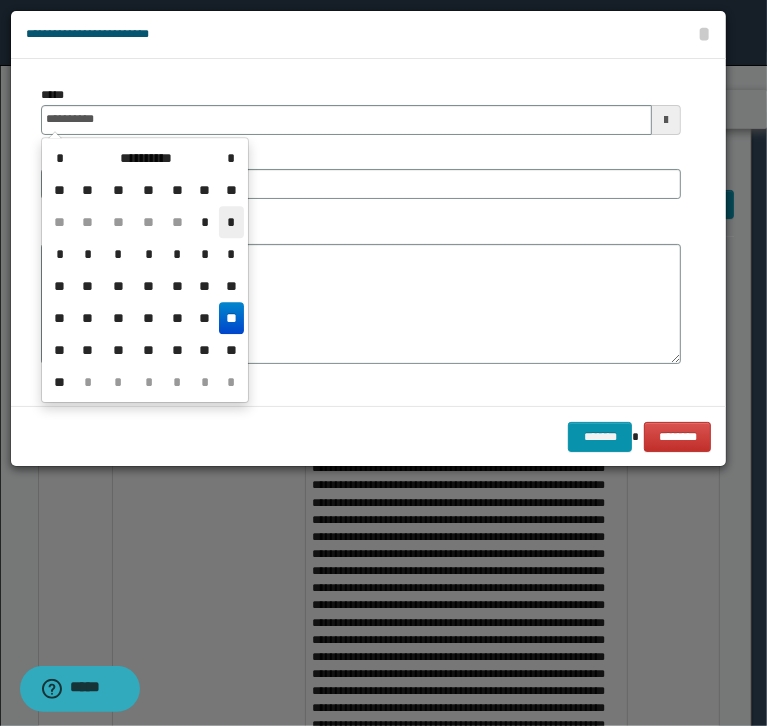 click on "*" at bounding box center (231, 222) 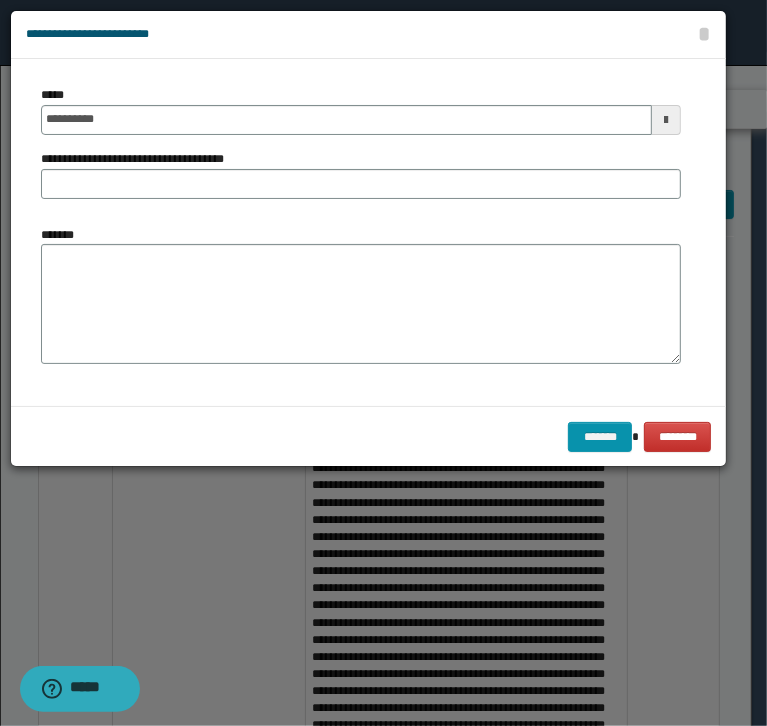 type on "**********" 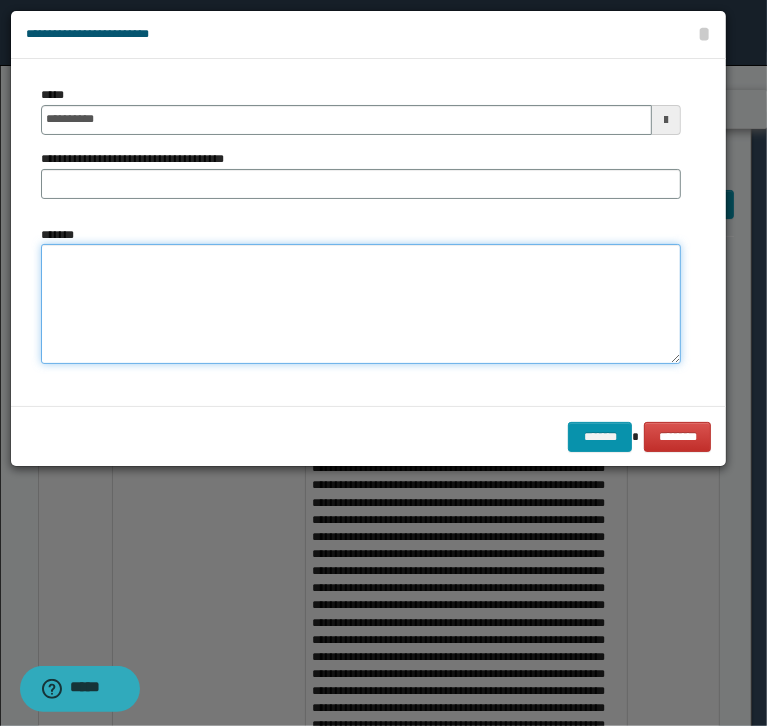 click on "*******" at bounding box center (361, 304) 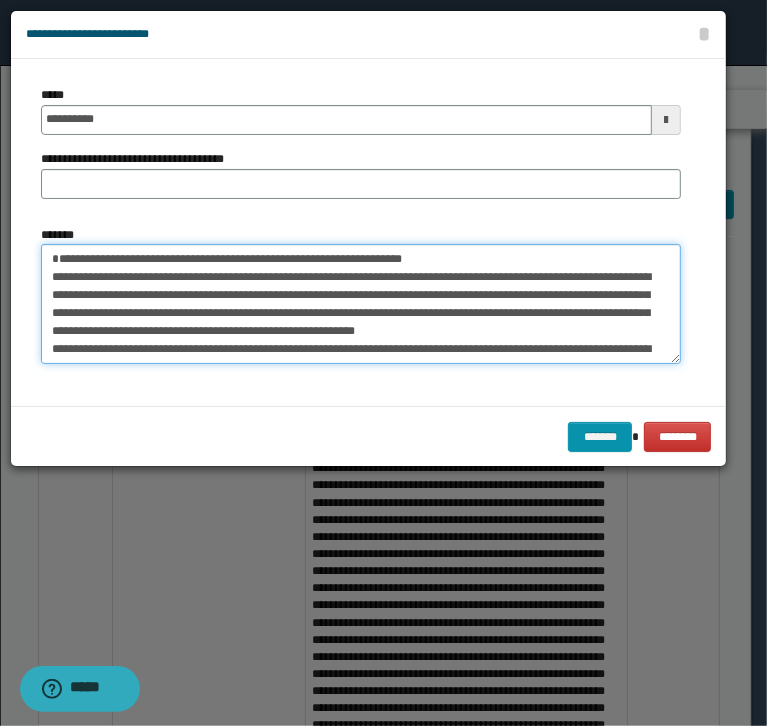 scroll, scrollTop: 174, scrollLeft: 0, axis: vertical 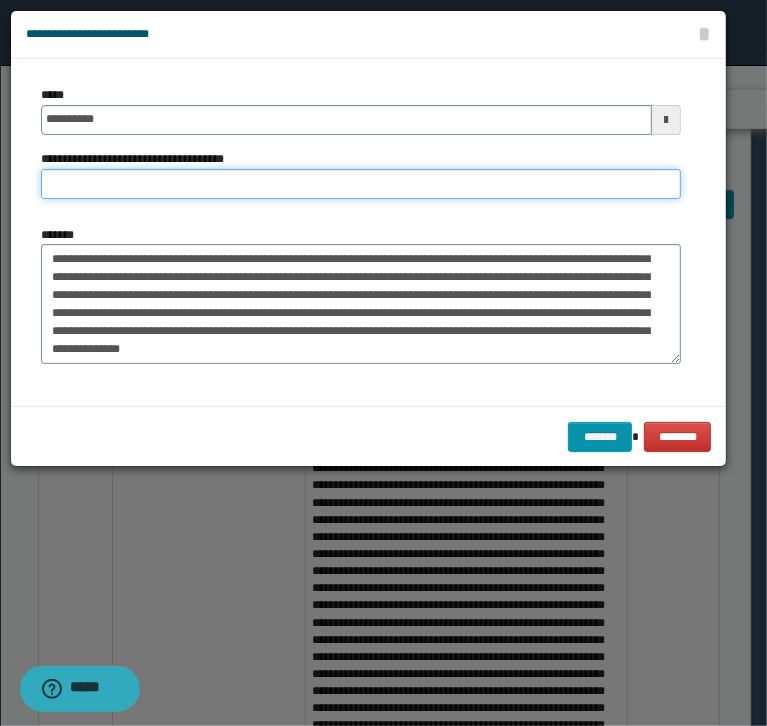 click on "**********" at bounding box center (361, 184) 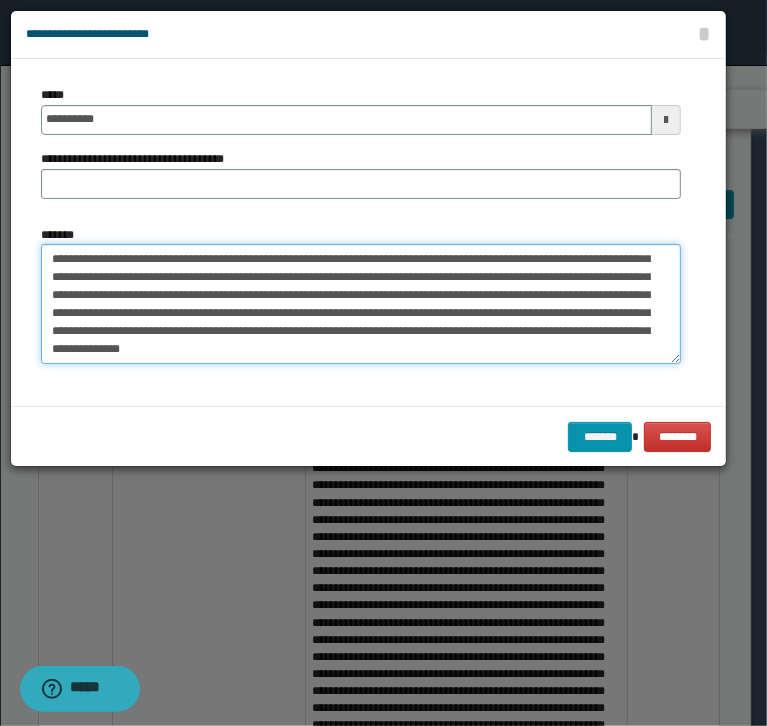 click on "*******" at bounding box center (361, 304) 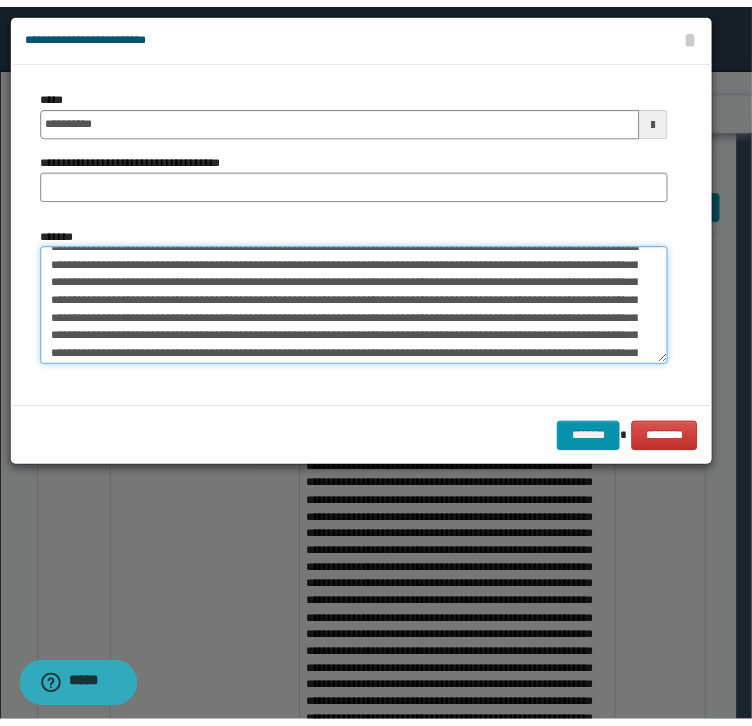 scroll, scrollTop: 0, scrollLeft: 0, axis: both 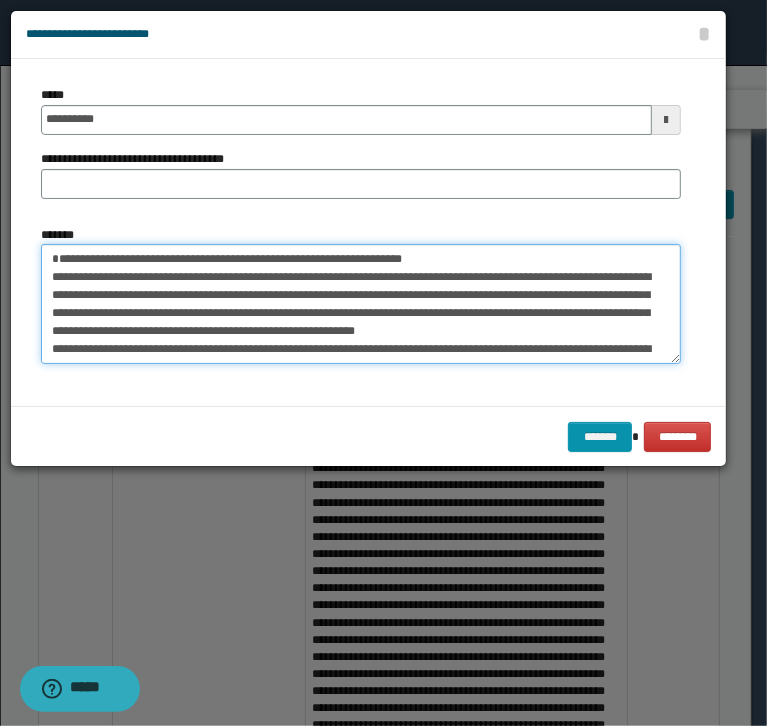 click on "*******" at bounding box center [361, 304] 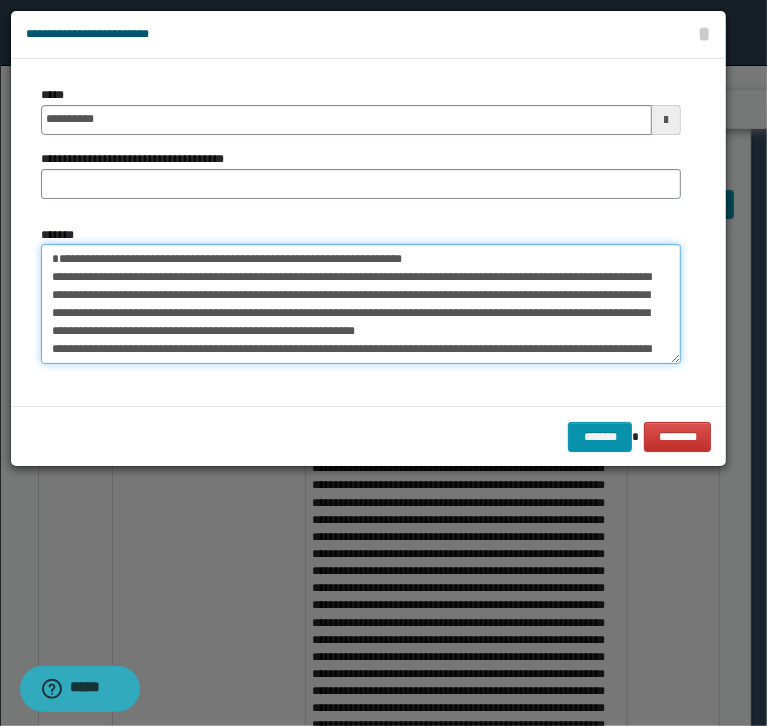 click on "*******" at bounding box center (361, 304) 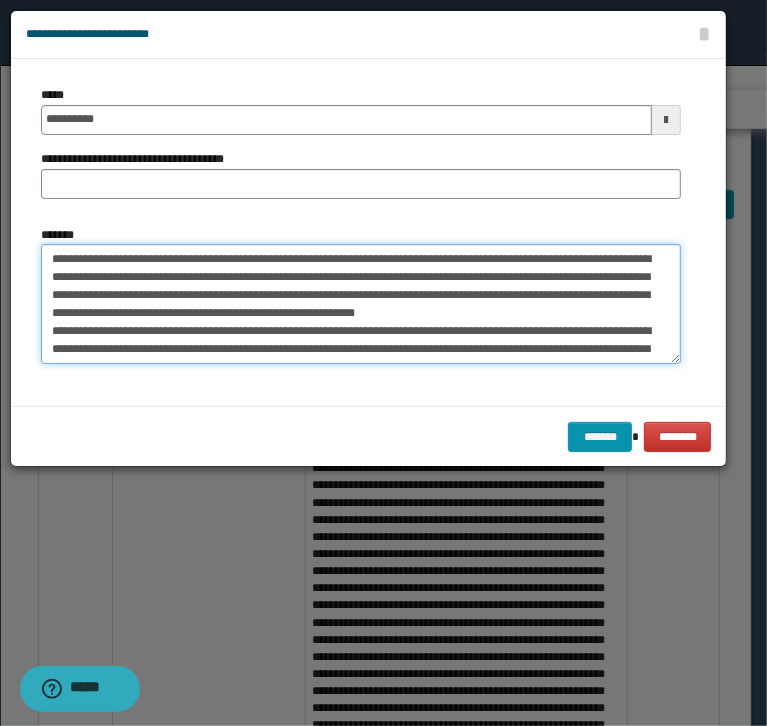 type on "**********" 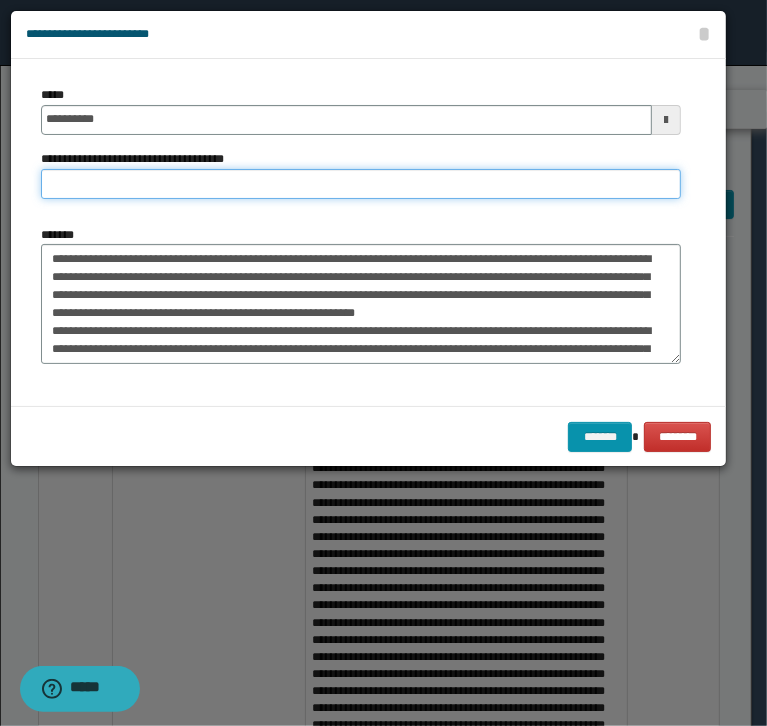 click on "**********" at bounding box center (361, 184) 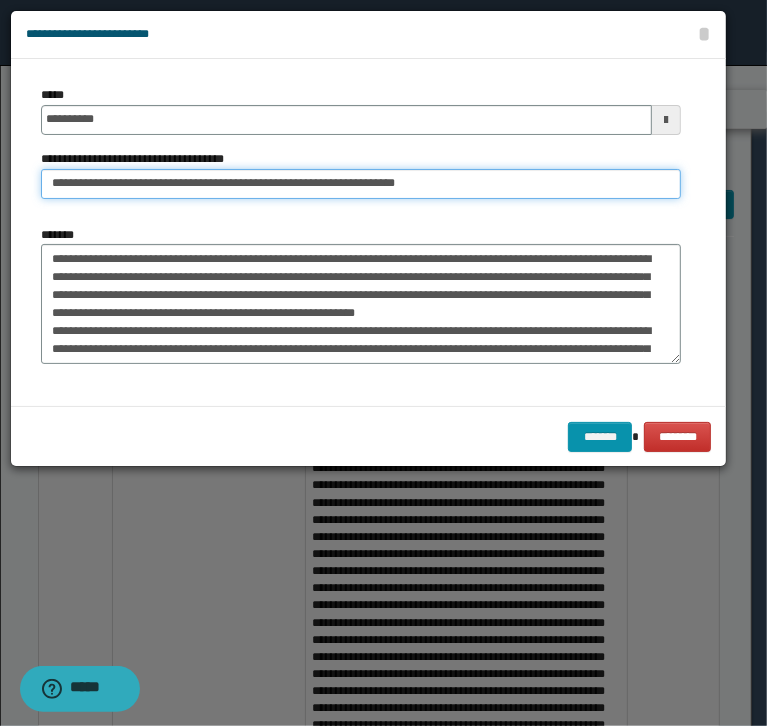 drag, startPoint x: 121, startPoint y: 183, endPoint x: -16, endPoint y: 180, distance: 137.03284 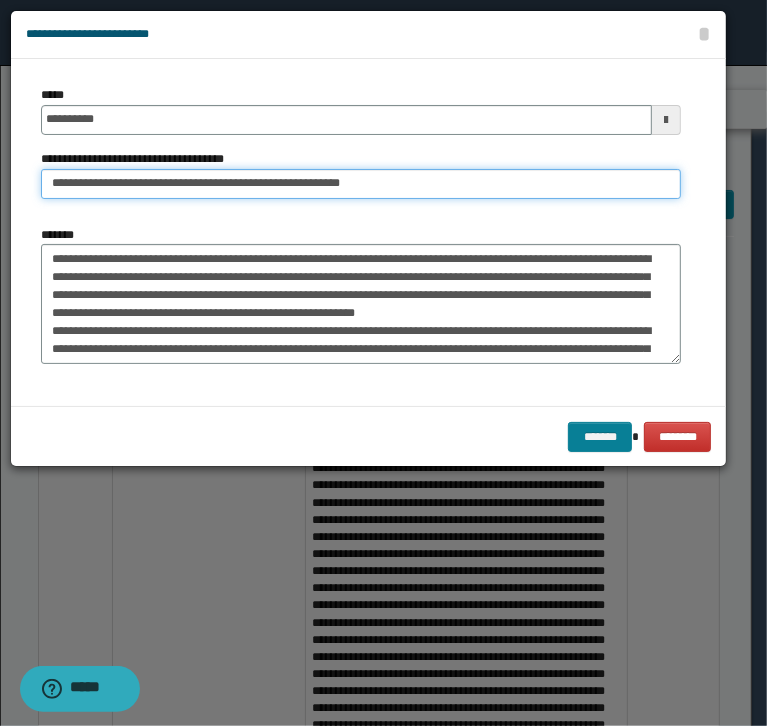 type on "**********" 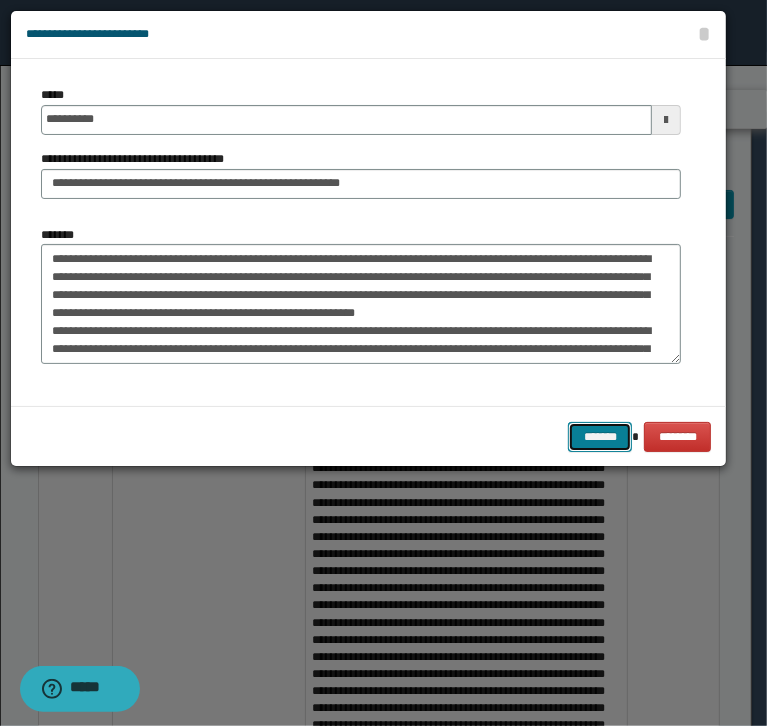 click on "*******" at bounding box center (600, 437) 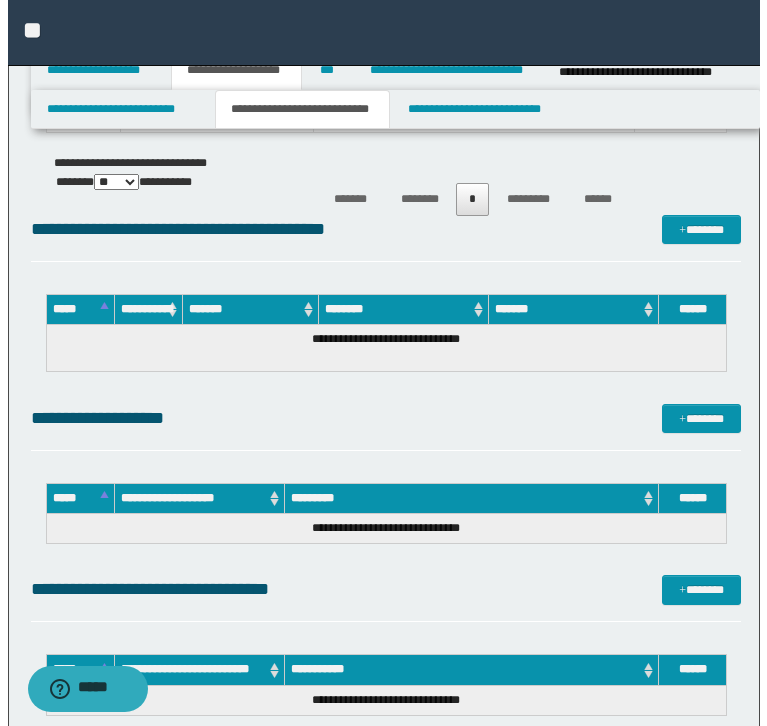scroll, scrollTop: 5768, scrollLeft: 0, axis: vertical 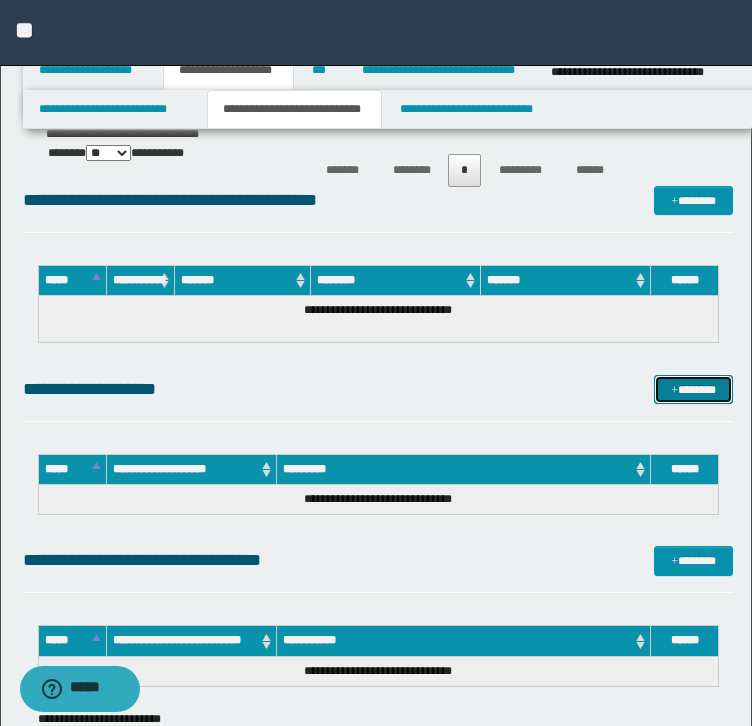 click on "*******" at bounding box center (693, 390) 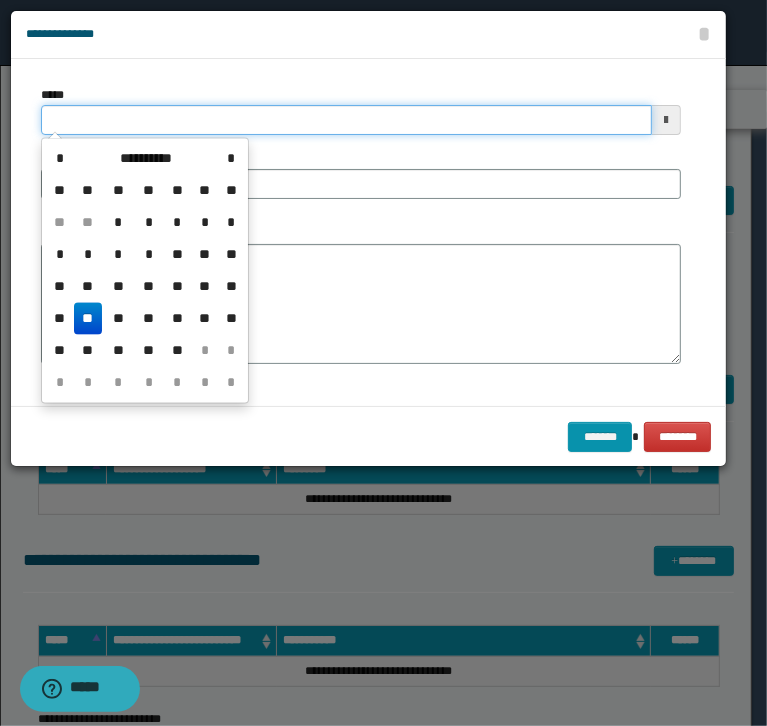 click on "*****" at bounding box center (346, 120) 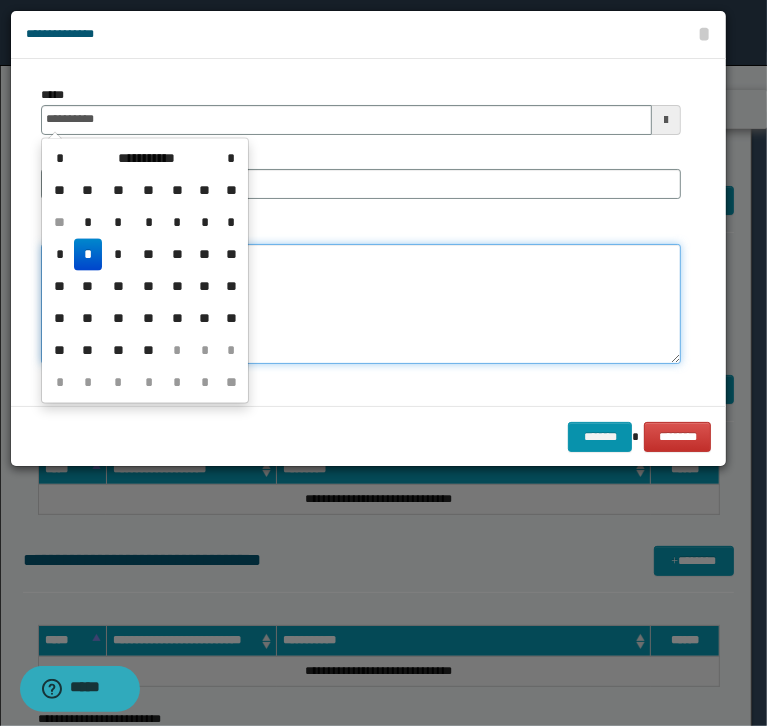 type on "**********" 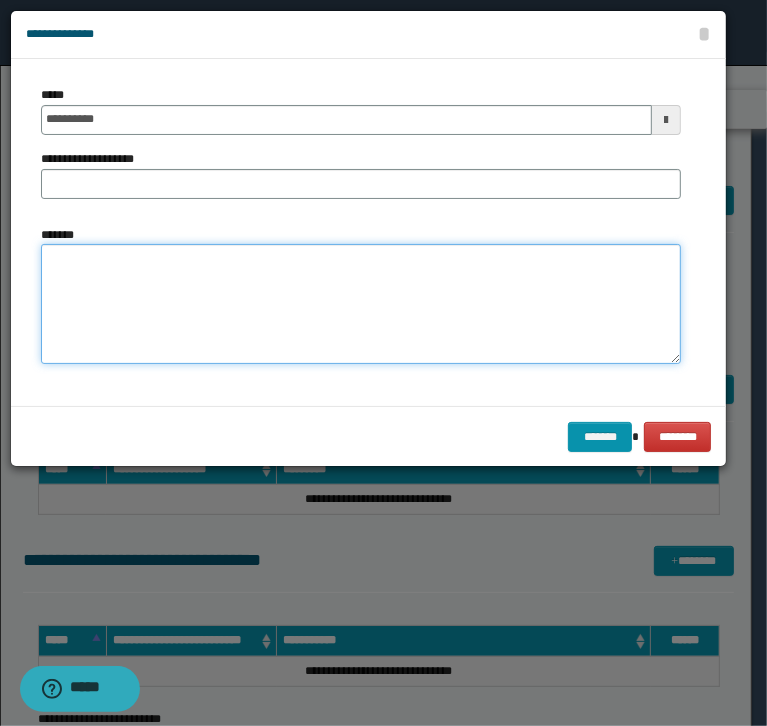 paste on "**********" 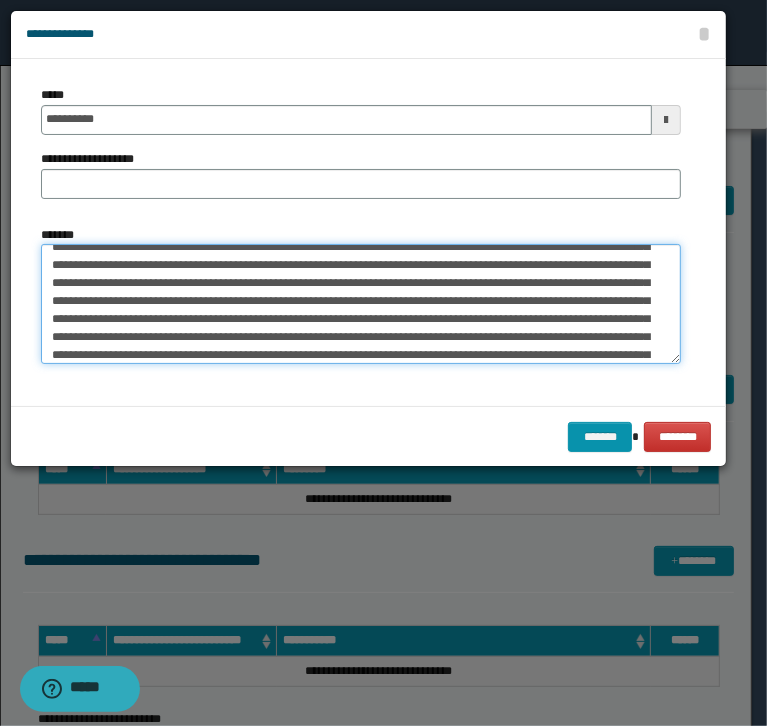 scroll, scrollTop: 0, scrollLeft: 0, axis: both 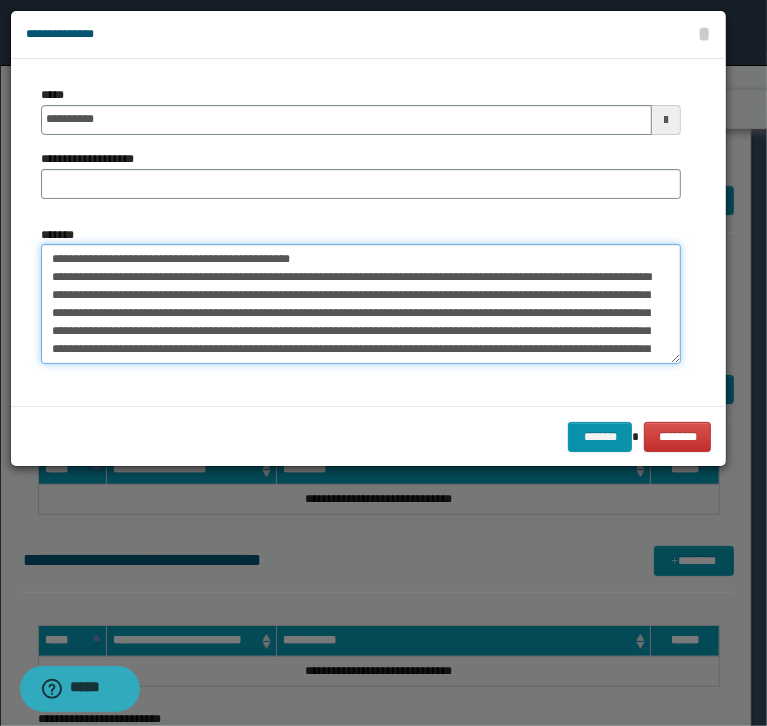 drag, startPoint x: 368, startPoint y: 261, endPoint x: -24, endPoint y: 237, distance: 392.734 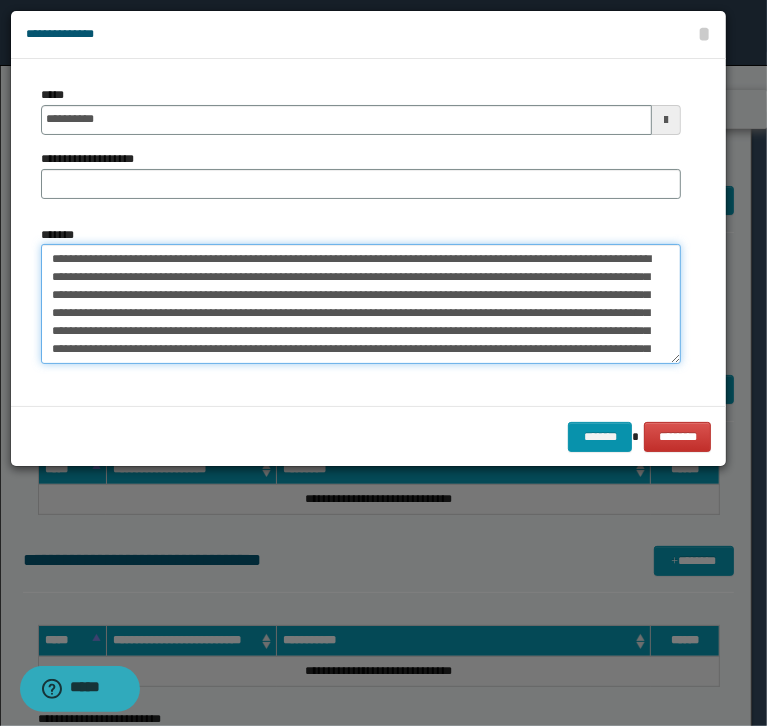 type on "**********" 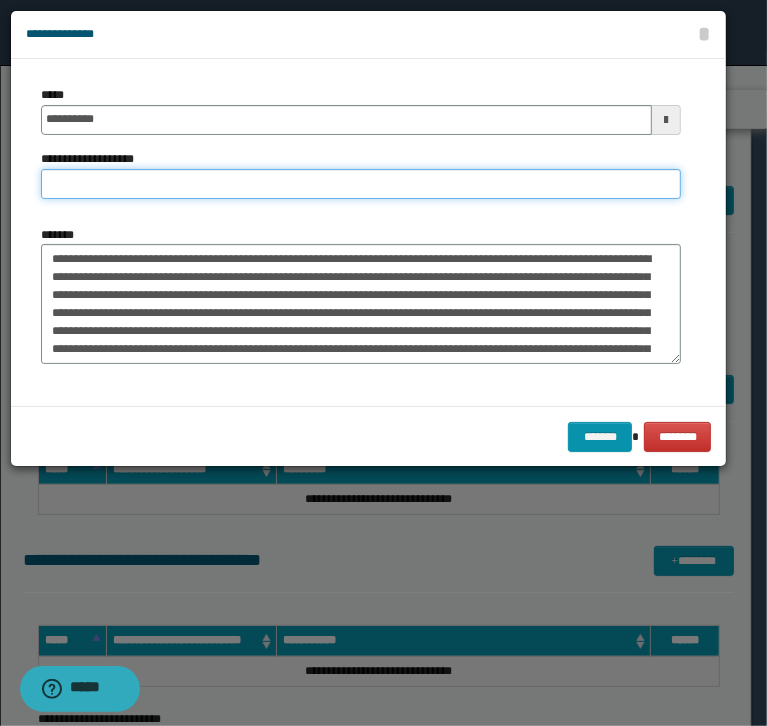click on "**********" at bounding box center [361, 184] 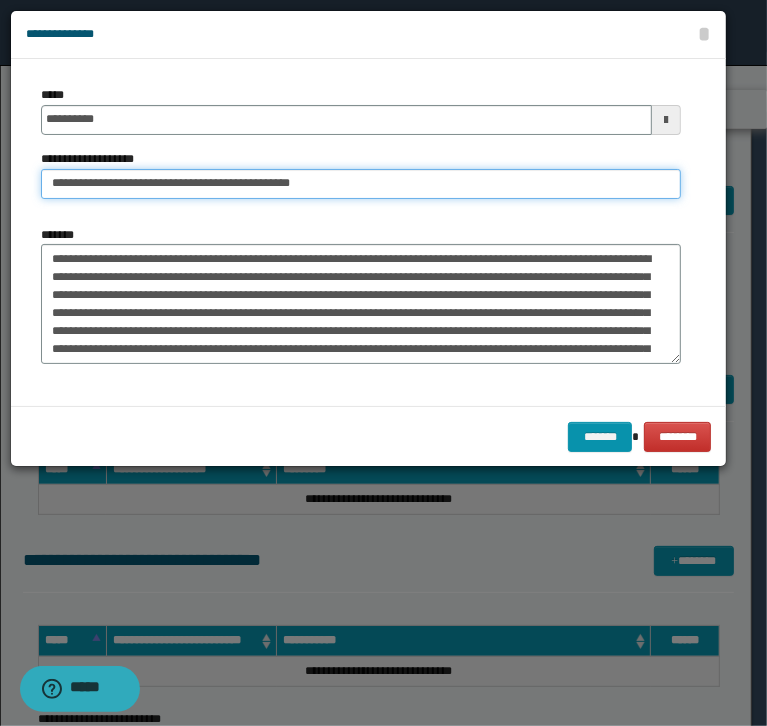 drag, startPoint x: 118, startPoint y: 179, endPoint x: -27, endPoint y: 177, distance: 145.0138 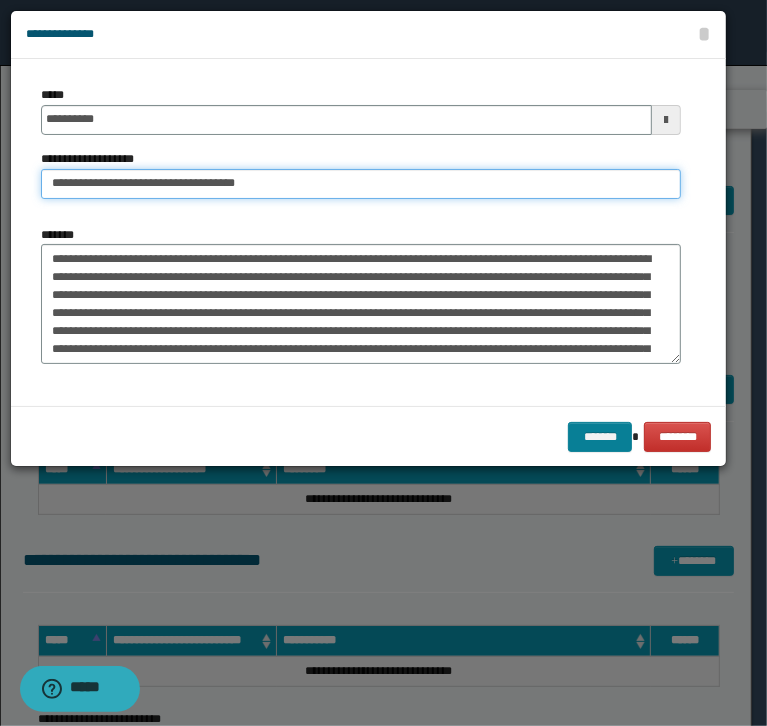 type on "**********" 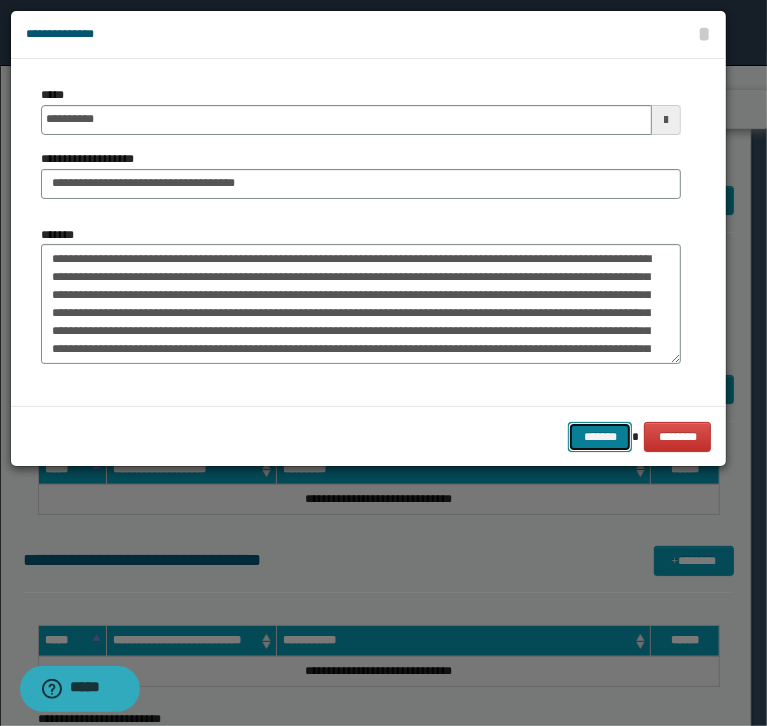 click on "*******" at bounding box center (600, 437) 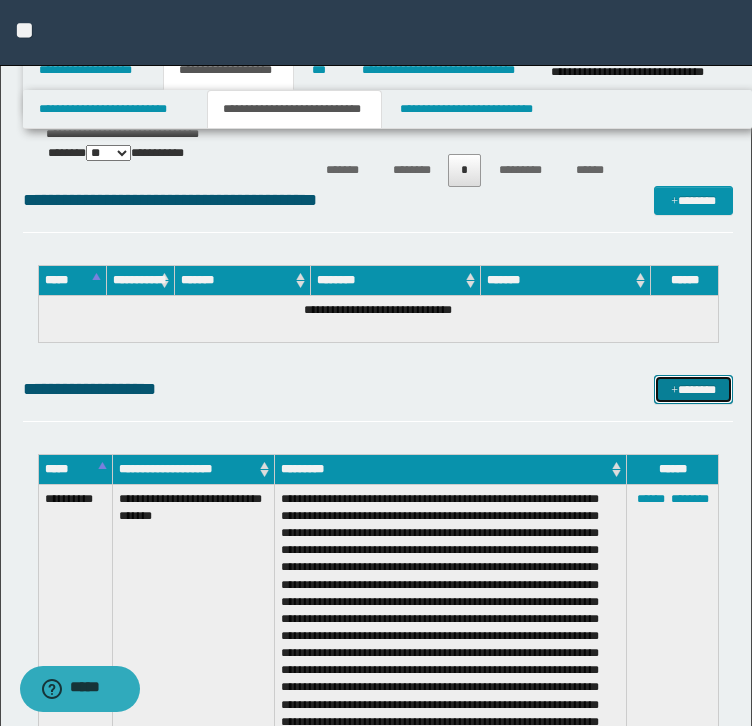 click on "*******" at bounding box center (693, 390) 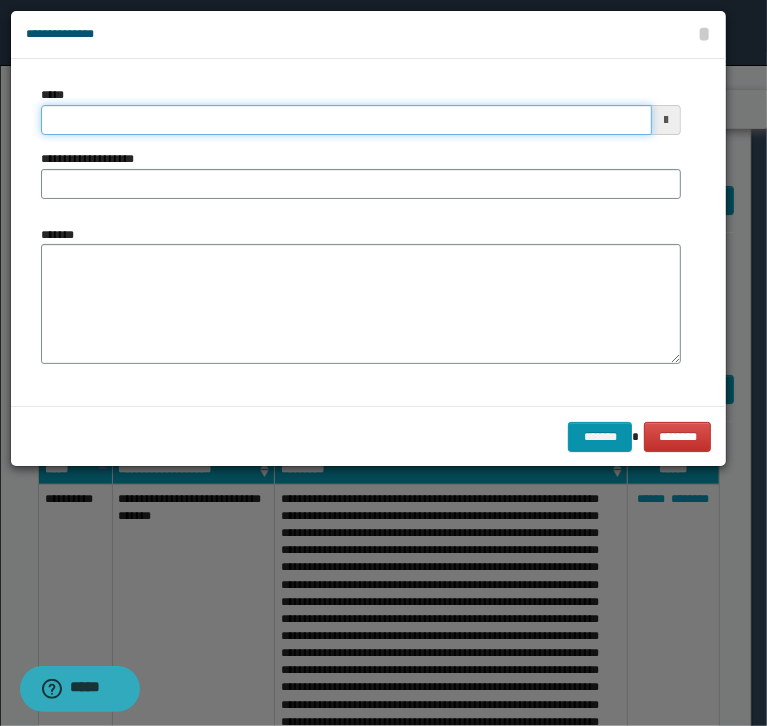 click on "*****" at bounding box center [346, 120] 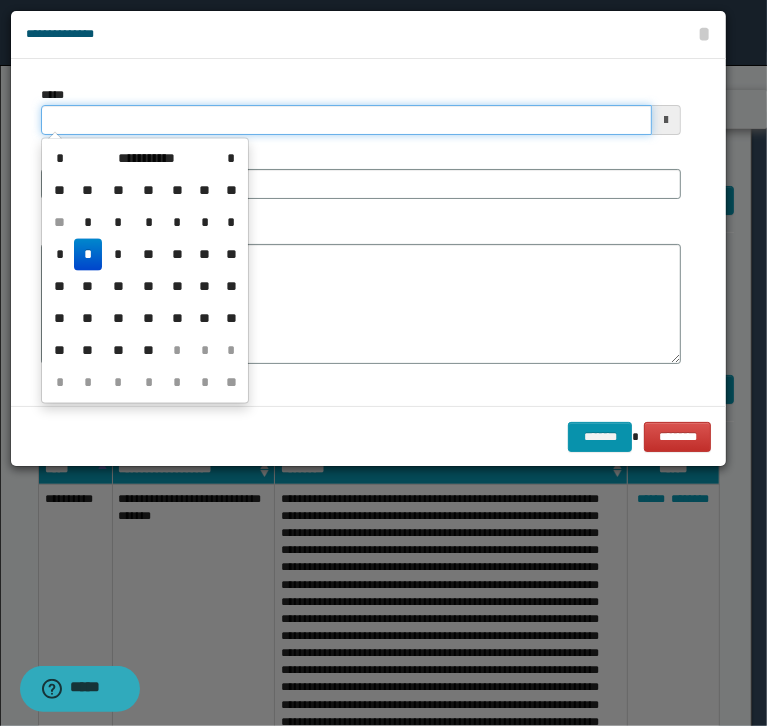 click on "*****" at bounding box center (346, 120) 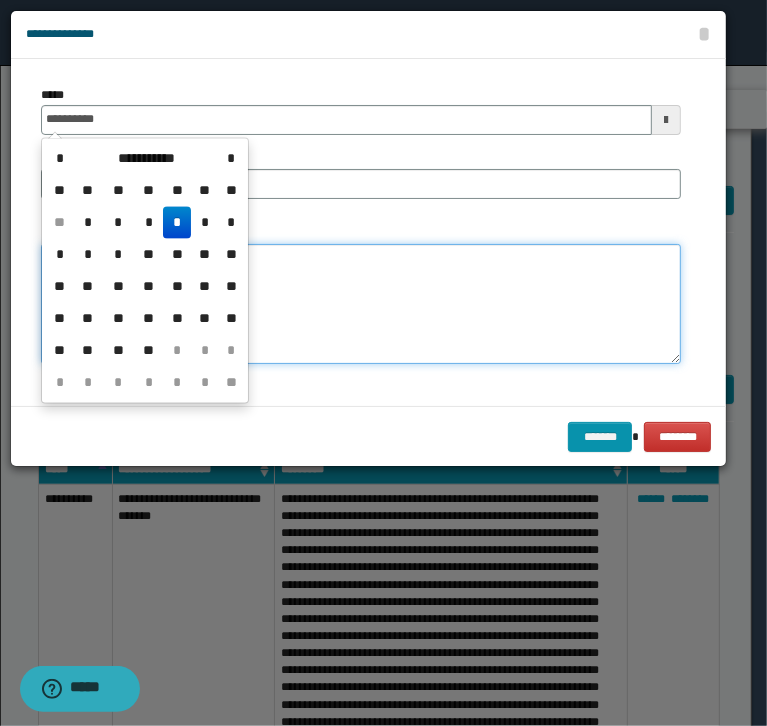 type on "**********" 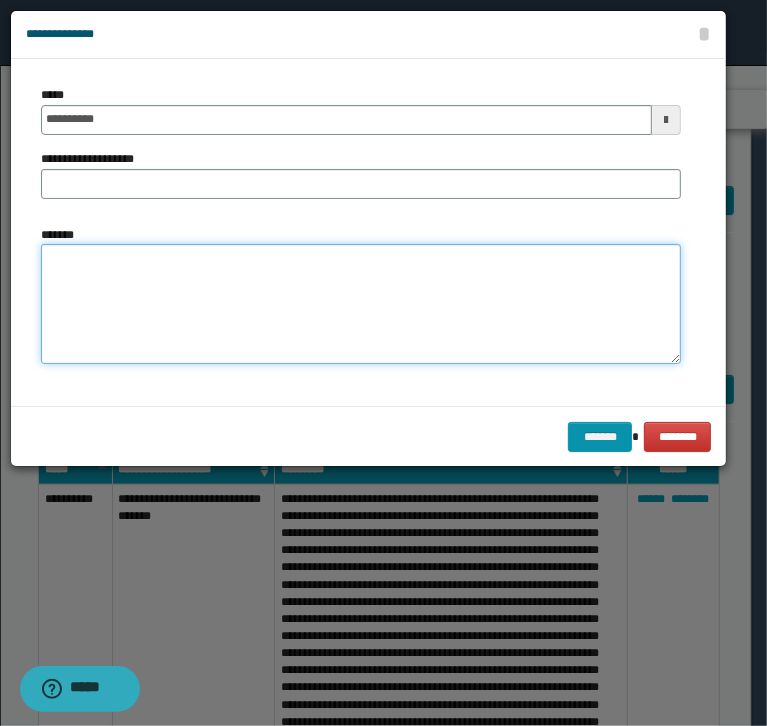 paste on "**********" 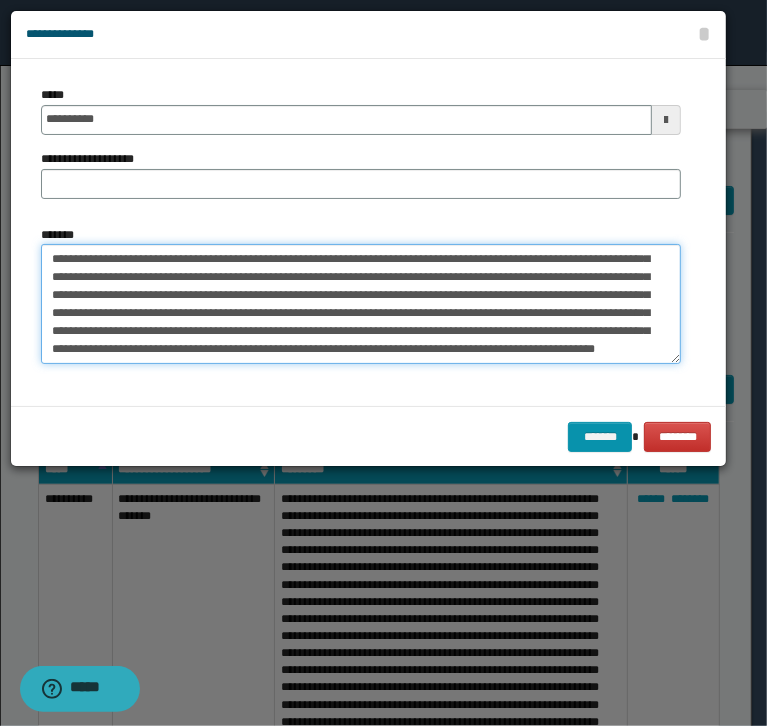 scroll, scrollTop: 0, scrollLeft: 0, axis: both 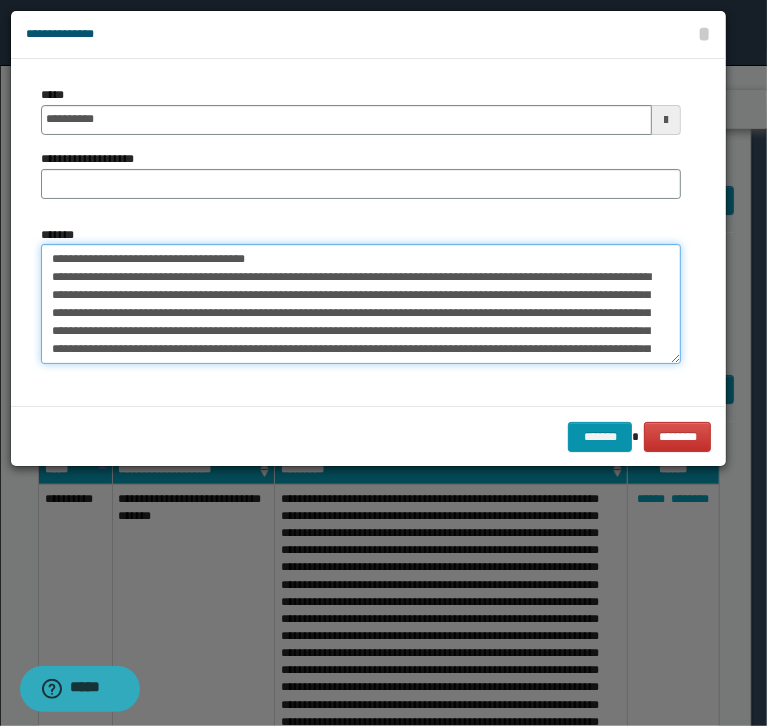 drag, startPoint x: 308, startPoint y: 258, endPoint x: -22, endPoint y: 256, distance: 330.00607 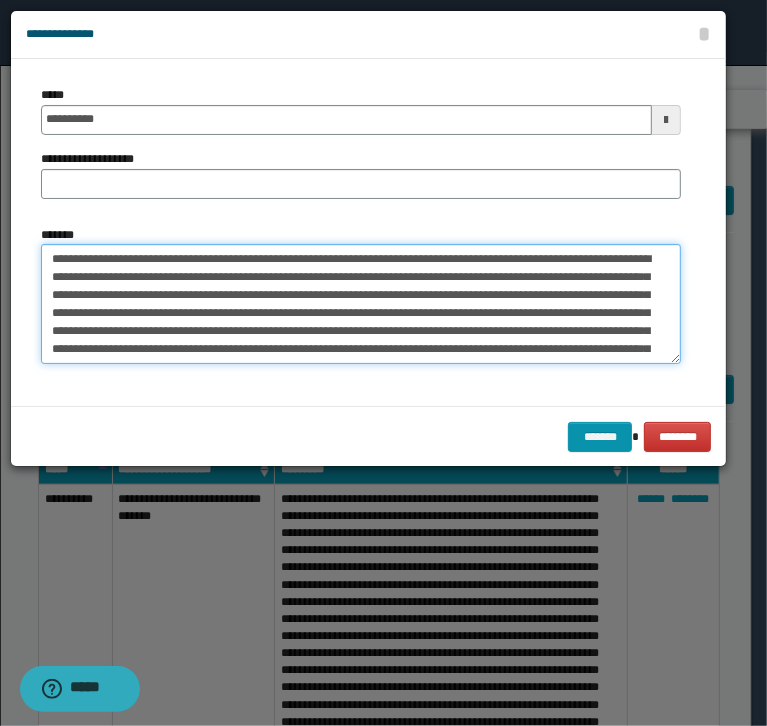 type on "**********" 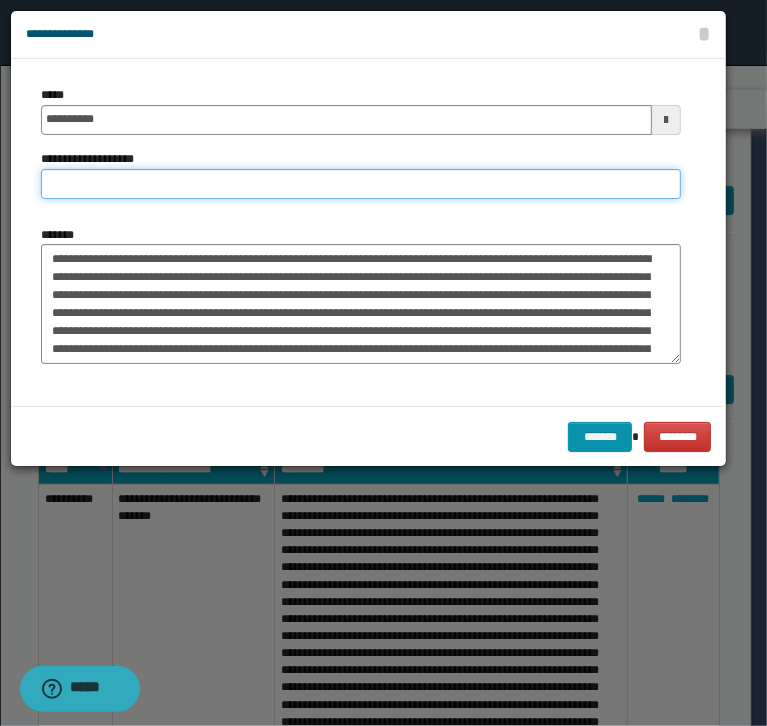 click on "**********" at bounding box center (361, 184) 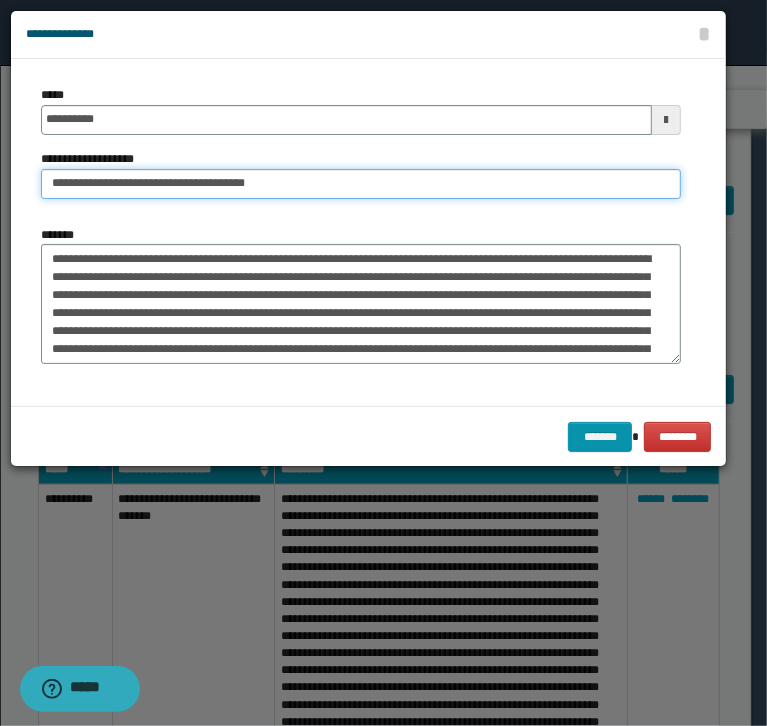 drag, startPoint x: 107, startPoint y: 186, endPoint x: 21, endPoint y: 186, distance: 86 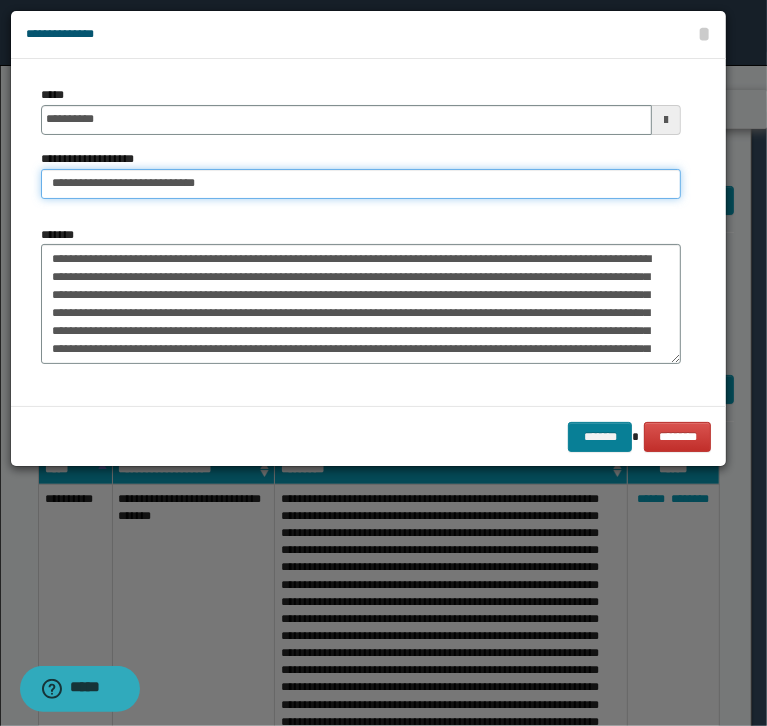 type on "**********" 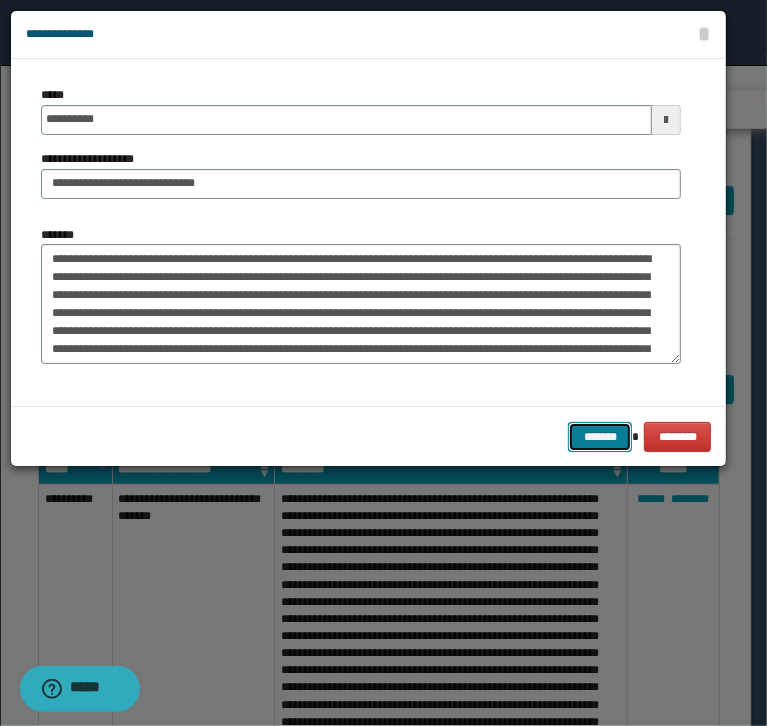 click on "*******" at bounding box center [600, 437] 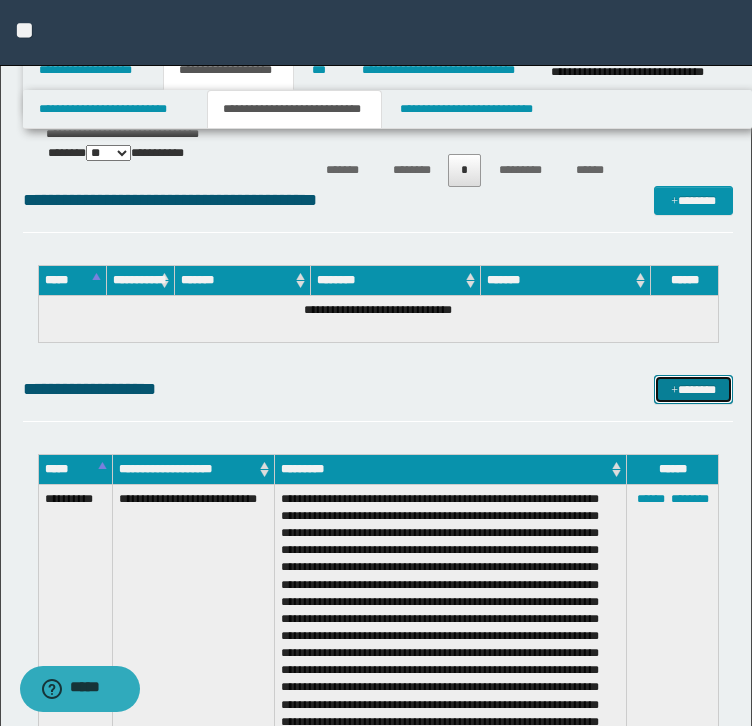 click on "*******" at bounding box center [693, 390] 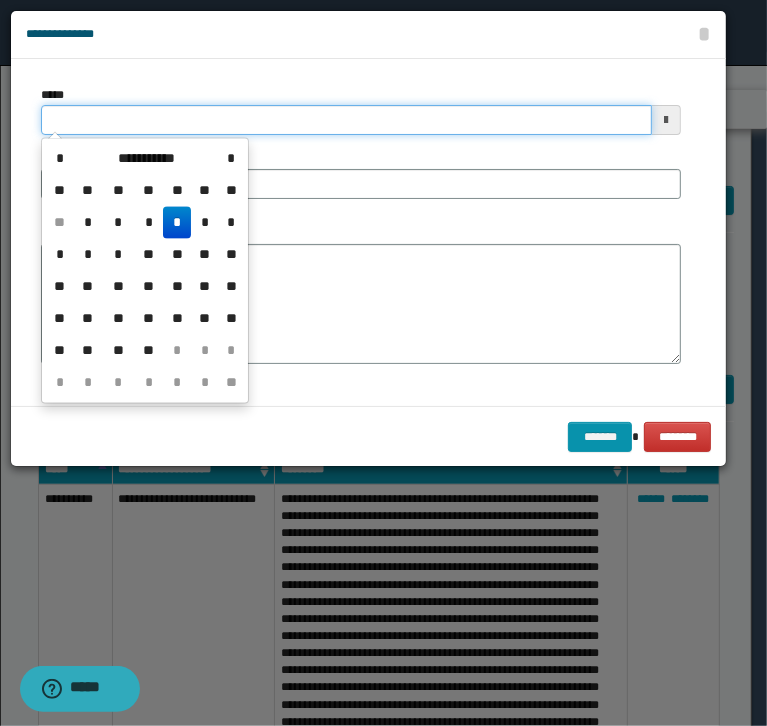 click on "*****" at bounding box center [346, 120] 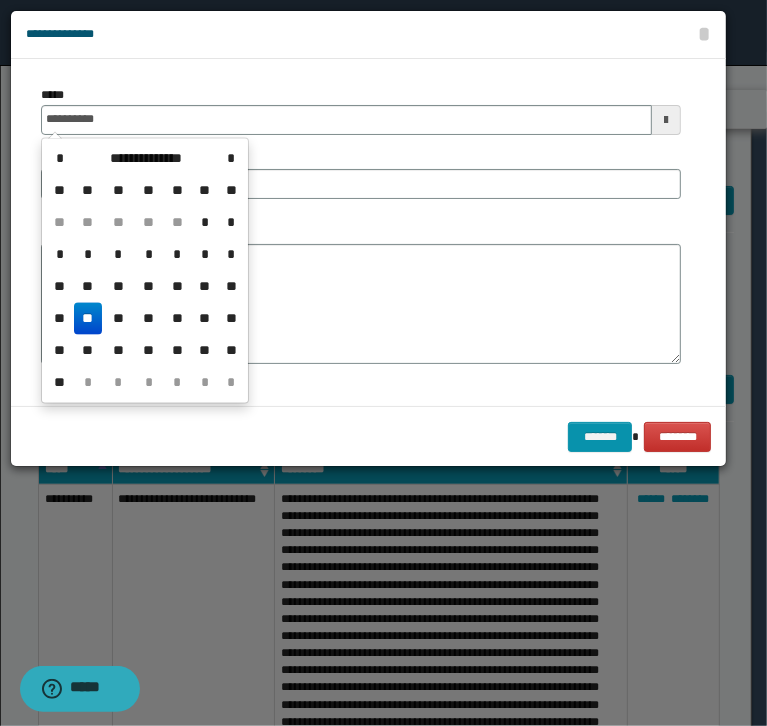 type on "**********" 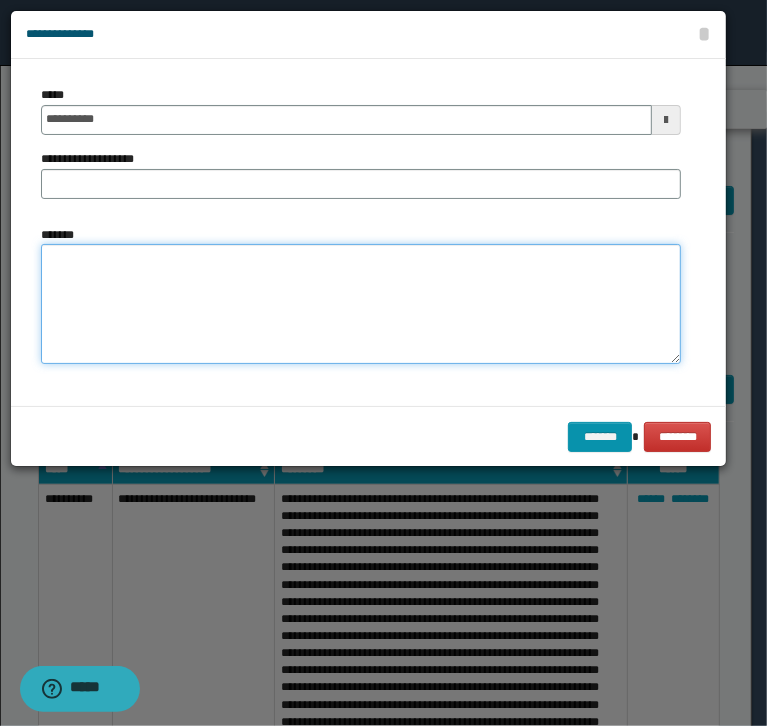 click on "*******" at bounding box center (361, 304) 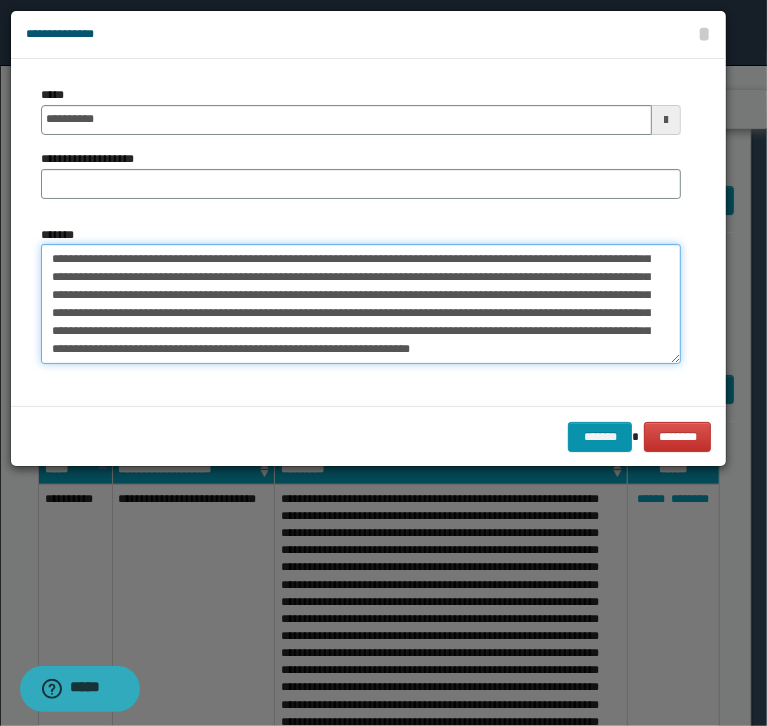 scroll, scrollTop: 0, scrollLeft: 0, axis: both 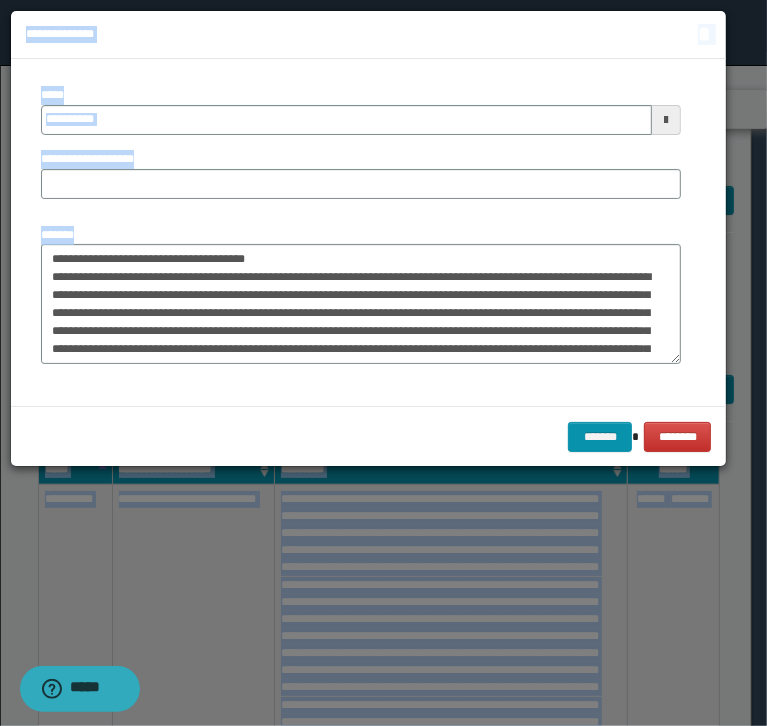 drag, startPoint x: 360, startPoint y: 235, endPoint x: 0, endPoint y: 231, distance: 360.02222 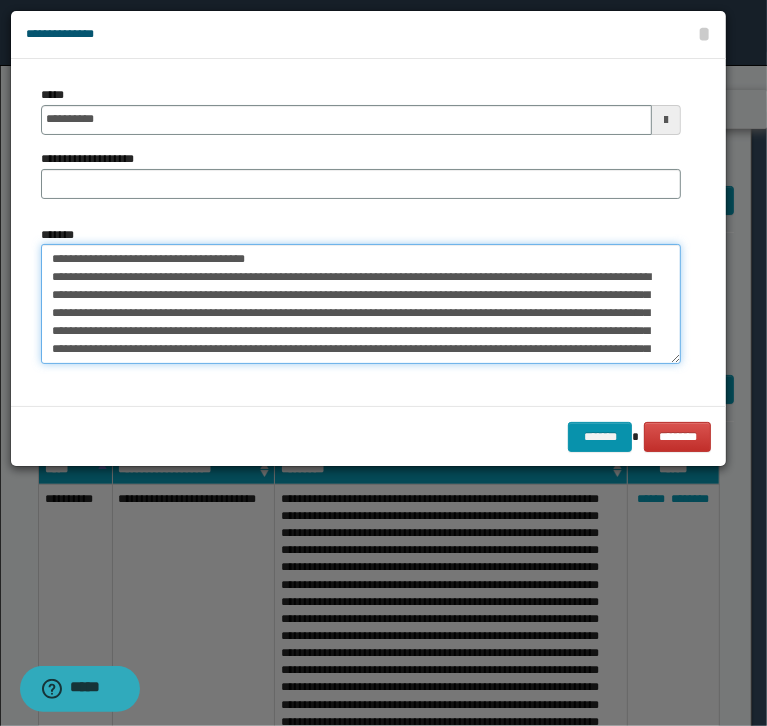 click on "**********" at bounding box center (361, 304) 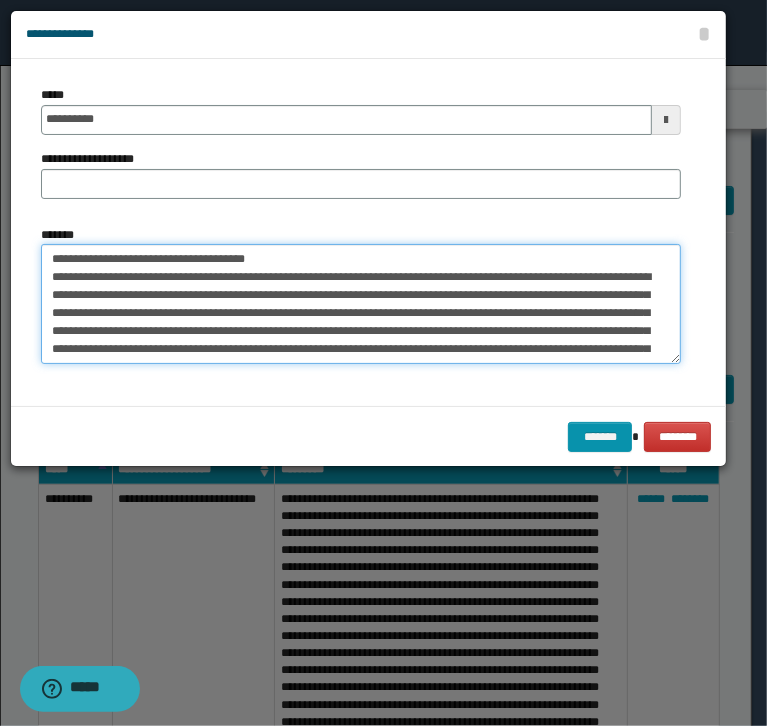 drag, startPoint x: 336, startPoint y: 244, endPoint x: -95, endPoint y: 238, distance: 431.04175 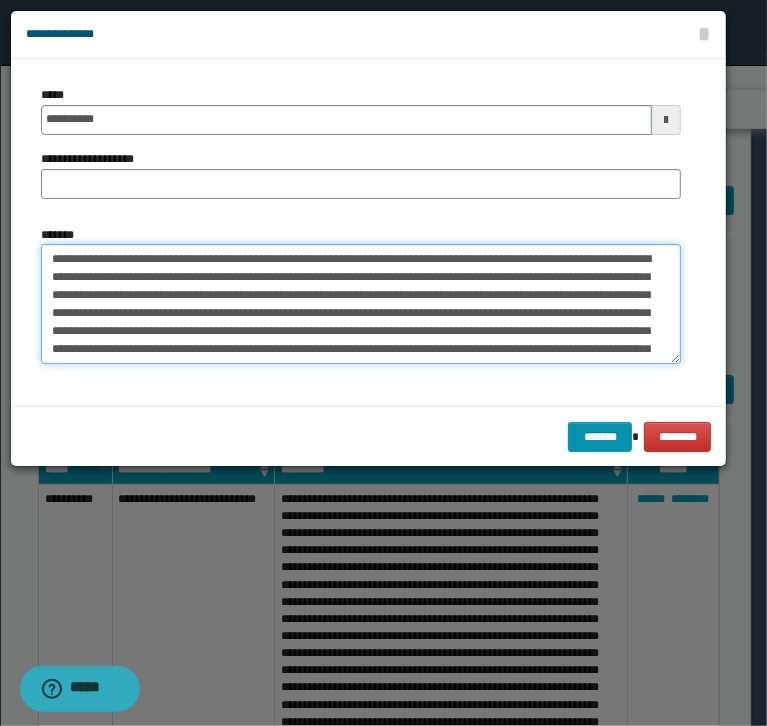type on "**********" 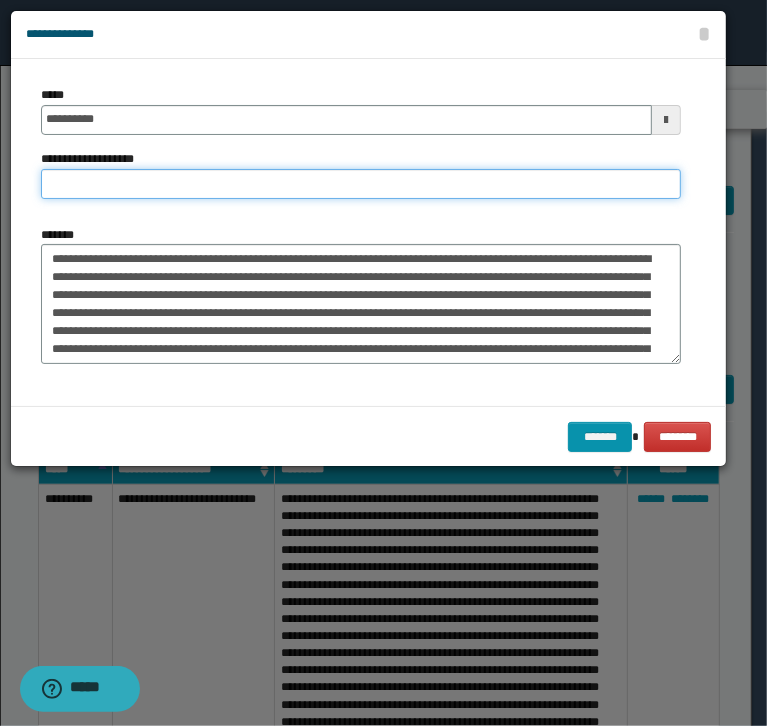 click on "**********" at bounding box center [361, 184] 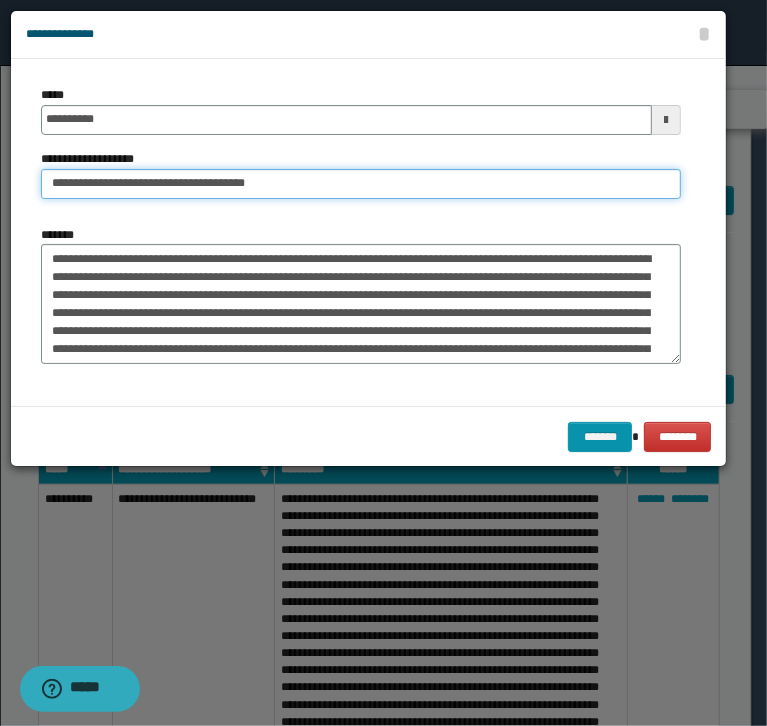 drag, startPoint x: 106, startPoint y: 190, endPoint x: 47, endPoint y: 189, distance: 59.008472 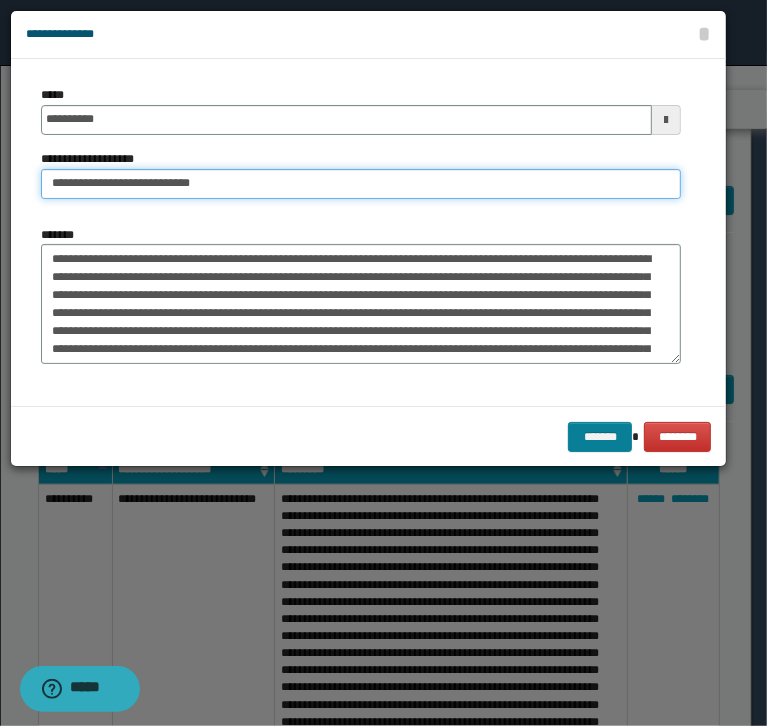 type on "**********" 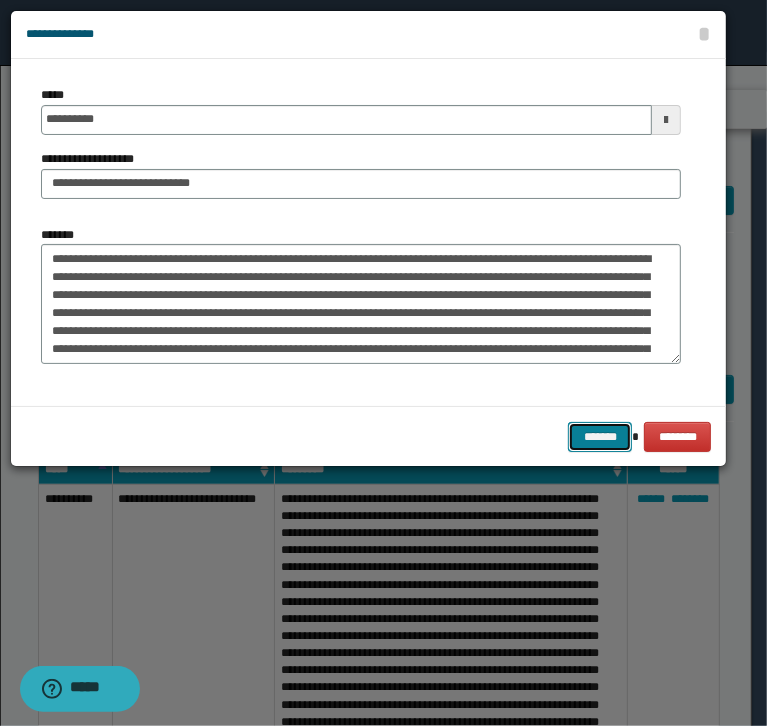 drag, startPoint x: 604, startPoint y: 440, endPoint x: 497, endPoint y: 409, distance: 111.40018 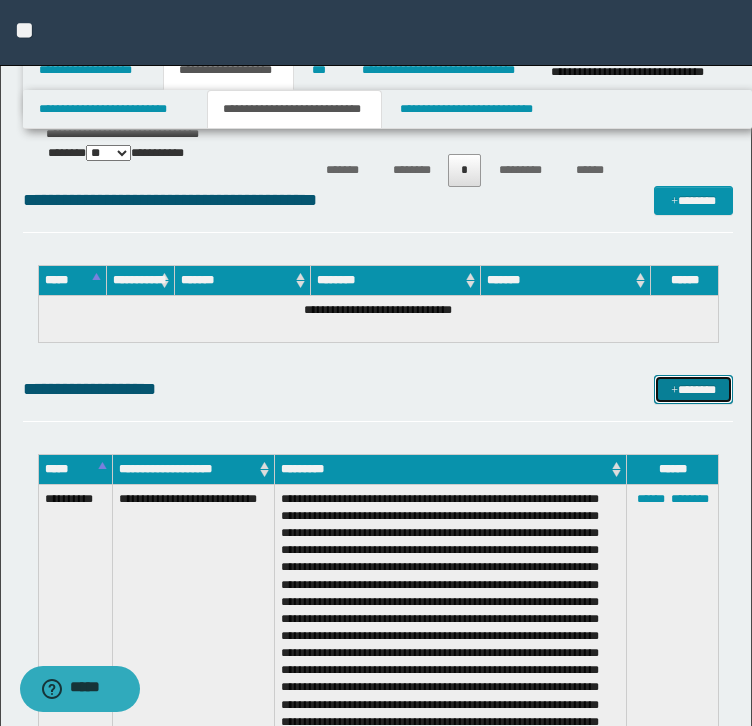 drag, startPoint x: 696, startPoint y: 377, endPoint x: 708, endPoint y: 377, distance: 12 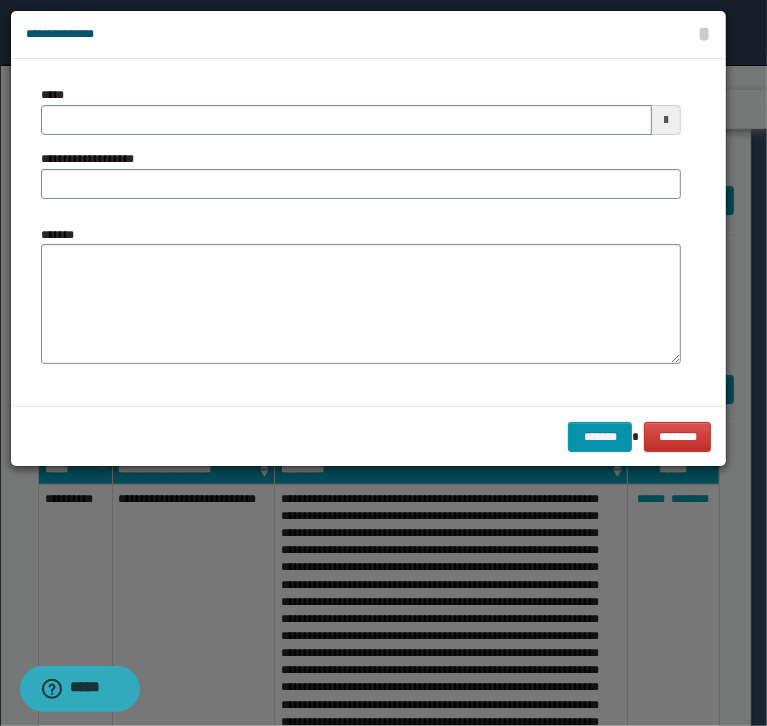 click on "*****" at bounding box center [361, 110] 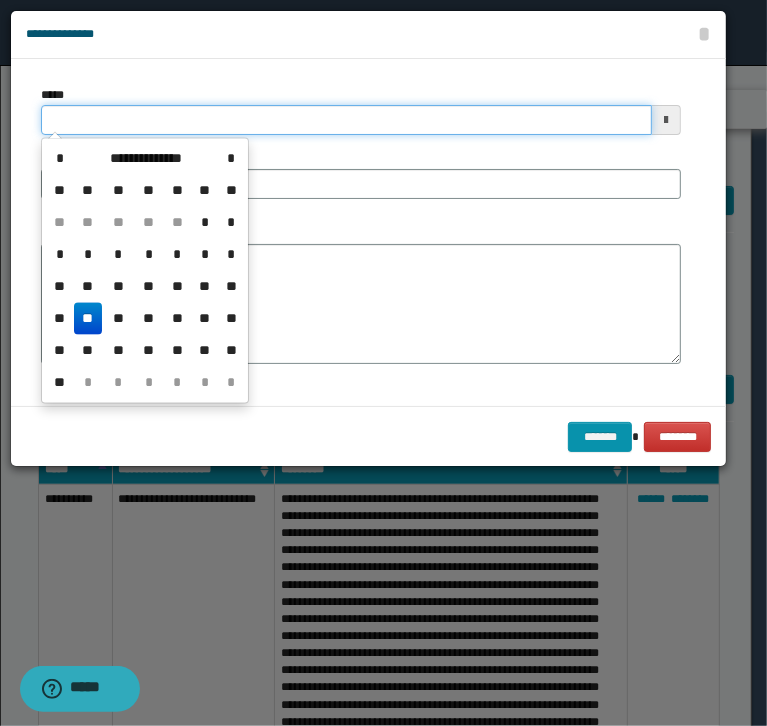 click on "*****" at bounding box center (346, 120) 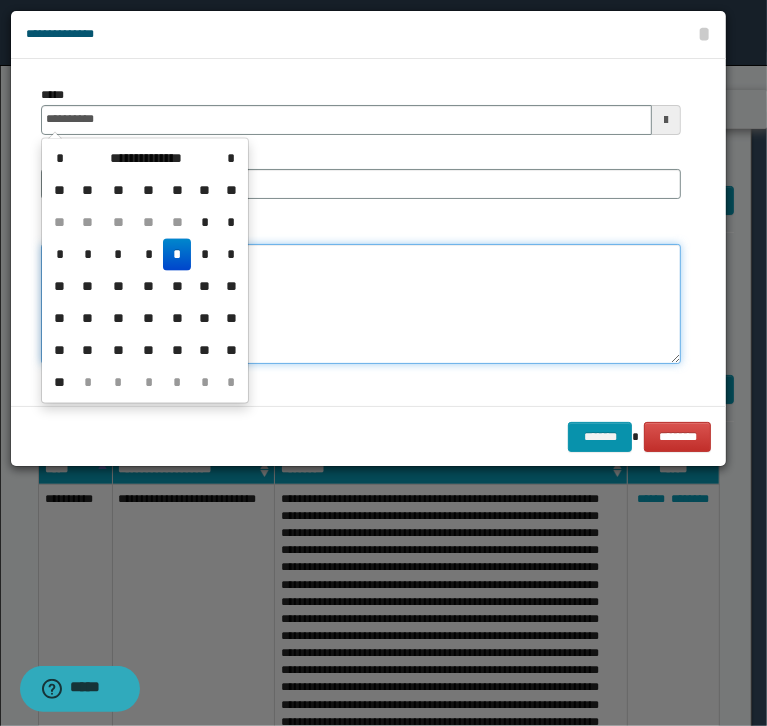 type on "**********" 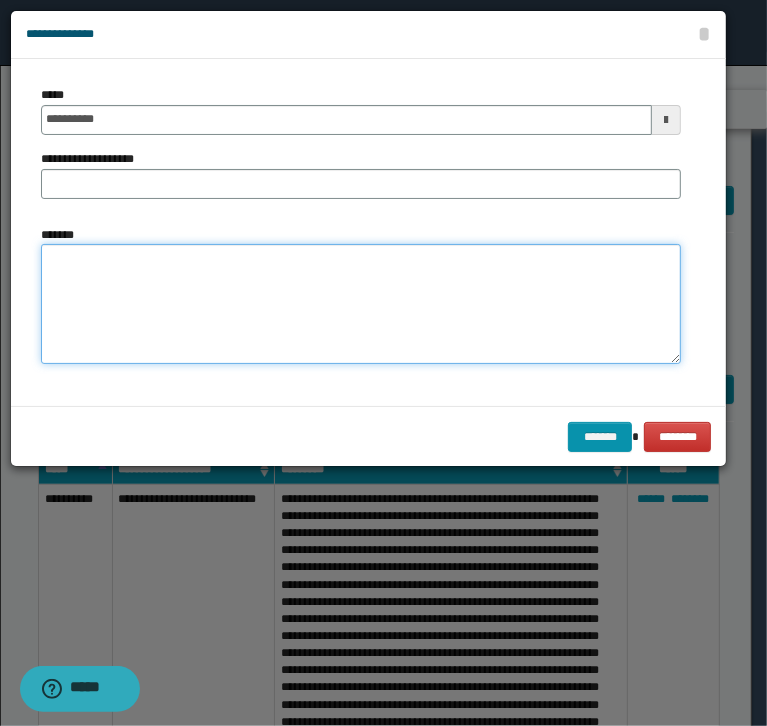 click on "*******" at bounding box center [361, 304] 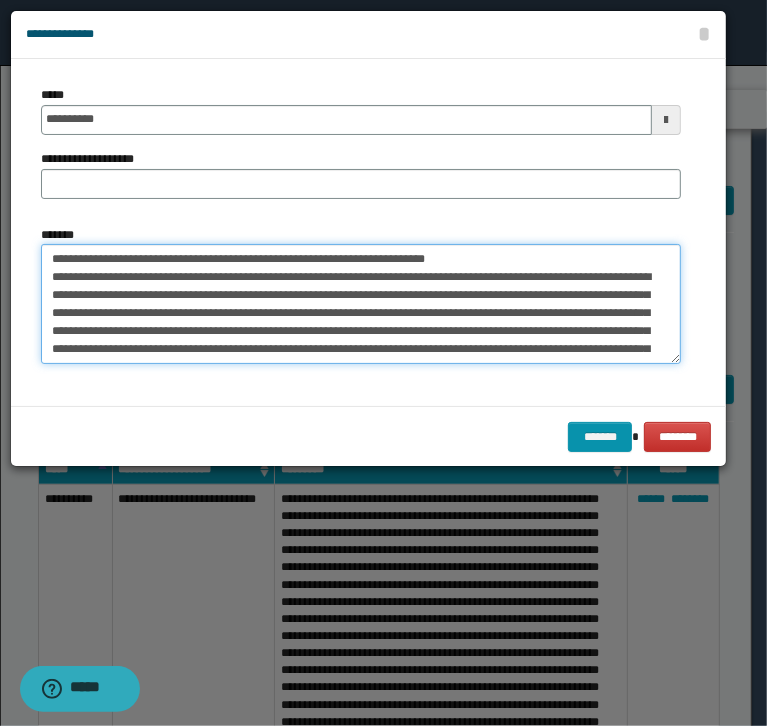 scroll, scrollTop: 0, scrollLeft: 0, axis: both 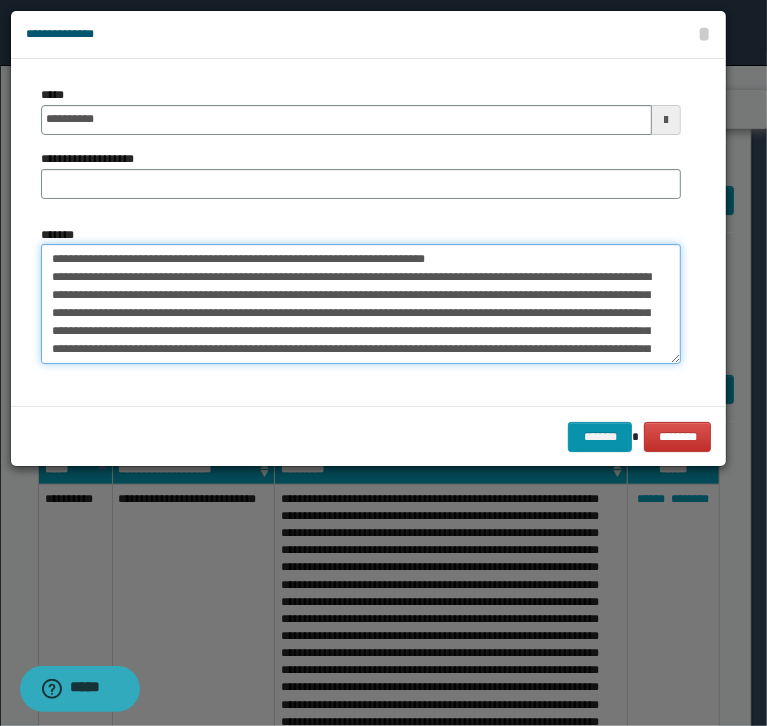 drag, startPoint x: 559, startPoint y: 263, endPoint x: -52, endPoint y: 243, distance: 611.3273 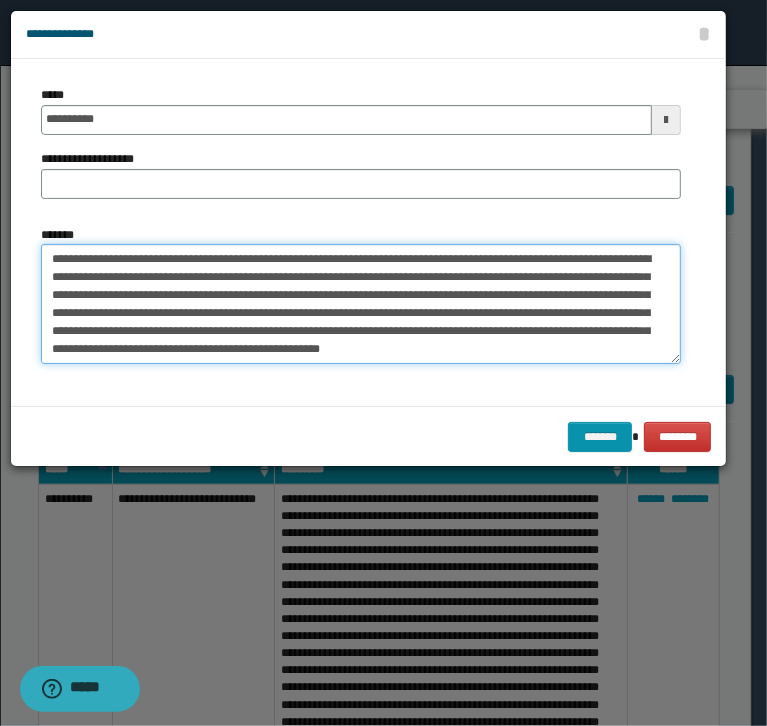 type on "**********" 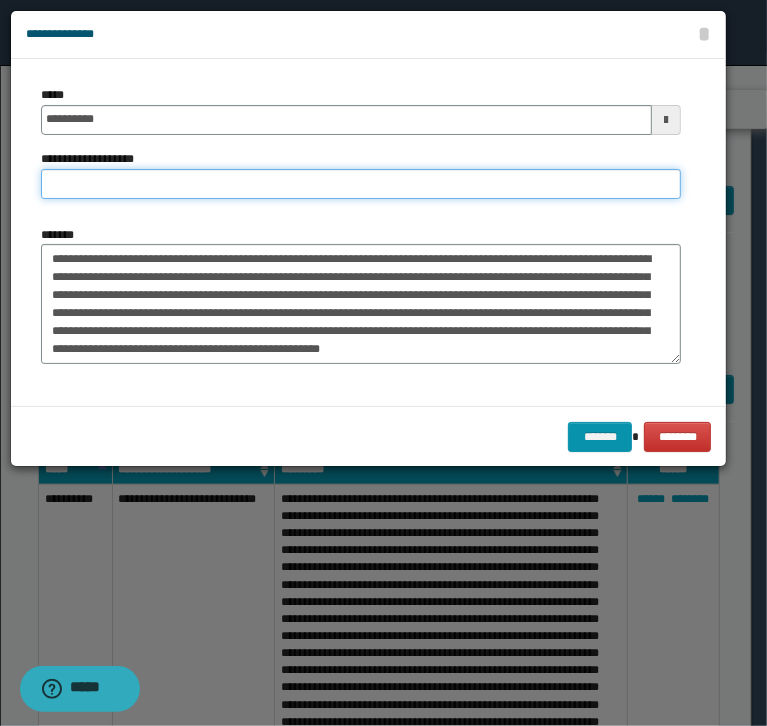 click on "**********" at bounding box center (361, 184) 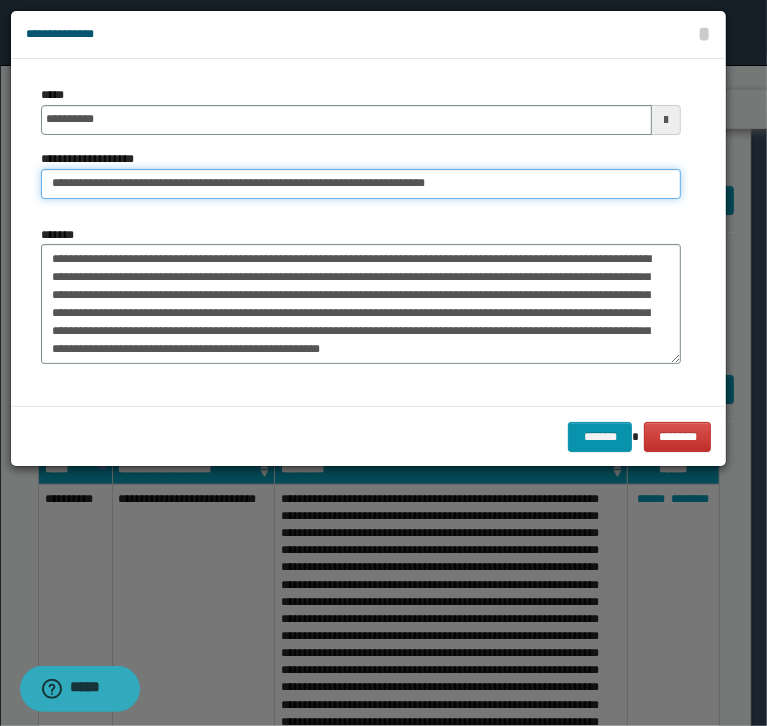 drag, startPoint x: 116, startPoint y: 188, endPoint x: -28, endPoint y: 192, distance: 144.05554 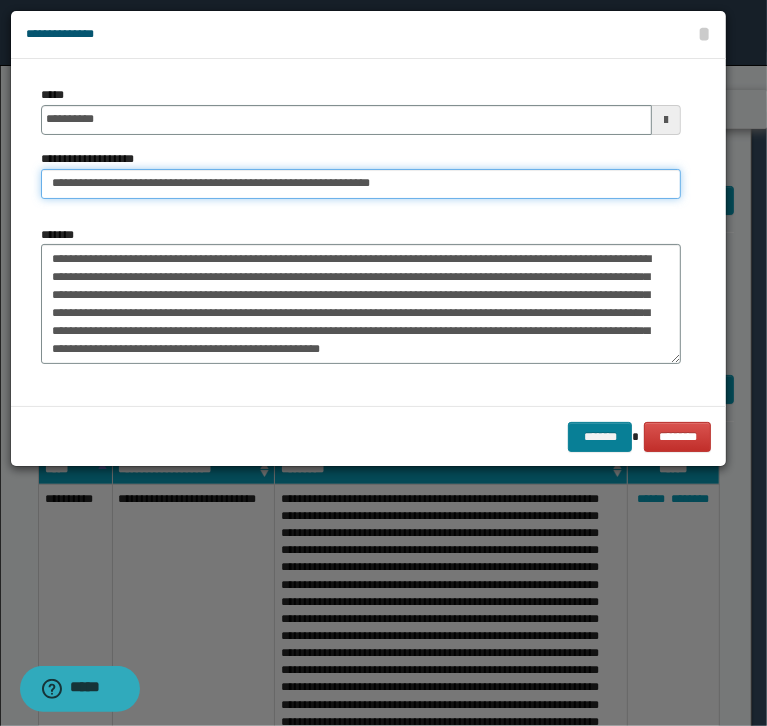 type on "**********" 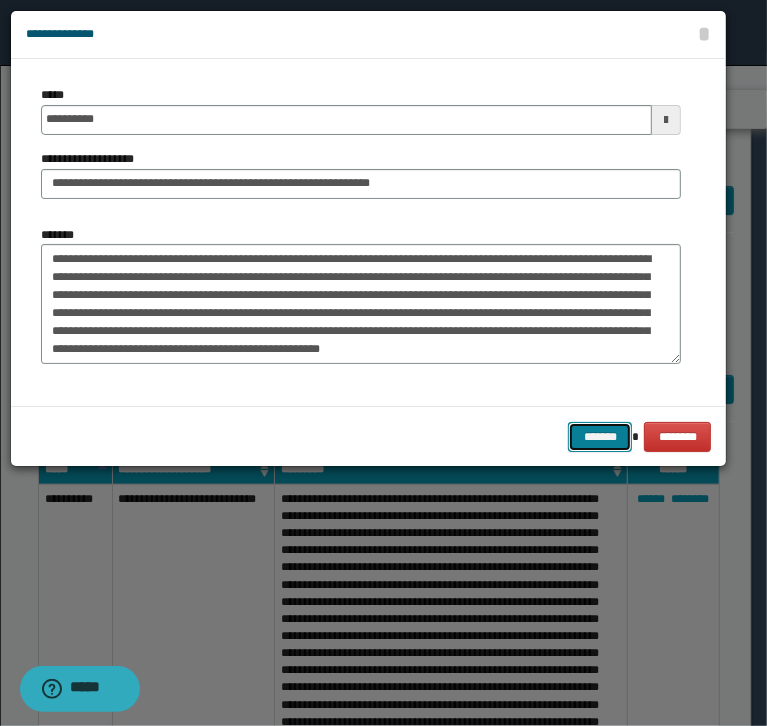 click on "*******" at bounding box center [600, 437] 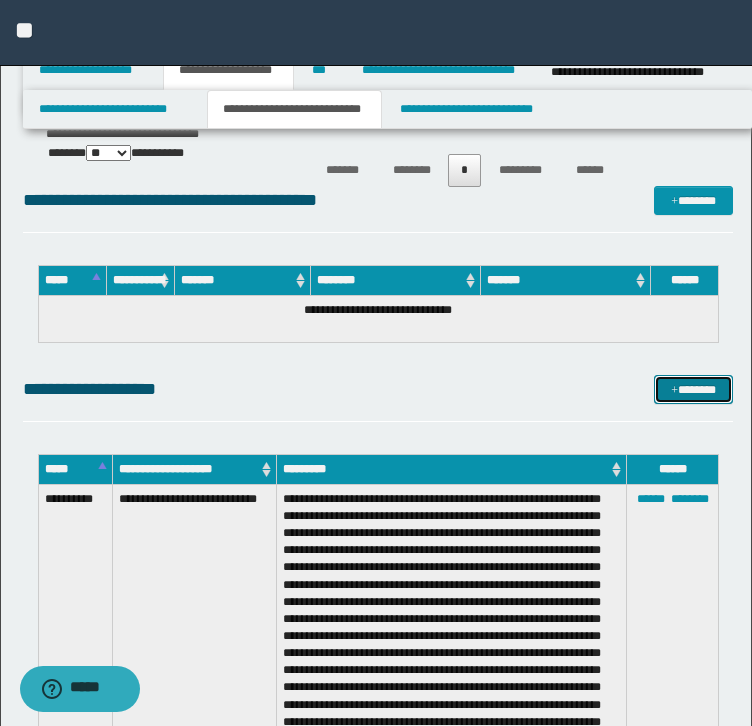 click on "*******" at bounding box center [693, 390] 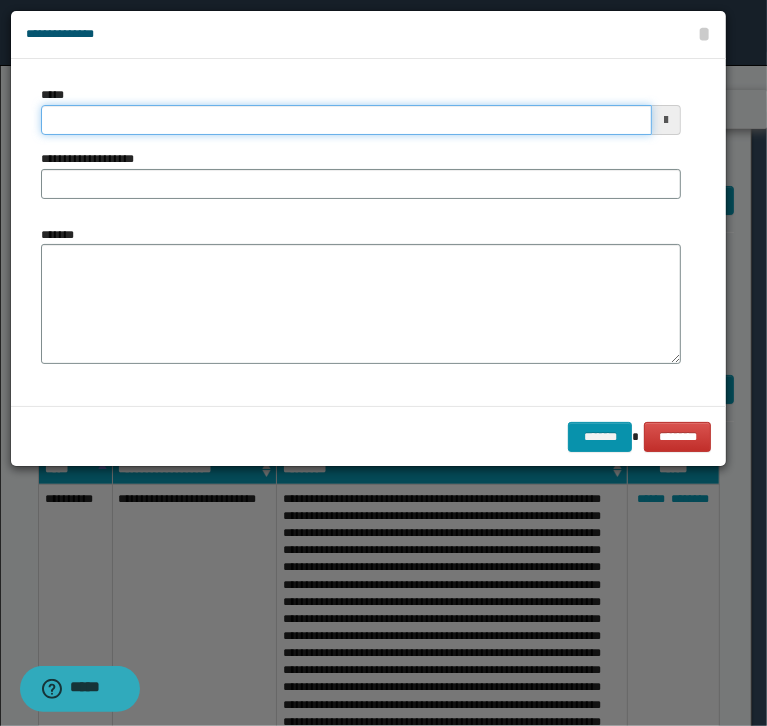 click on "*****" at bounding box center (346, 120) 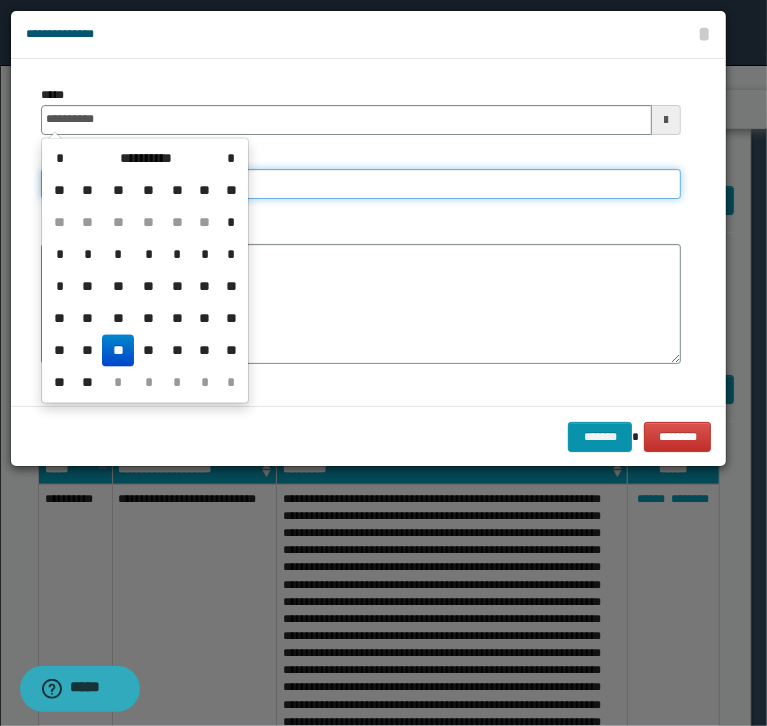 type on "**********" 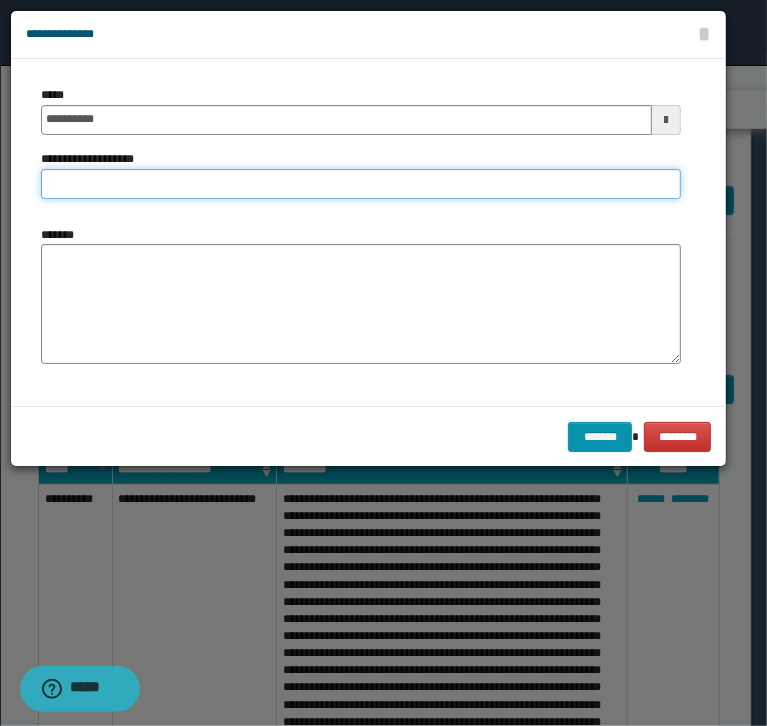 paste on "**********" 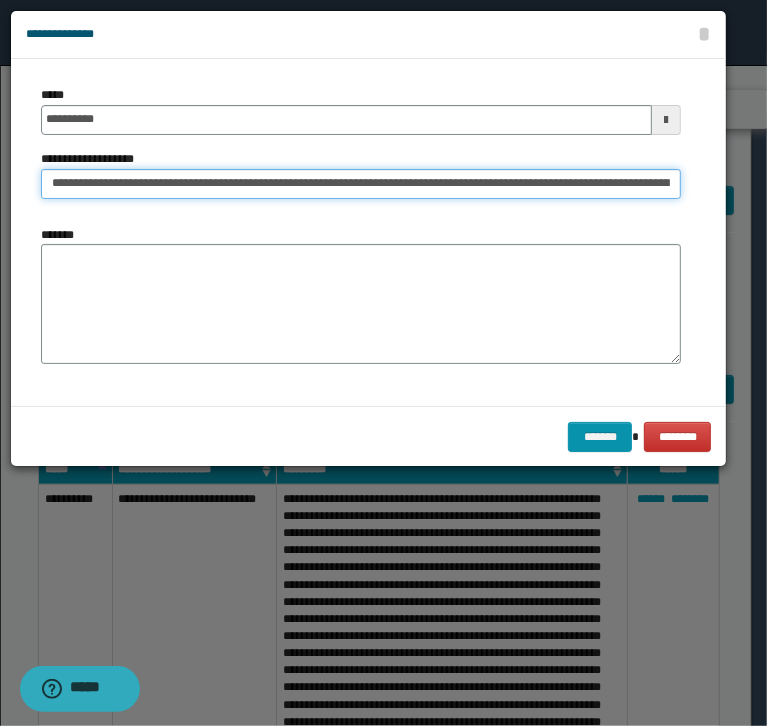 scroll, scrollTop: 0, scrollLeft: 846, axis: horizontal 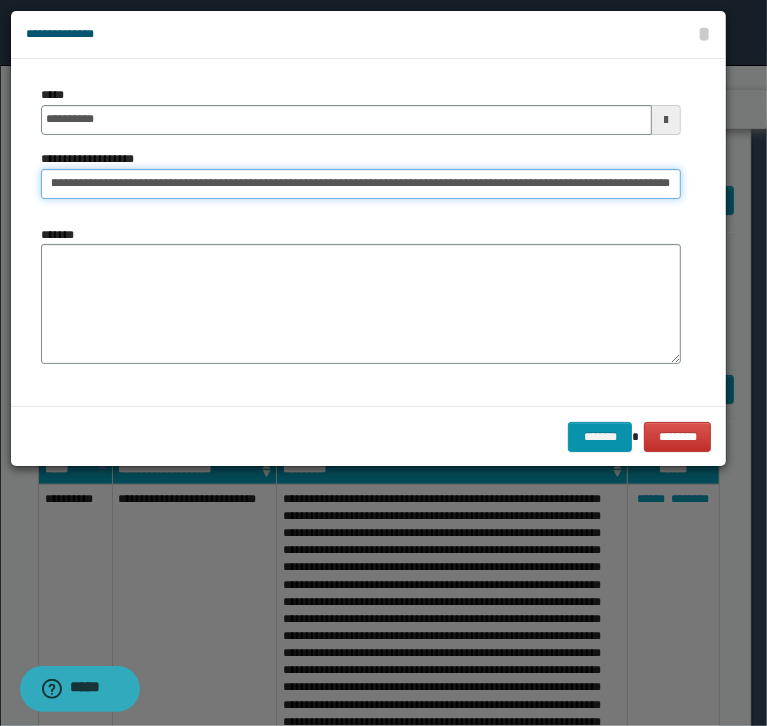 type on "**********" 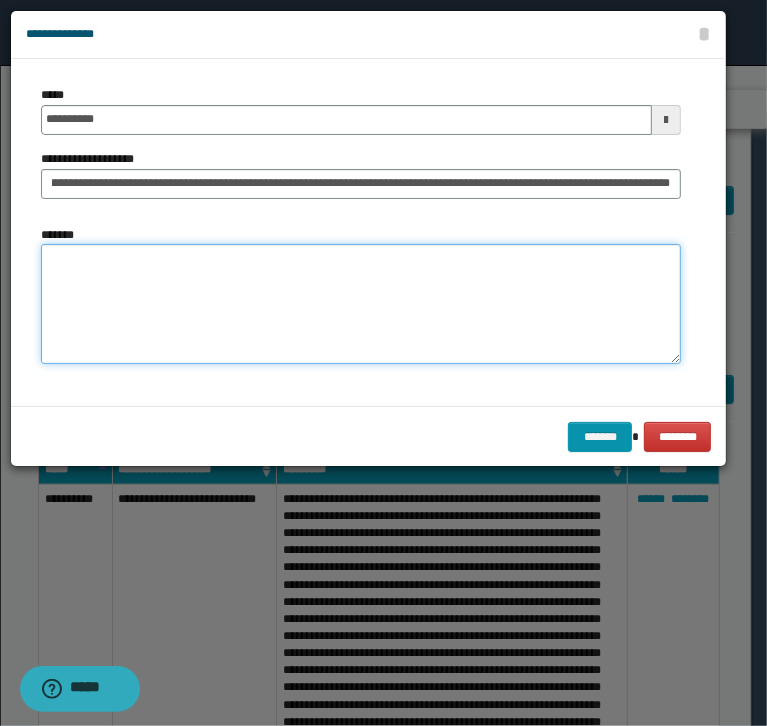 scroll, scrollTop: 0, scrollLeft: 0, axis: both 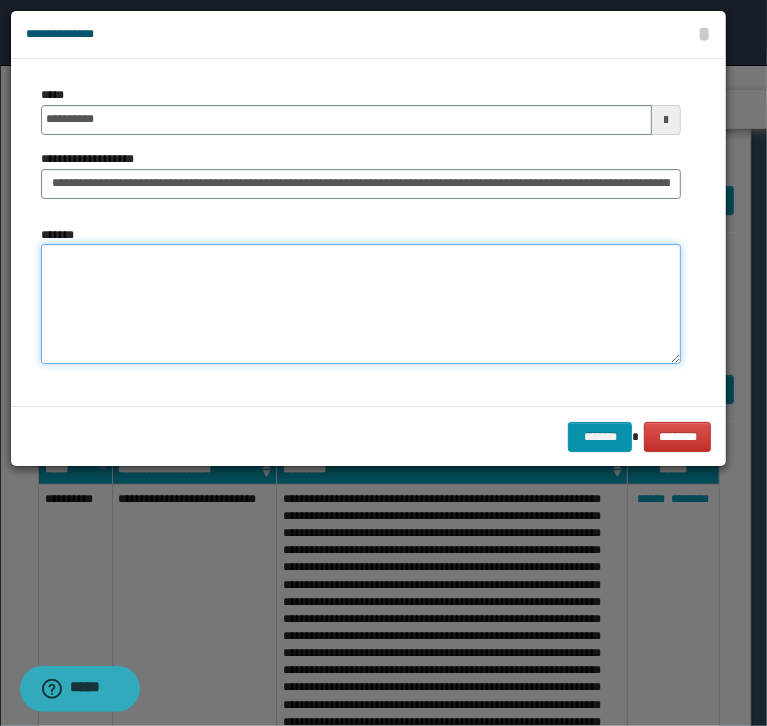 click on "*******" at bounding box center [361, 304] 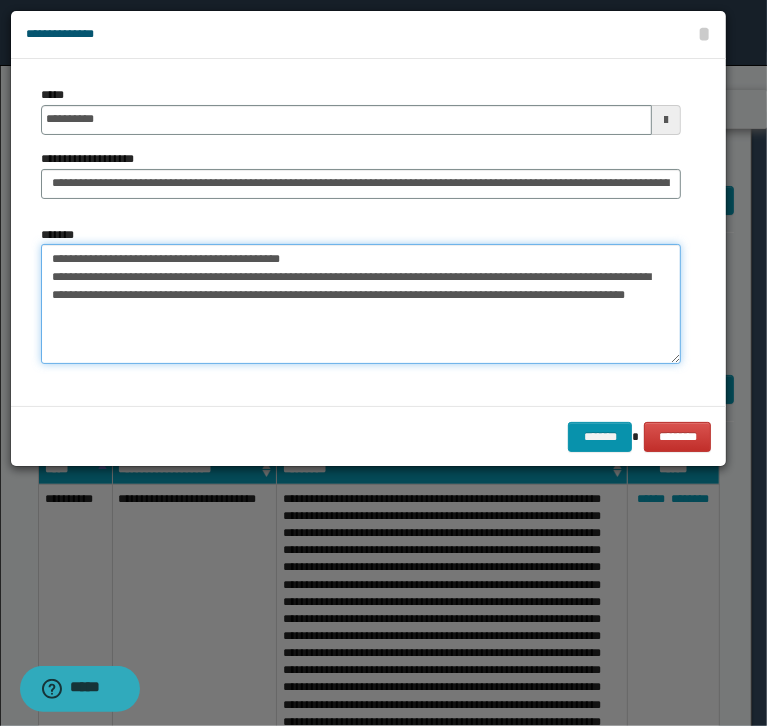 drag, startPoint x: 360, startPoint y: 248, endPoint x: 25, endPoint y: 230, distance: 335.48325 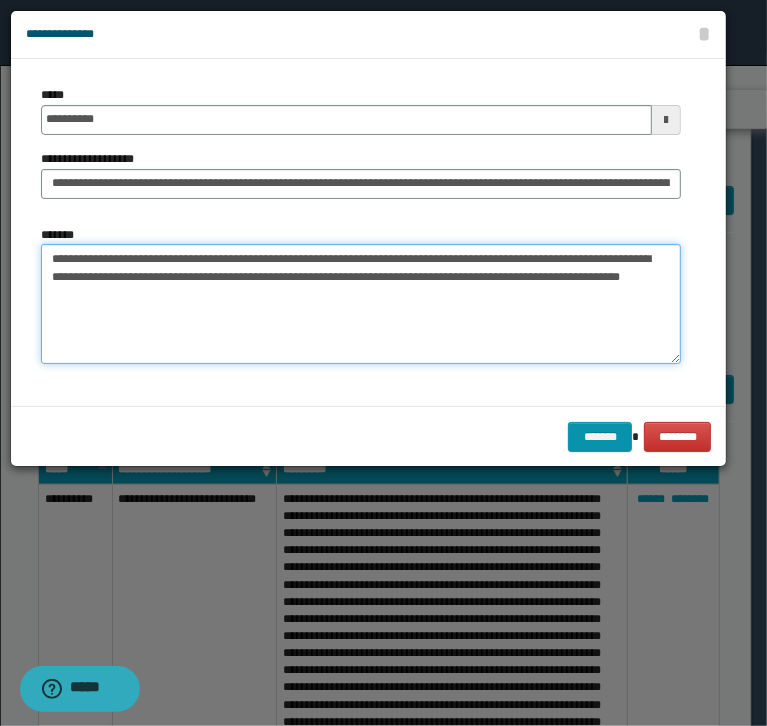 type on "**********" 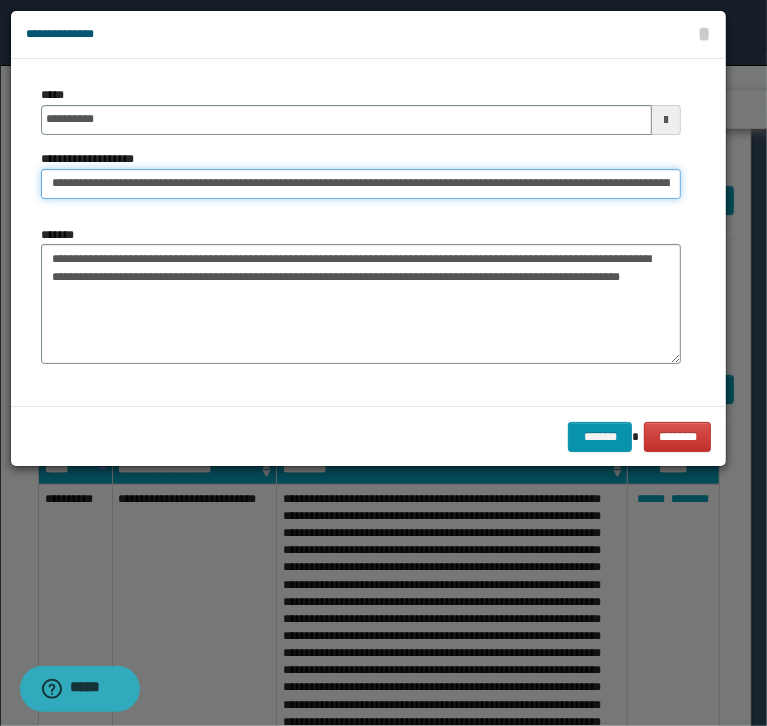 click on "**********" at bounding box center (361, 184) 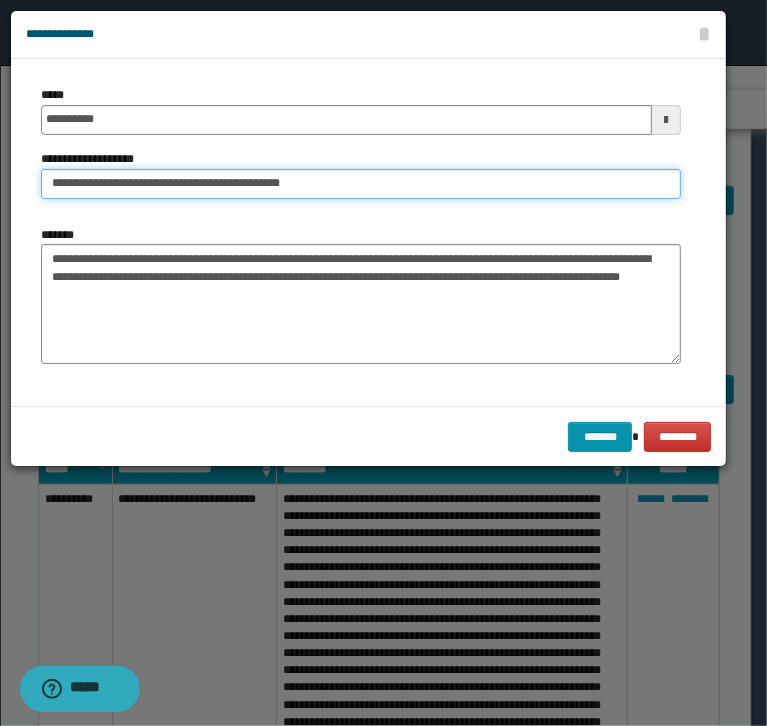 drag, startPoint x: 114, startPoint y: 185, endPoint x: -52, endPoint y: 190, distance: 166.07529 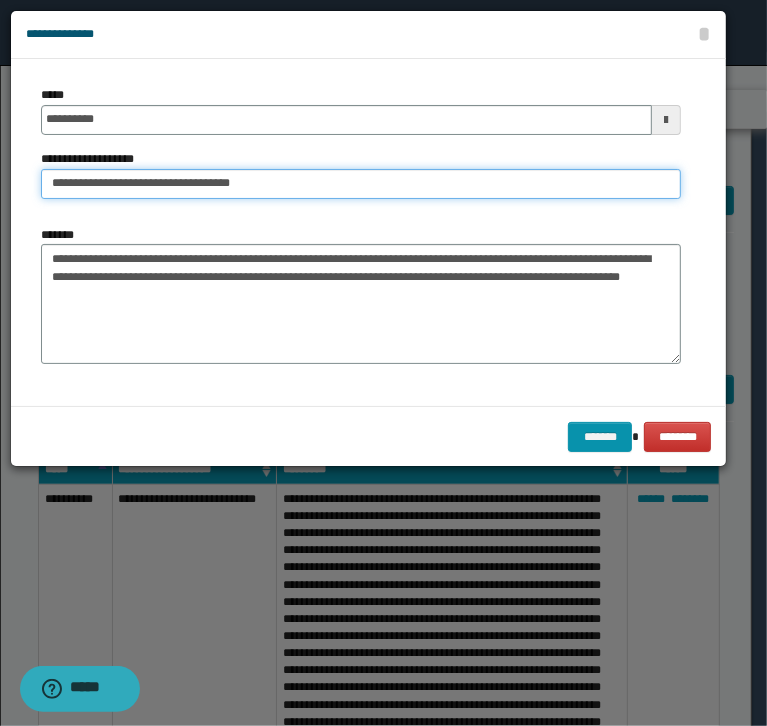 type on "**********" 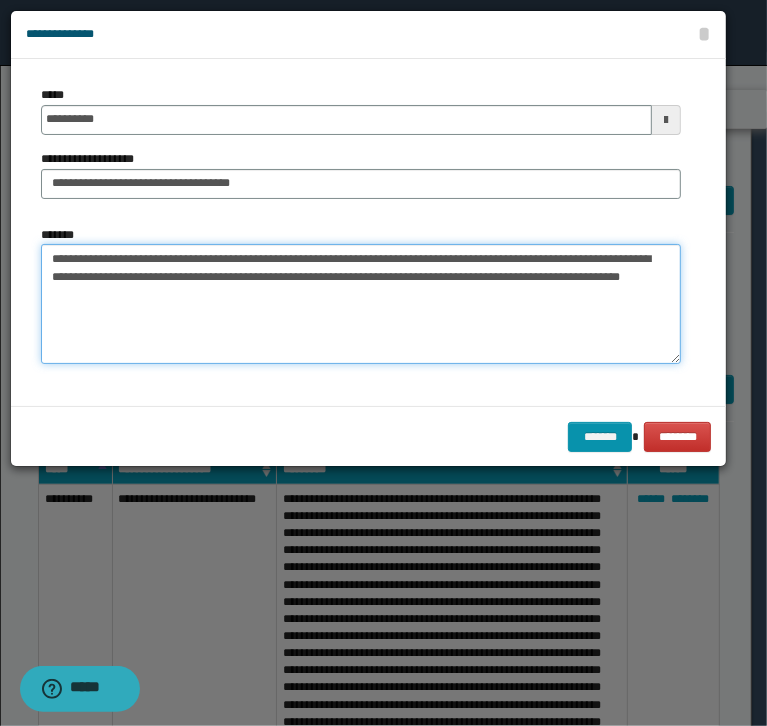click on "**********" at bounding box center [361, 304] 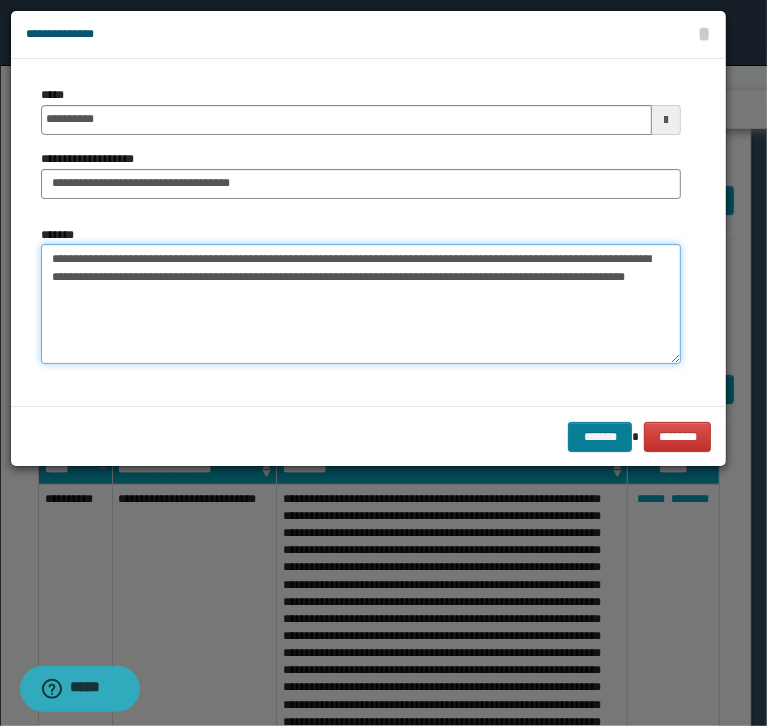 type on "**********" 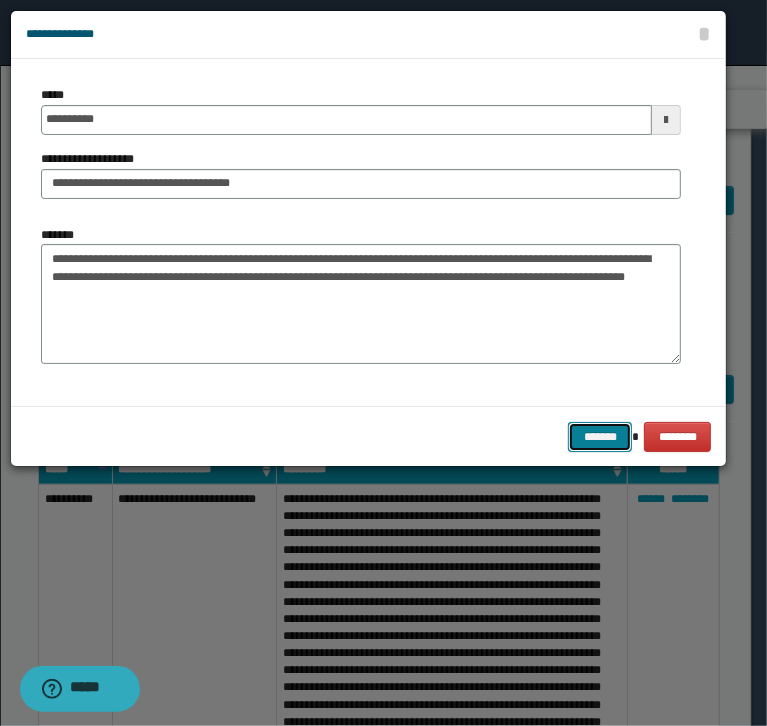 click on "*******" at bounding box center [600, 437] 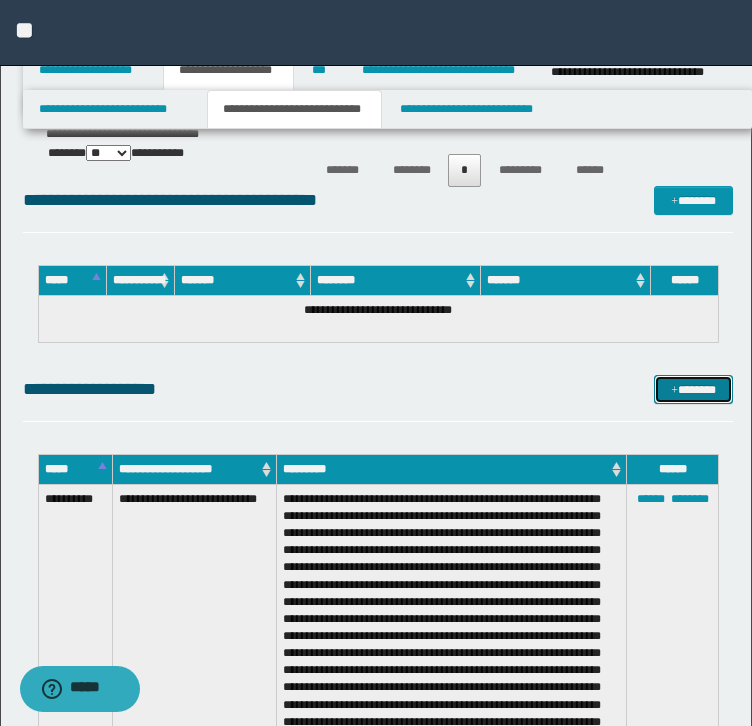 click on "*******" at bounding box center [693, 390] 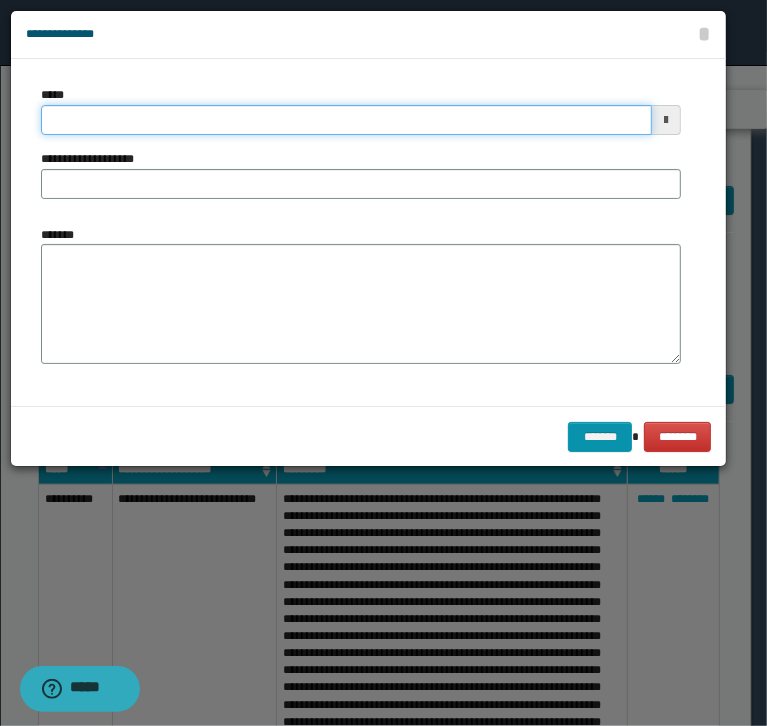 click on "*****" at bounding box center [346, 120] 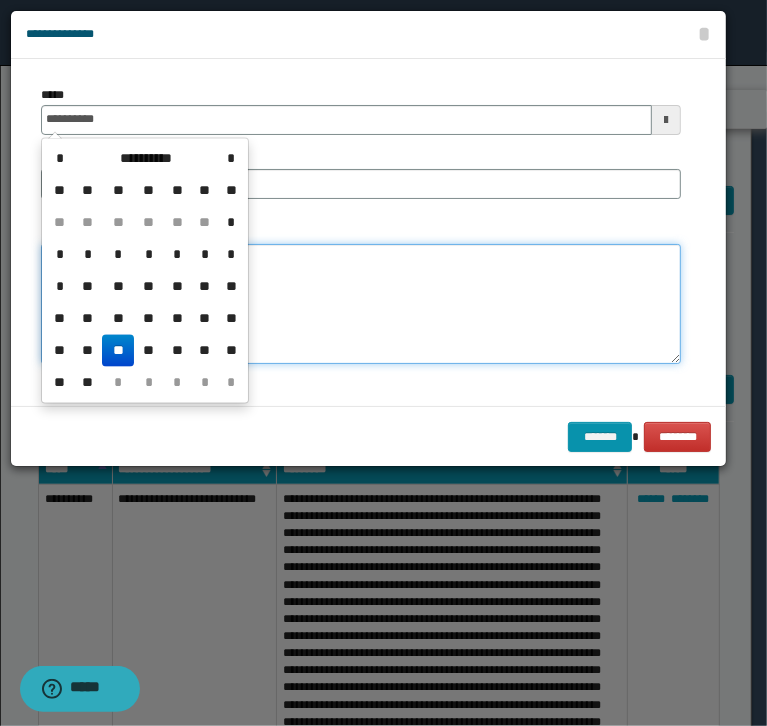 type on "**********" 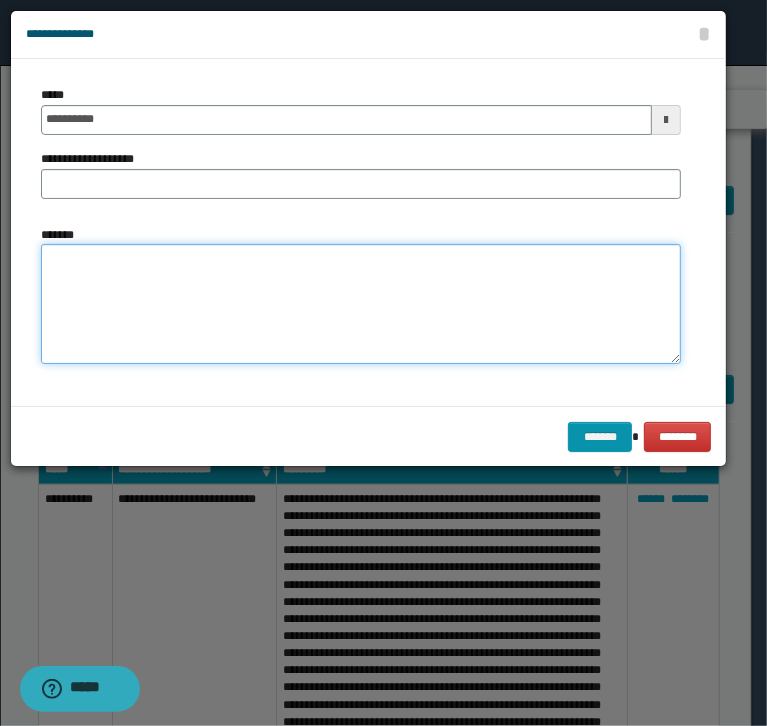 click on "*******" at bounding box center (361, 304) 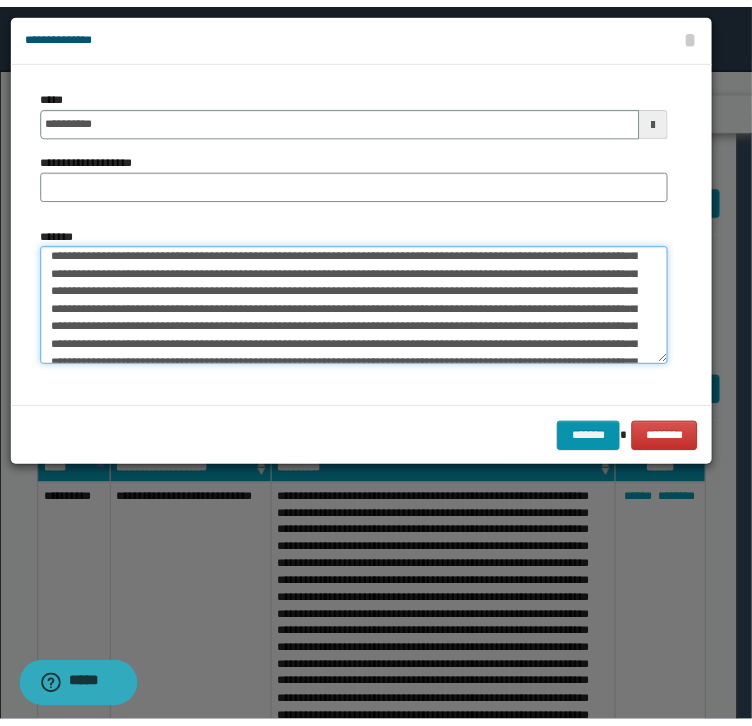 scroll, scrollTop: 0, scrollLeft: 0, axis: both 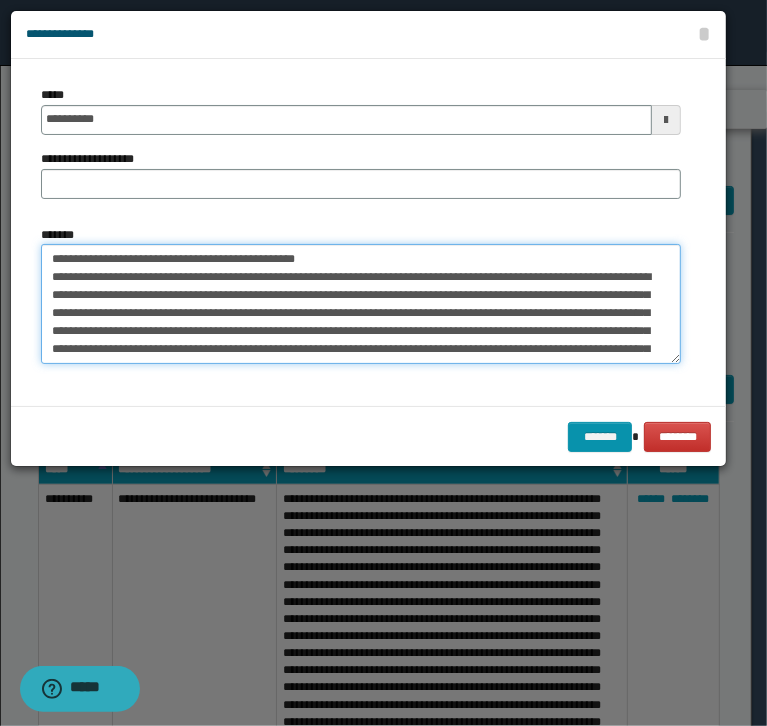 drag, startPoint x: 385, startPoint y: 253, endPoint x: -56, endPoint y: 249, distance: 441.01813 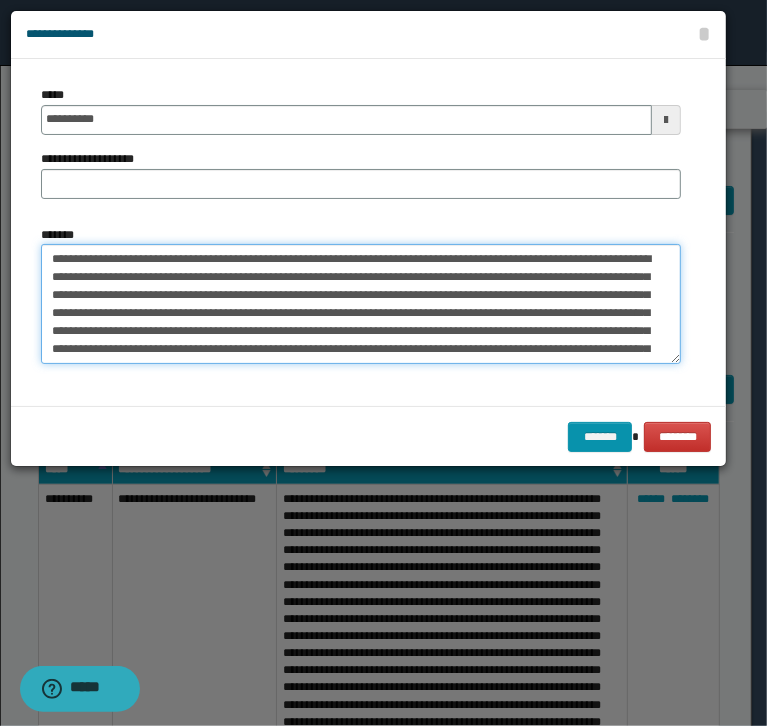 type on "**********" 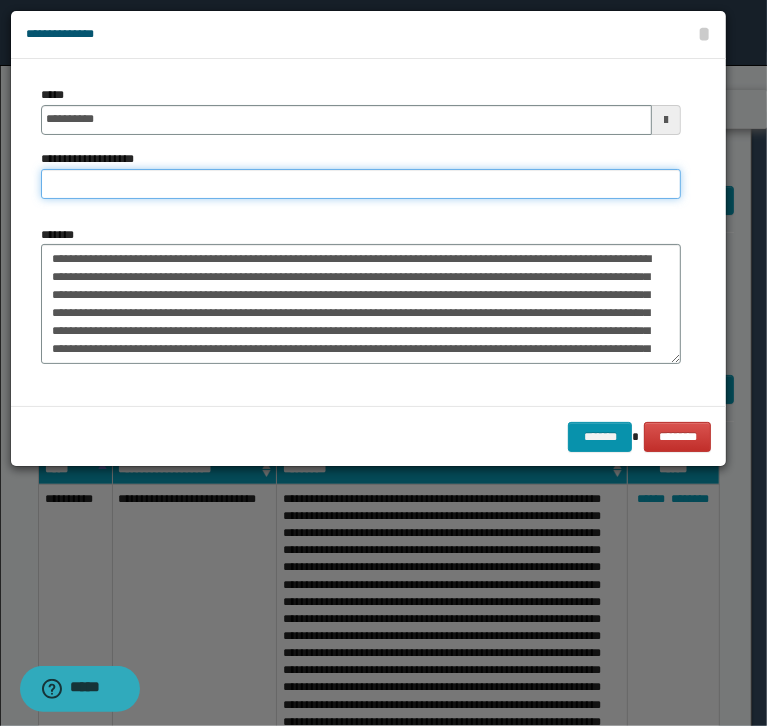 click on "**********" at bounding box center [361, 184] 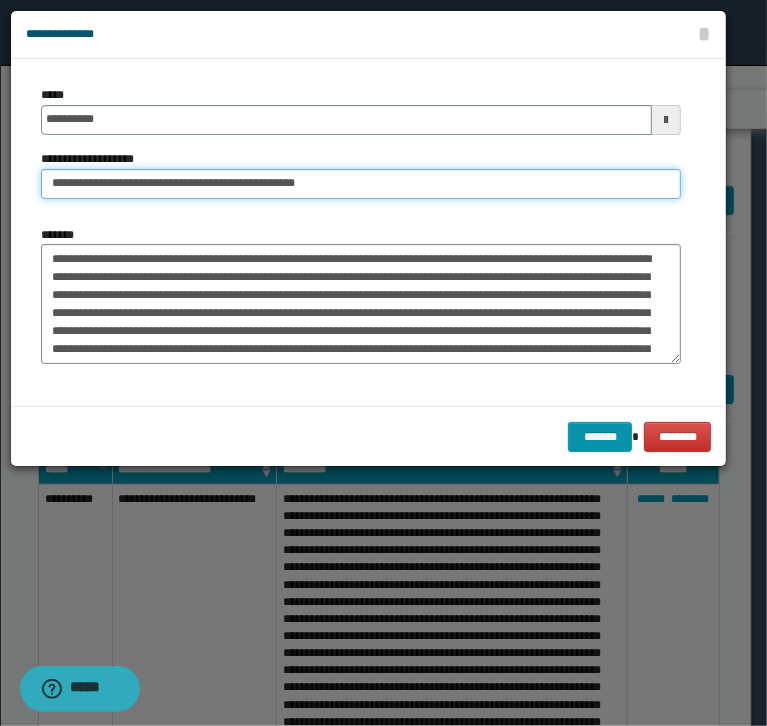 drag, startPoint x: 111, startPoint y: 178, endPoint x: -15, endPoint y: 173, distance: 126.09917 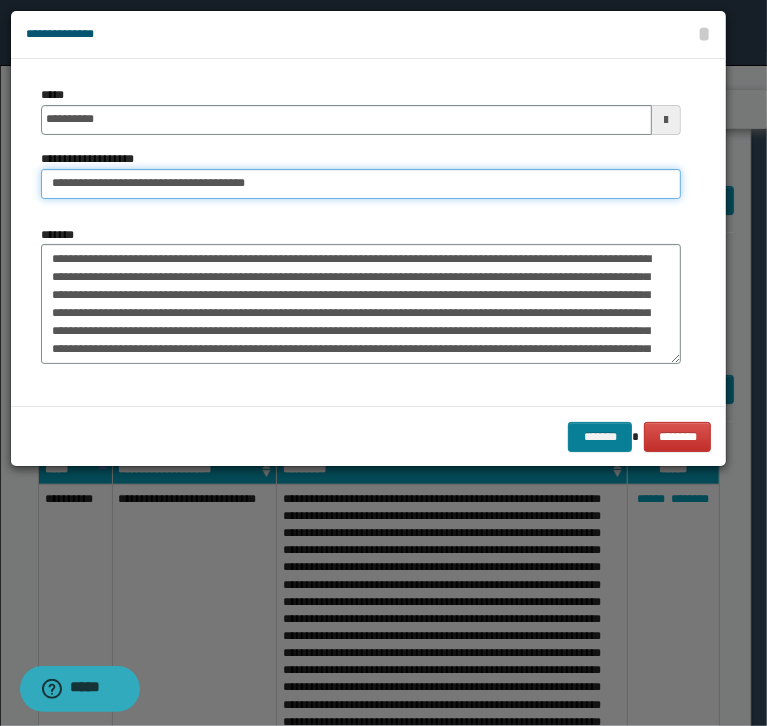 type on "**********" 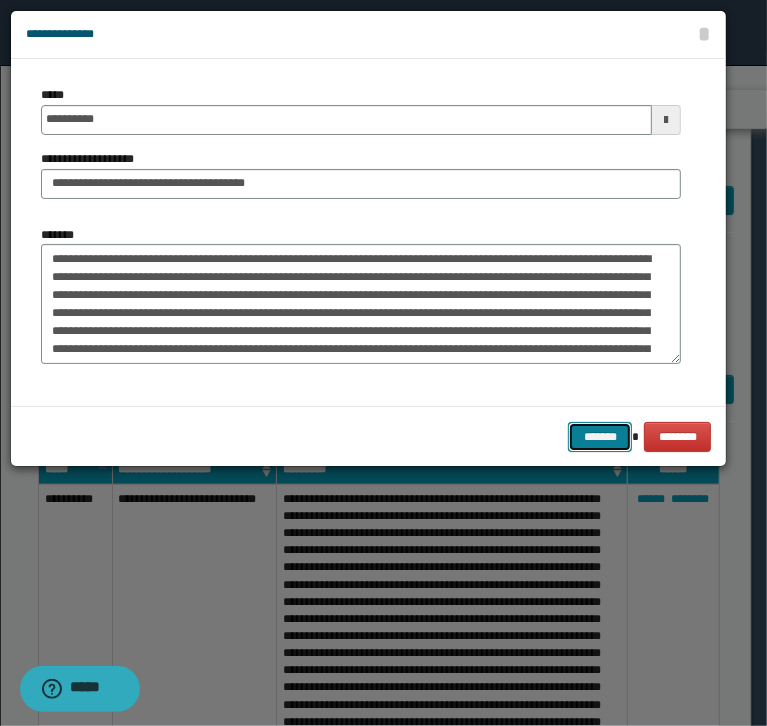 click on "*******" at bounding box center (600, 437) 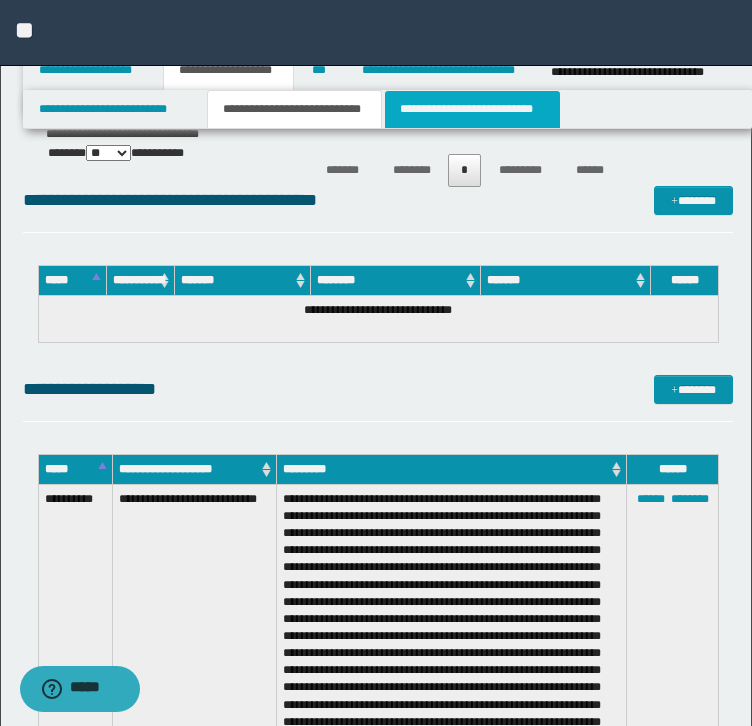 click on "**********" at bounding box center [472, 109] 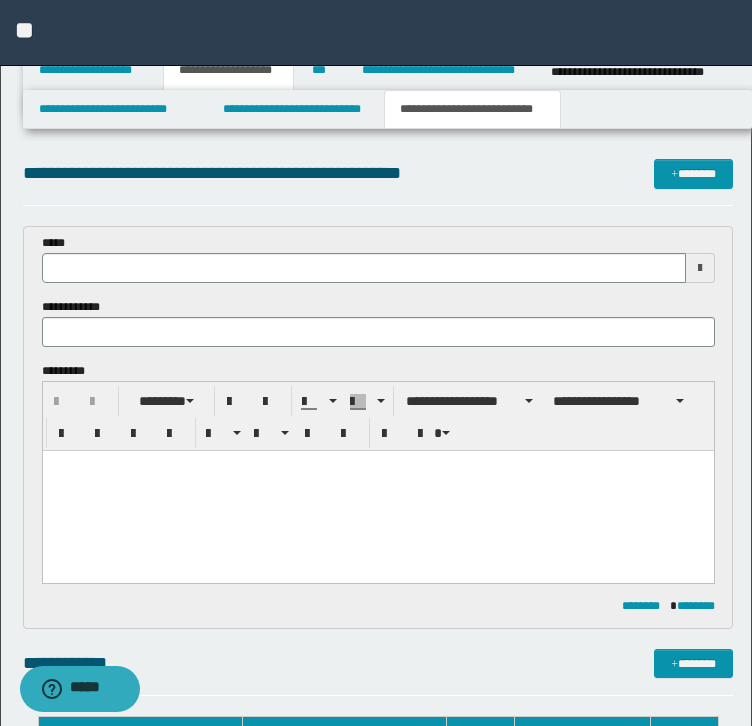 scroll, scrollTop: 0, scrollLeft: 0, axis: both 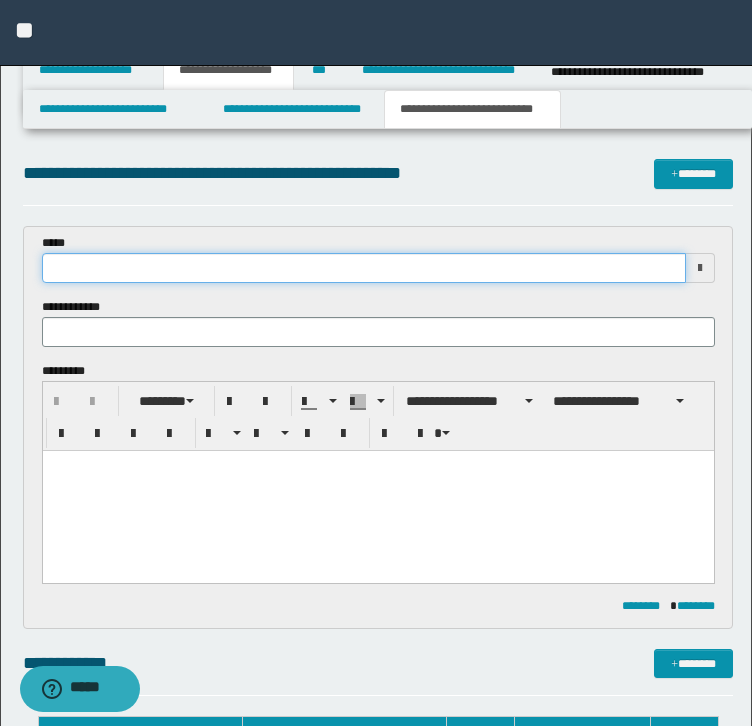 click at bounding box center (364, 268) 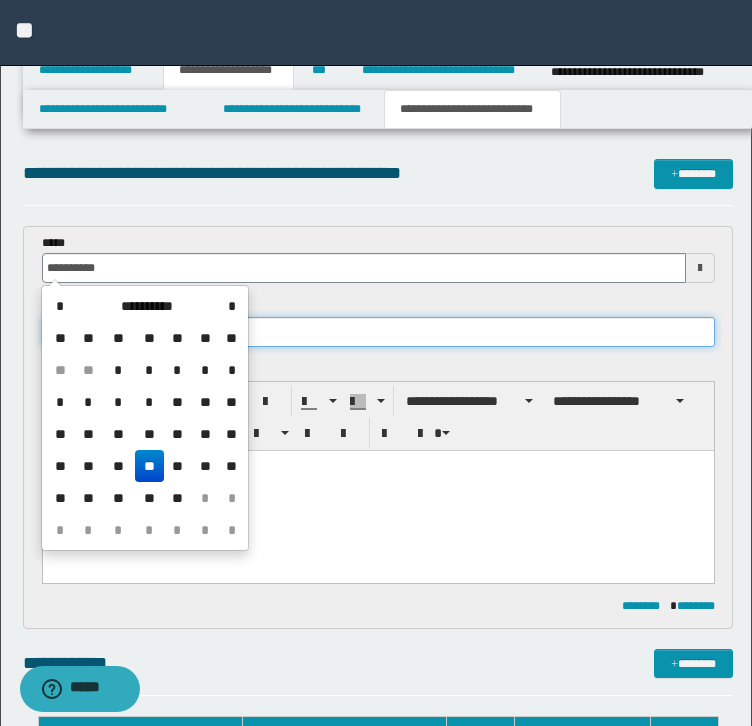 type on "**********" 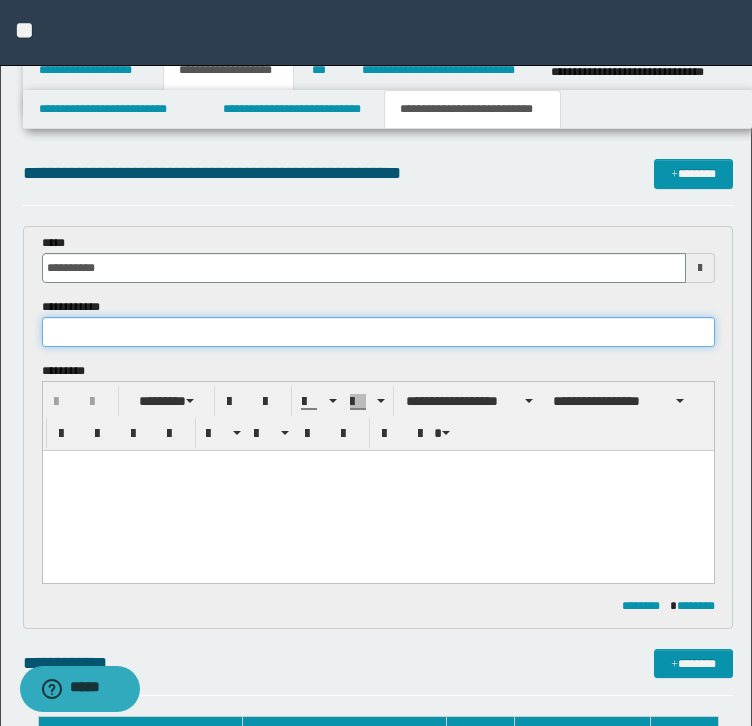 click at bounding box center (378, 332) 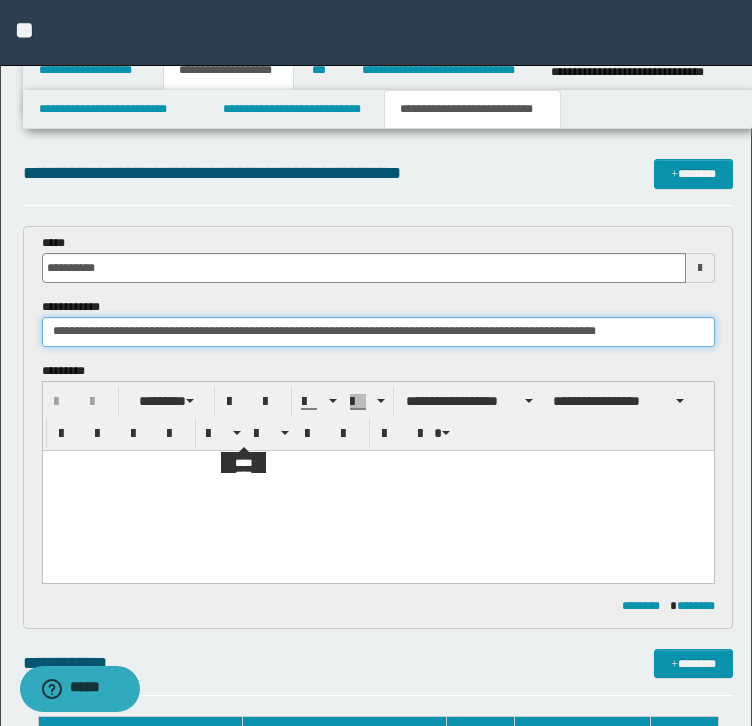 type on "**********" 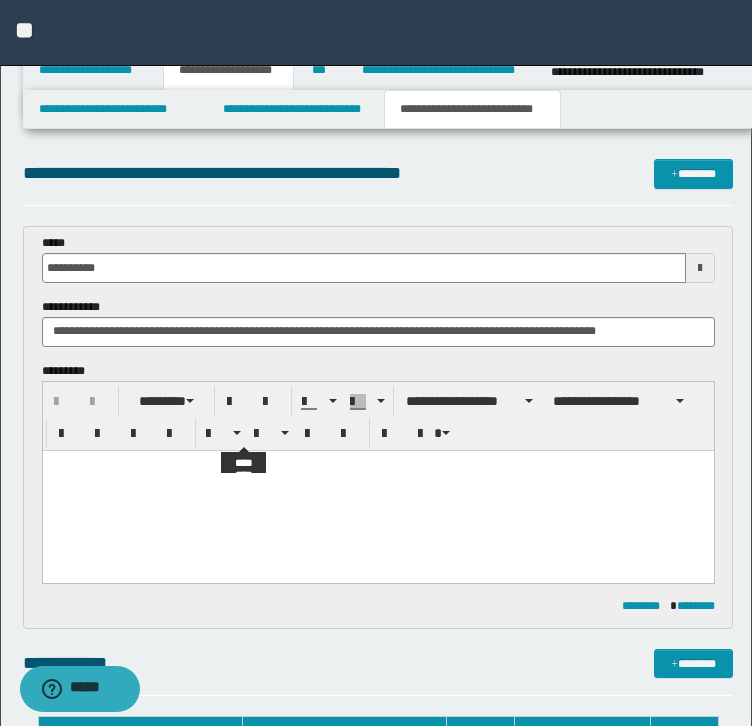 click at bounding box center [377, 490] 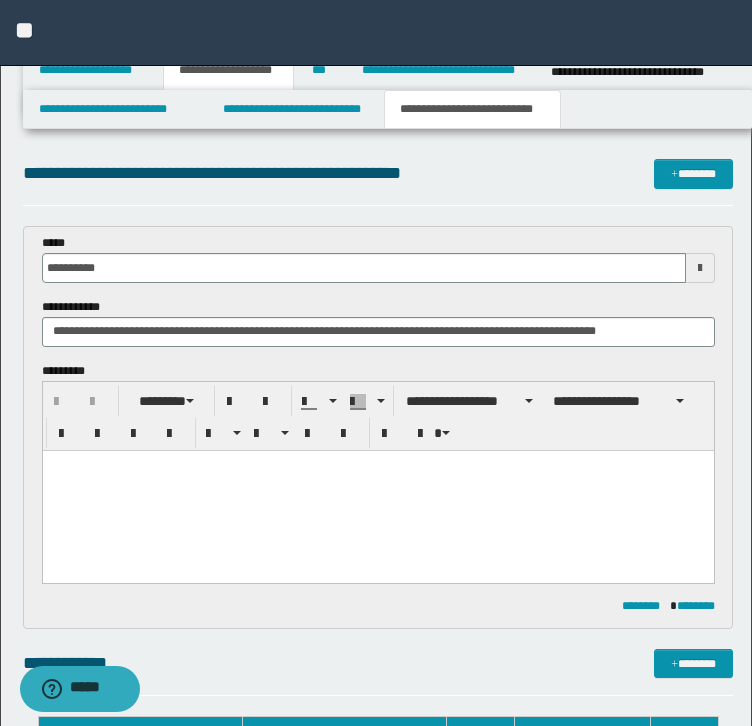 scroll, scrollTop: 0, scrollLeft: 0, axis: both 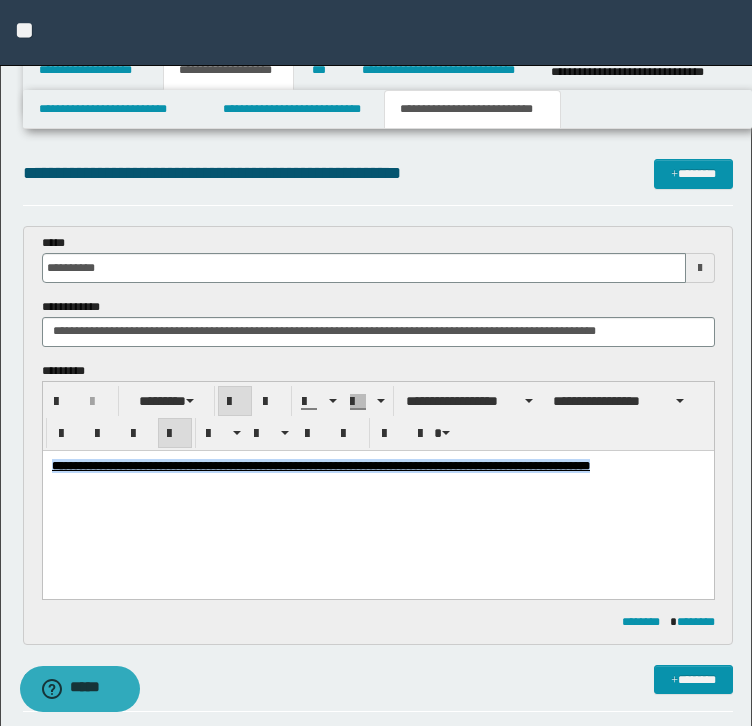 drag, startPoint x: 185, startPoint y: 492, endPoint x: -30, endPoint y: 426, distance: 224.9022 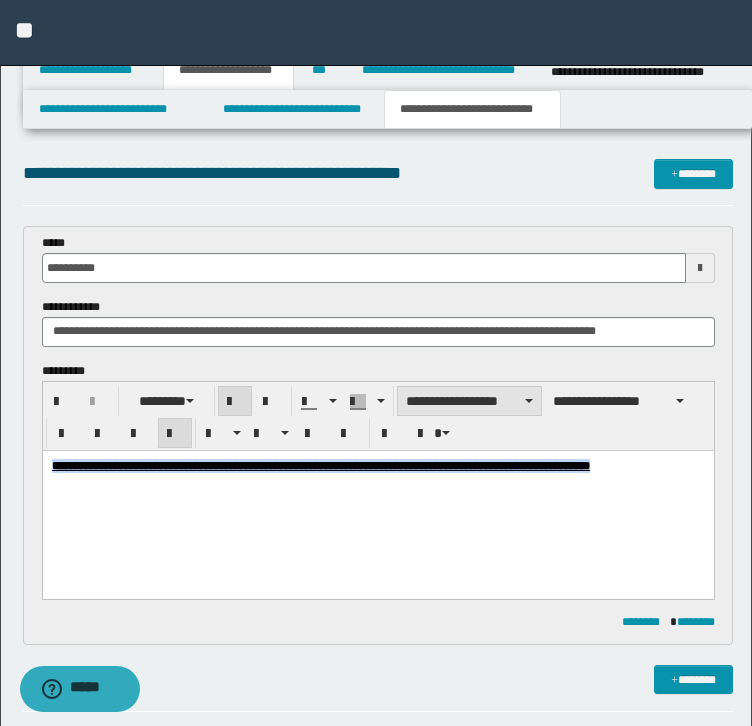 click on "**********" at bounding box center (469, 401) 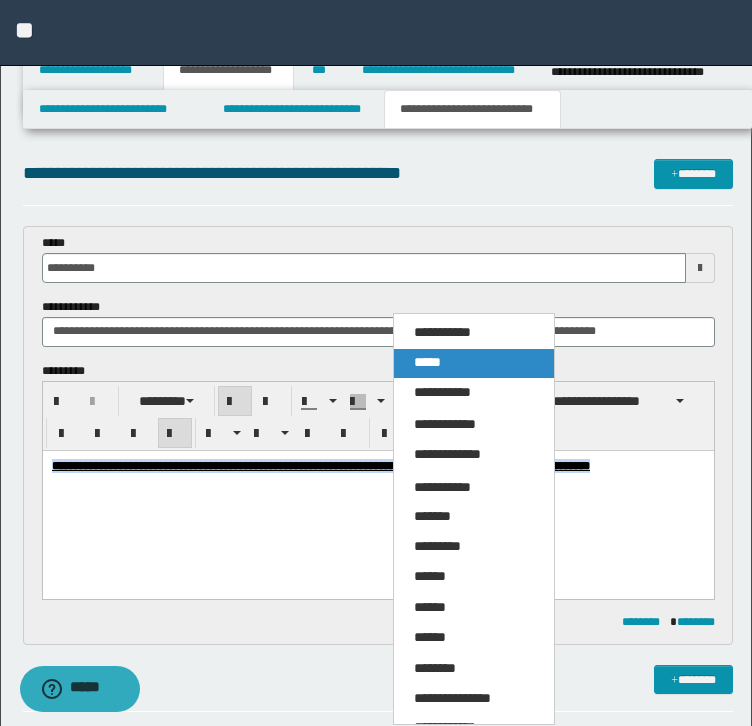 click on "*****" at bounding box center (427, 362) 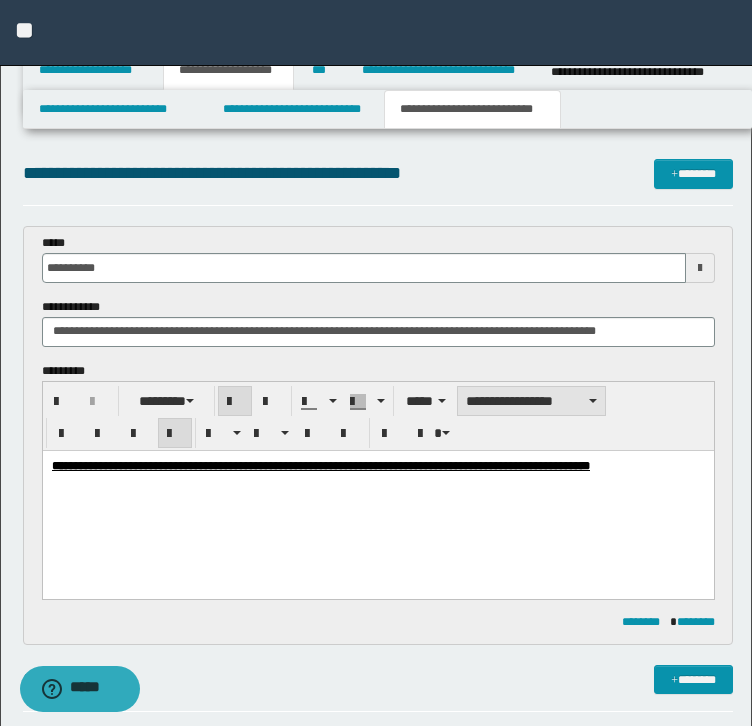drag, startPoint x: 496, startPoint y: 390, endPoint x: 503, endPoint y: 409, distance: 20.248457 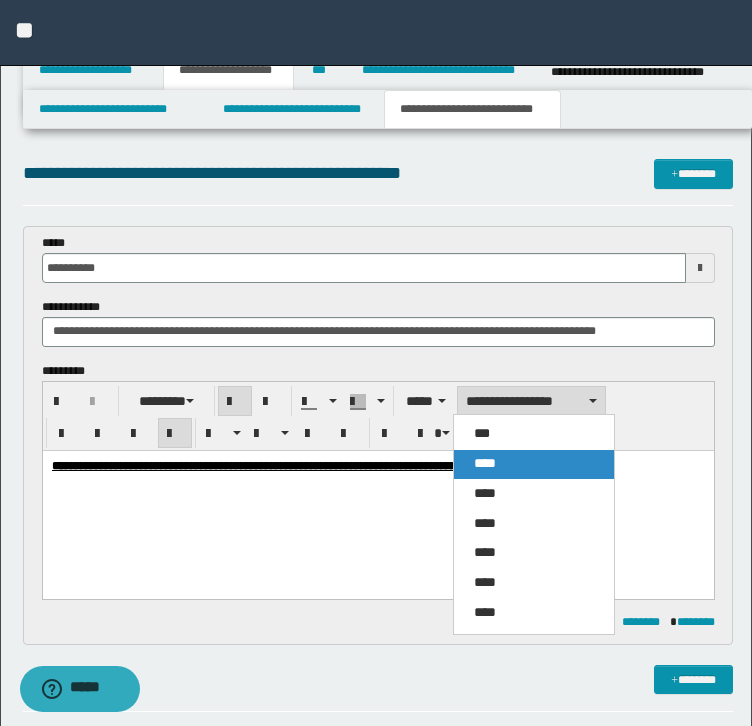 click on "****" at bounding box center (485, 463) 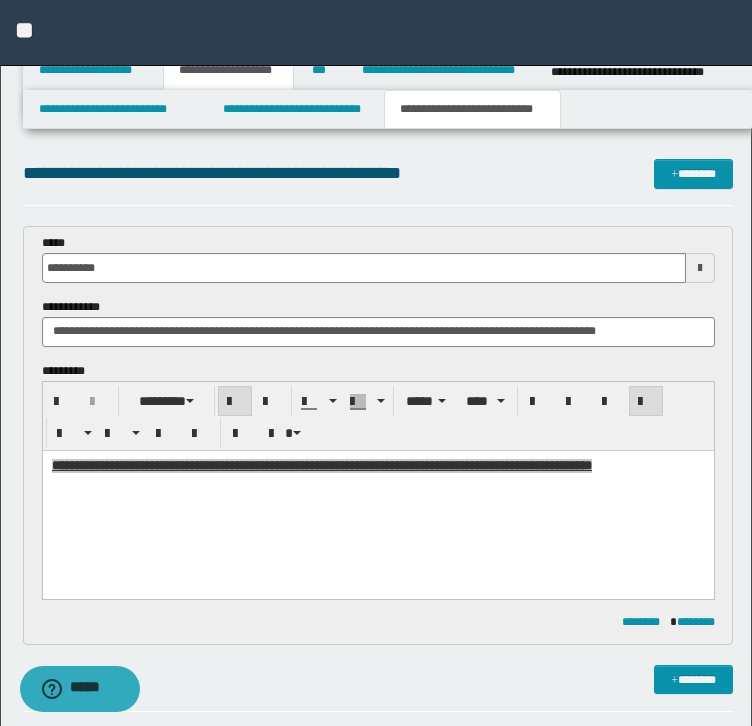 click on "**********" at bounding box center [378, 298] 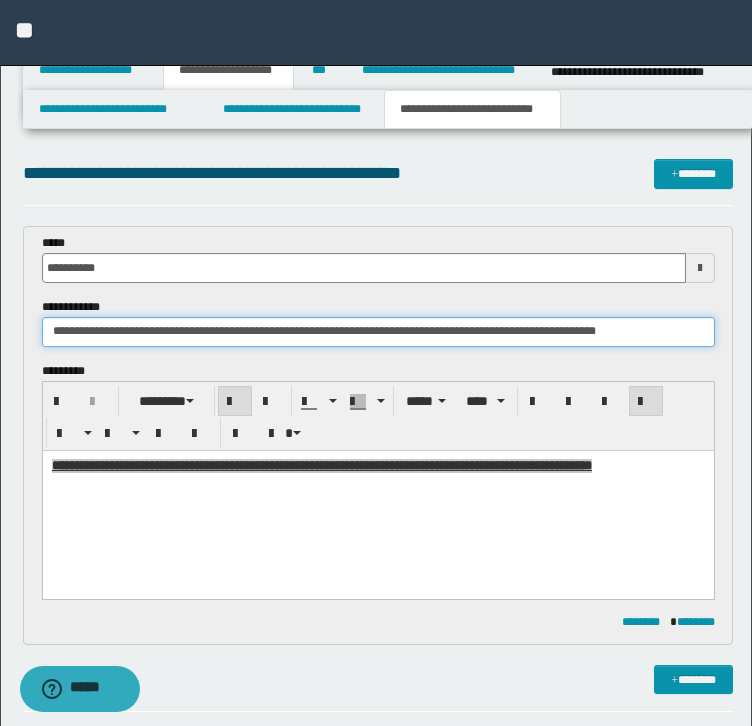 drag, startPoint x: 489, startPoint y: 331, endPoint x: 0, endPoint y: 294, distance: 490.3978 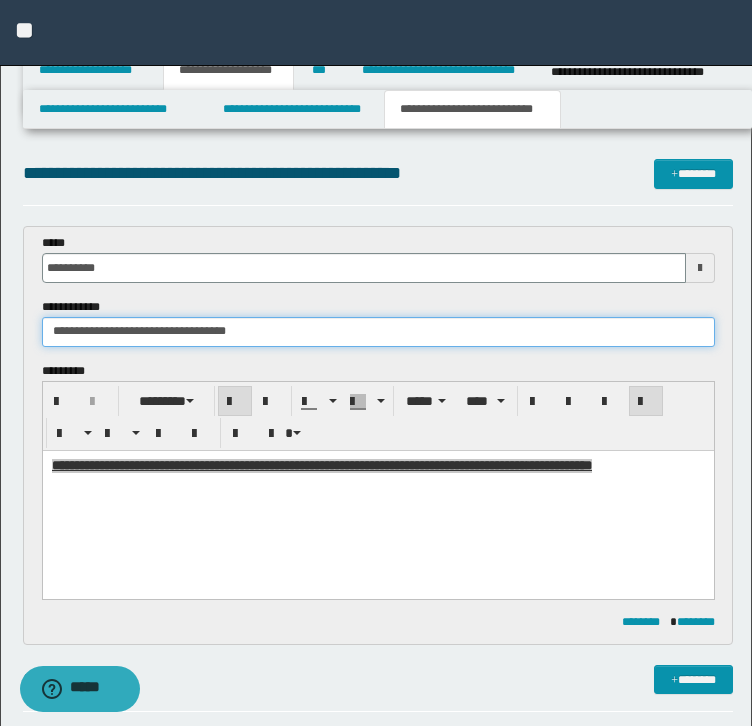drag, startPoint x: 216, startPoint y: 333, endPoint x: 292, endPoint y: 339, distance: 76.23647 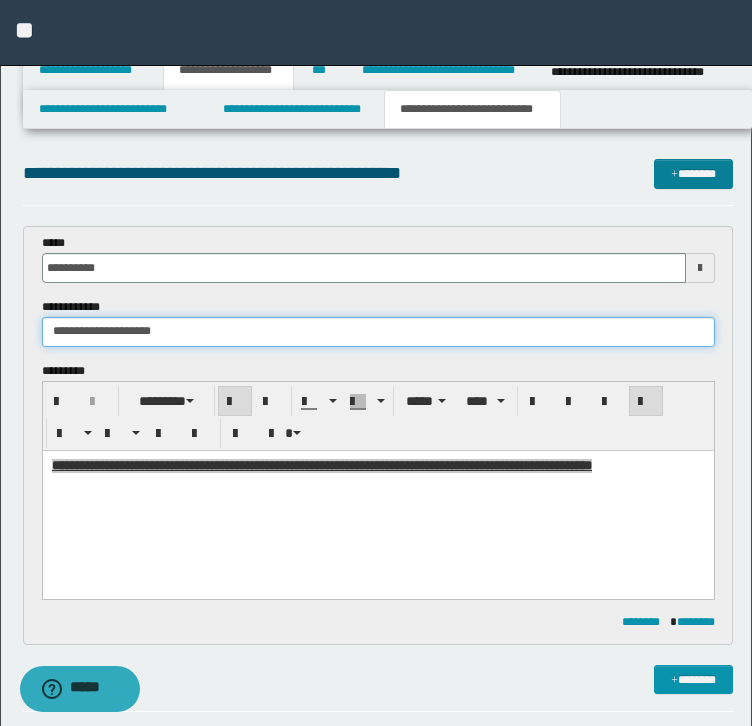 type on "**********" 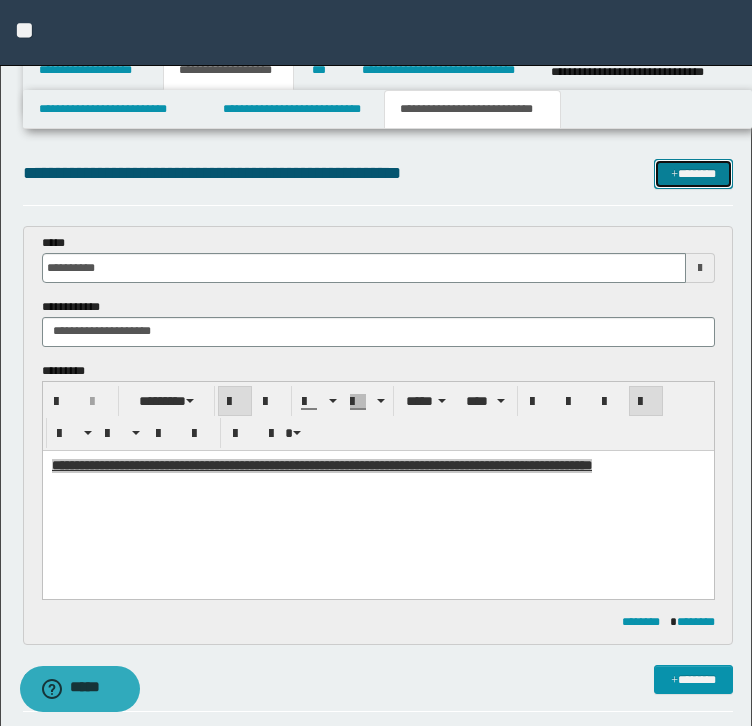 click on "*******" at bounding box center (693, 174) 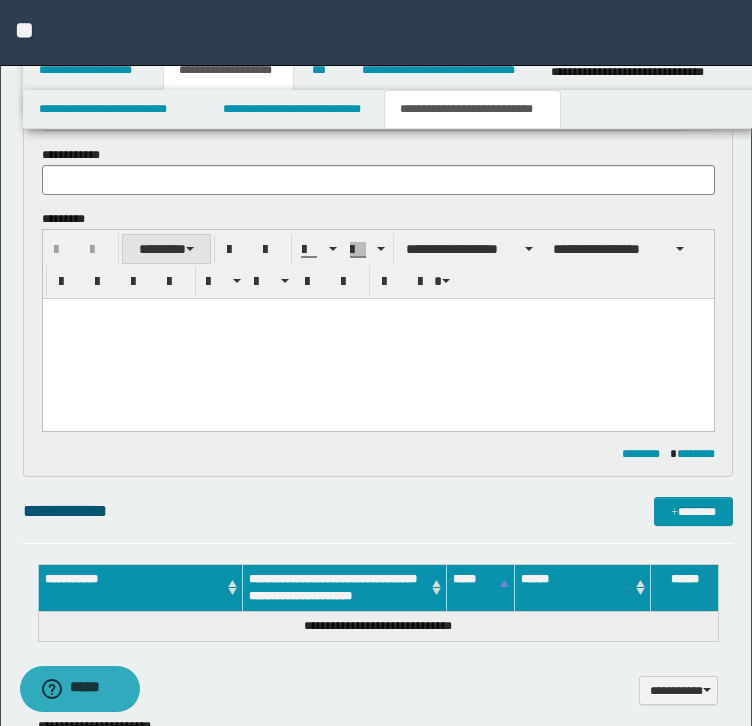 scroll, scrollTop: 0, scrollLeft: 0, axis: both 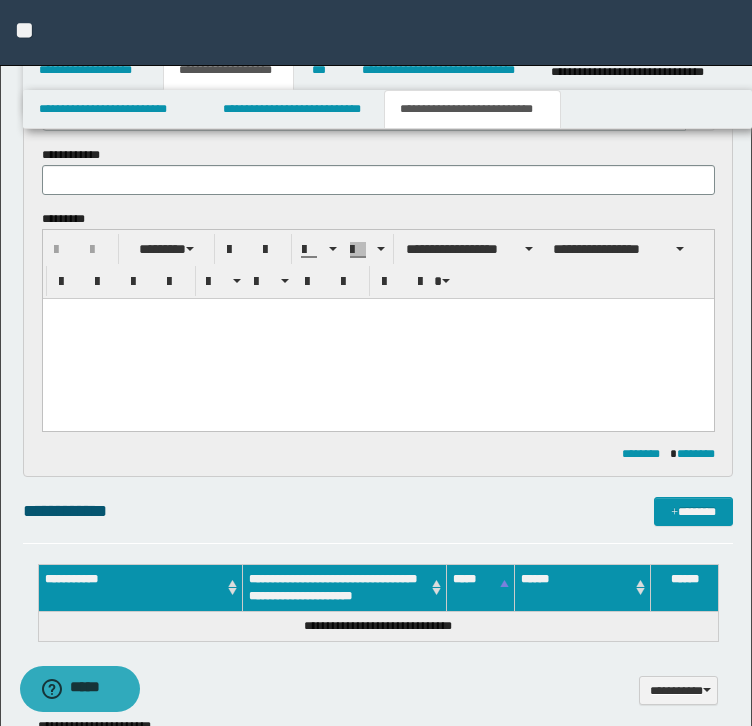 click on "**********" at bounding box center (378, 320) 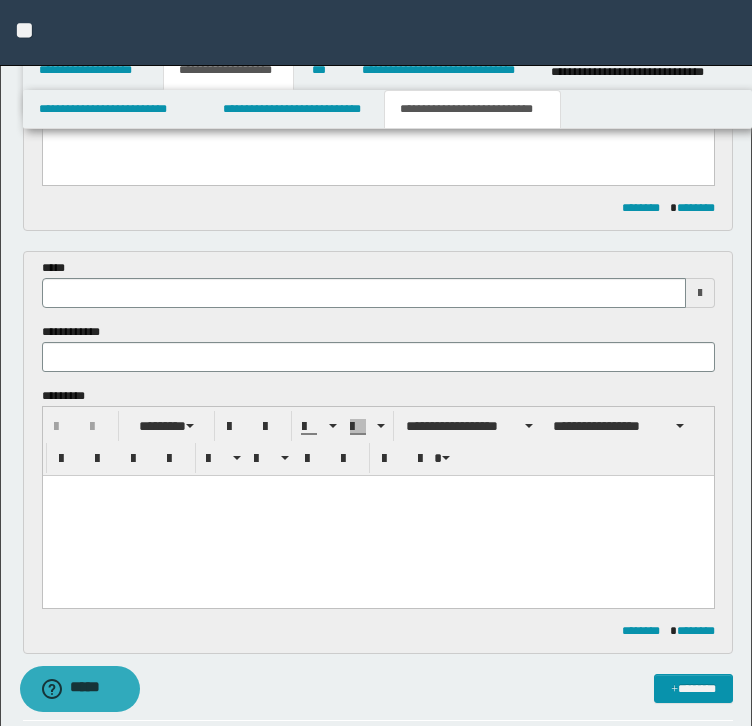 scroll, scrollTop: 291, scrollLeft: 0, axis: vertical 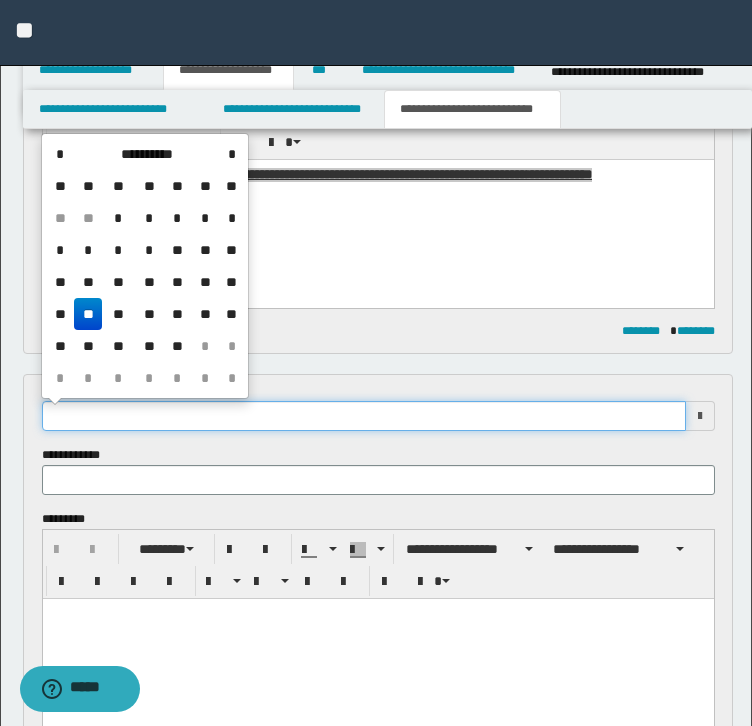 click at bounding box center (364, 416) 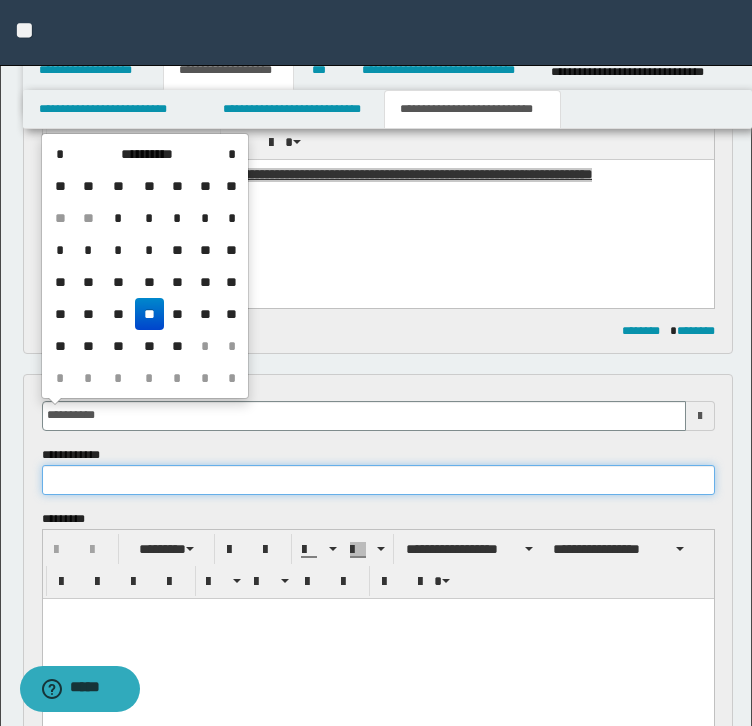 type on "**********" 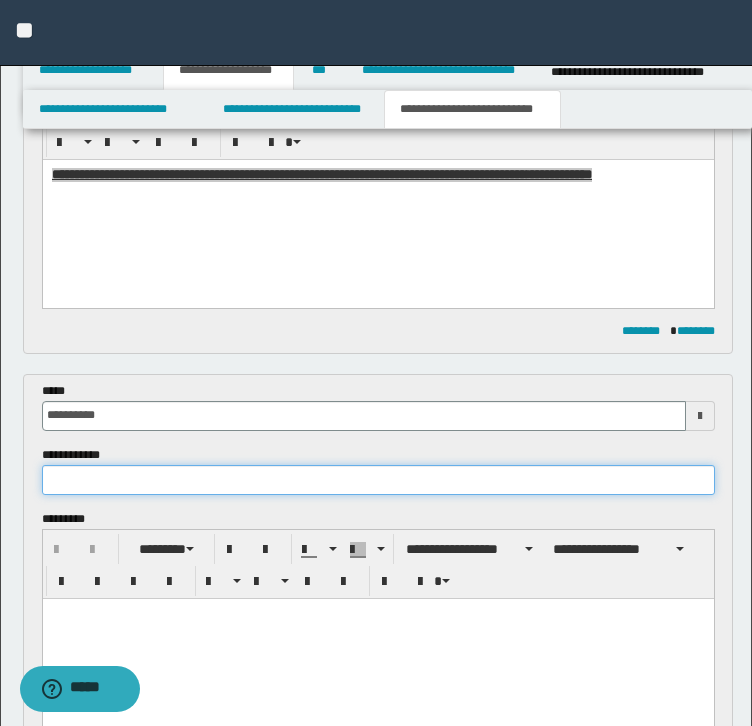 paste on "**********" 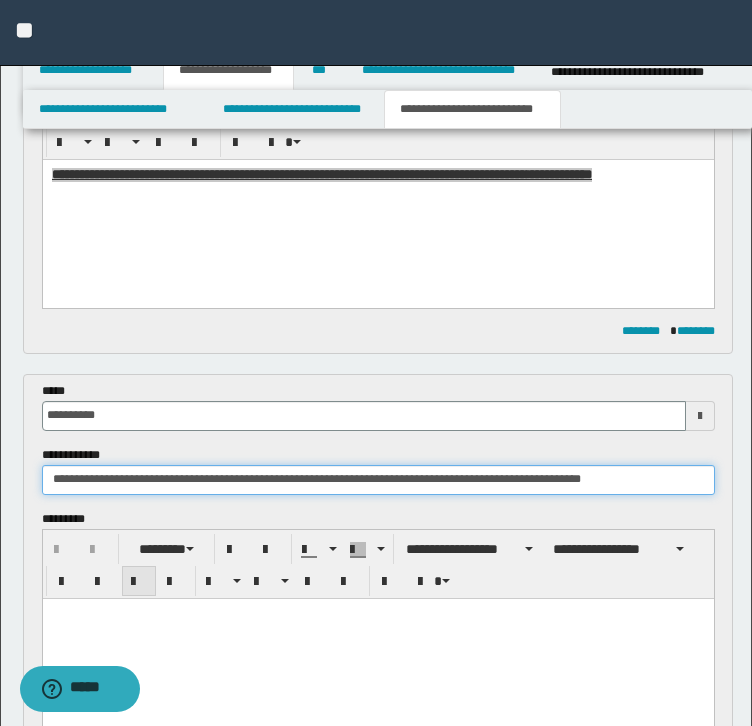 click at bounding box center (139, 582) 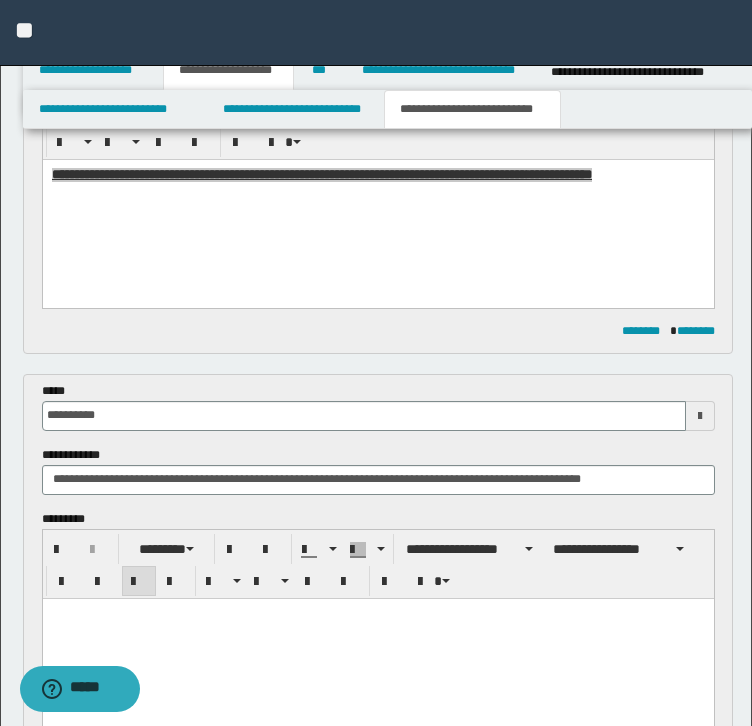 click at bounding box center (377, 638) 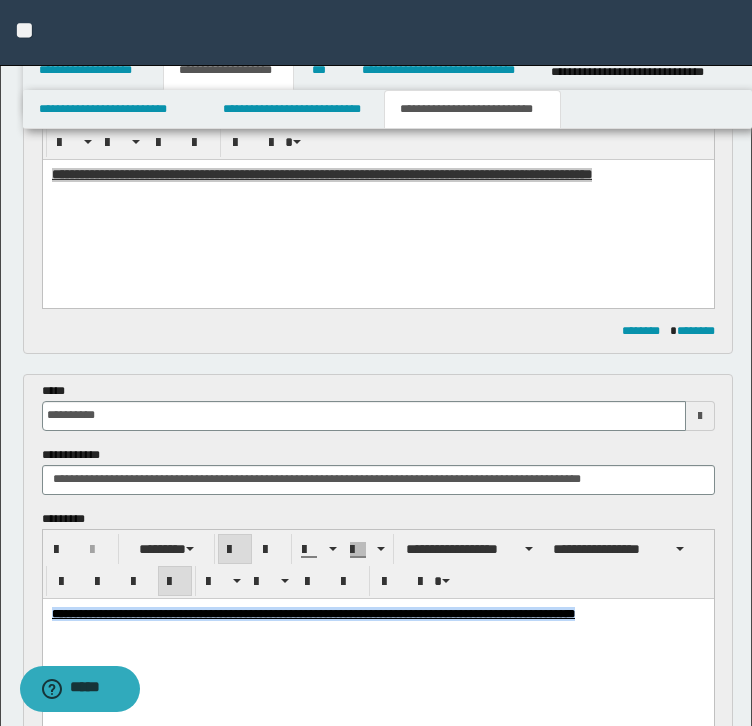 drag, startPoint x: 121, startPoint y: 634, endPoint x: 60, endPoint y: 600, distance: 69.83552 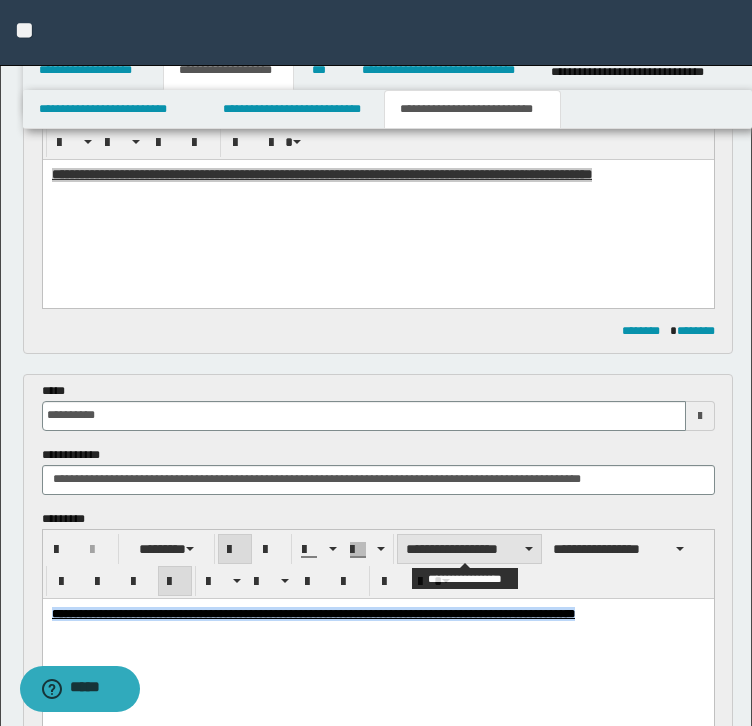 click on "**********" at bounding box center (469, 549) 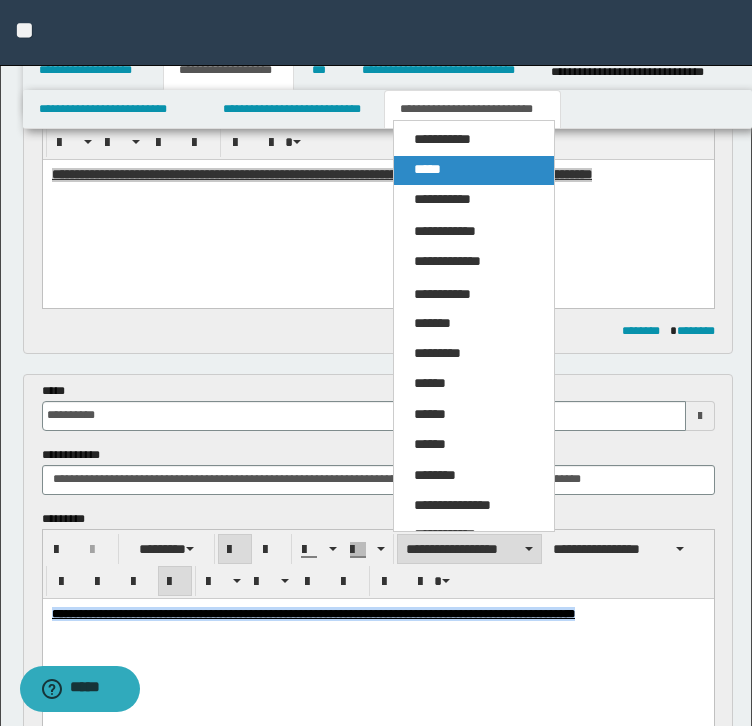 drag, startPoint x: 431, startPoint y: 165, endPoint x: 412, endPoint y: 127, distance: 42.48529 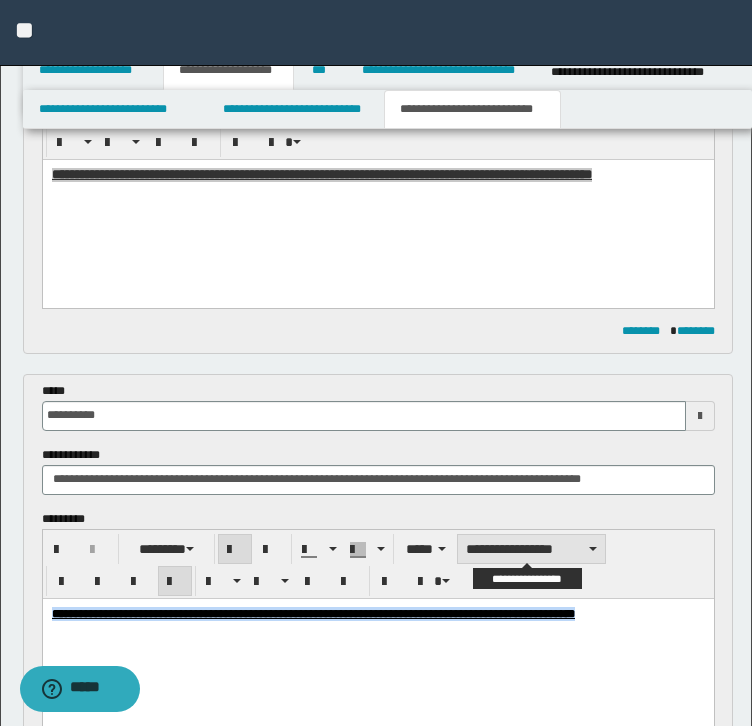 click on "**********" at bounding box center [531, 549] 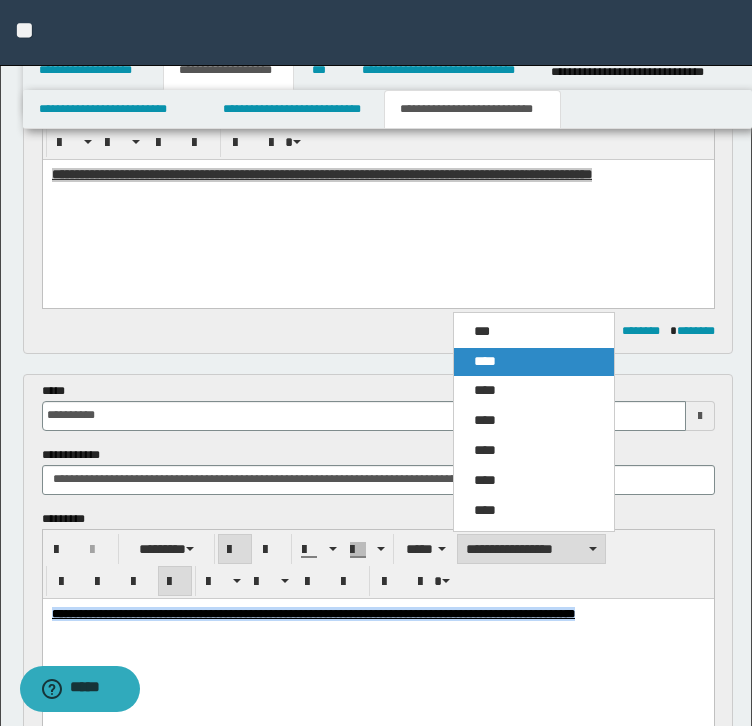 click on "****" at bounding box center (485, 361) 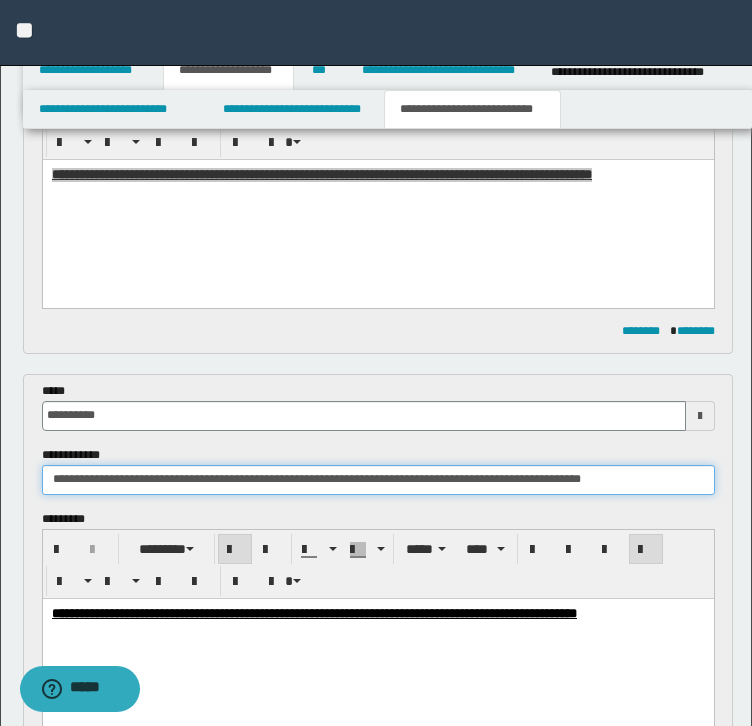click on "**********" at bounding box center [378, 480] 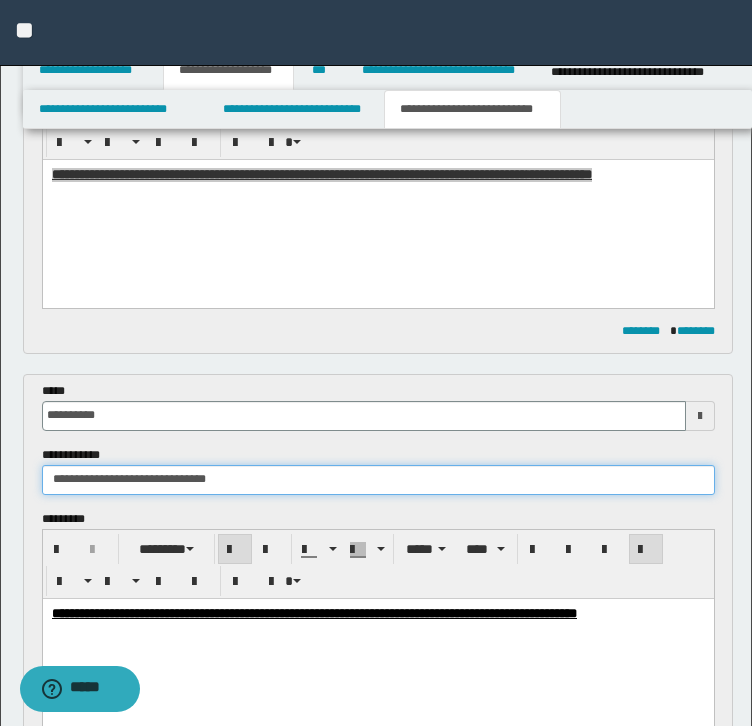 drag, startPoint x: 152, startPoint y: 476, endPoint x: 256, endPoint y: 485, distance: 104.388695 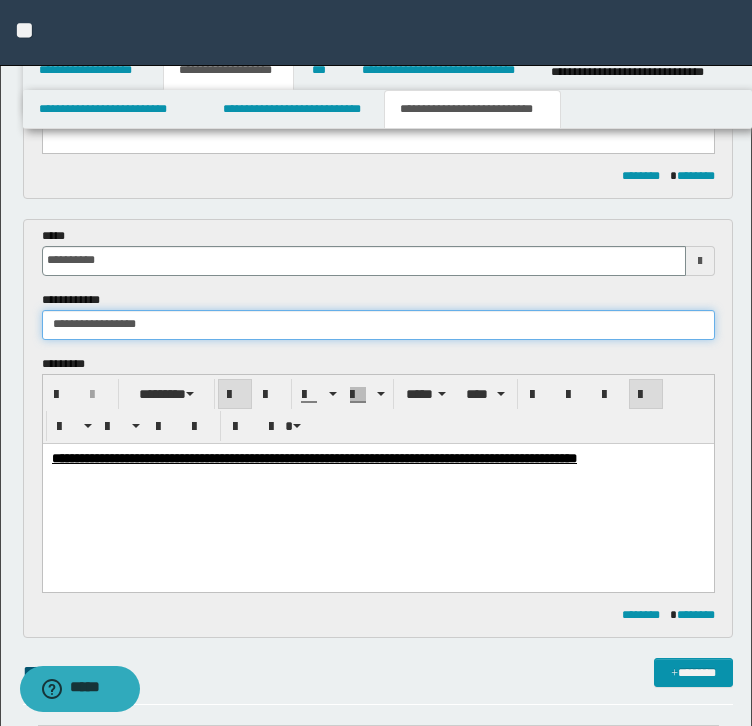 scroll, scrollTop: 691, scrollLeft: 0, axis: vertical 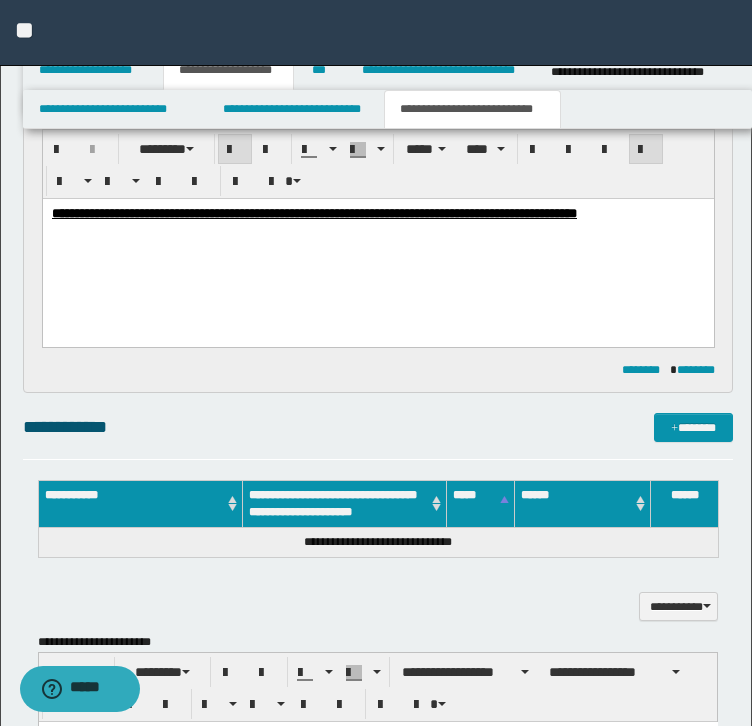 type on "**********" 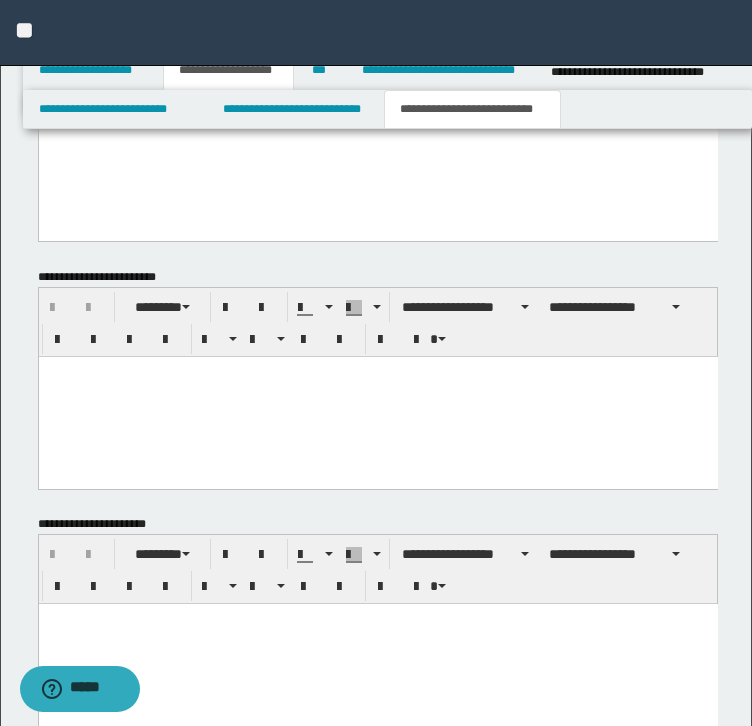scroll, scrollTop: 1436, scrollLeft: 0, axis: vertical 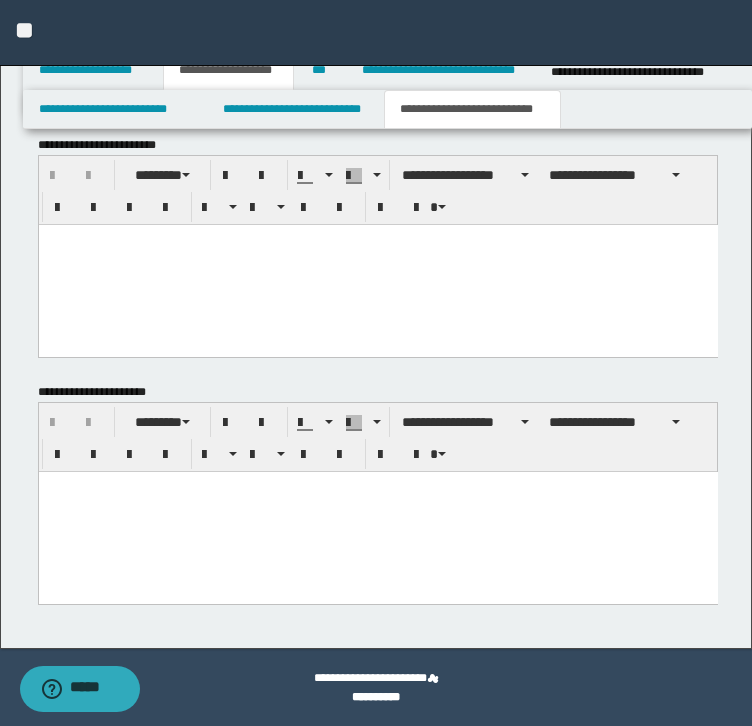 click at bounding box center (377, 512) 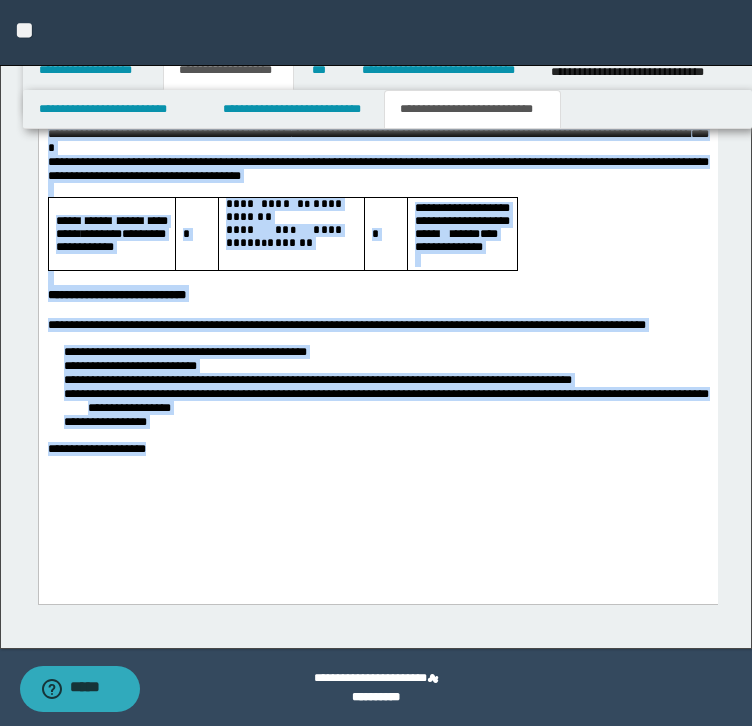 drag, startPoint x: 47, startPoint y: -157, endPoint x: 197, endPoint y: 504, distance: 677.806 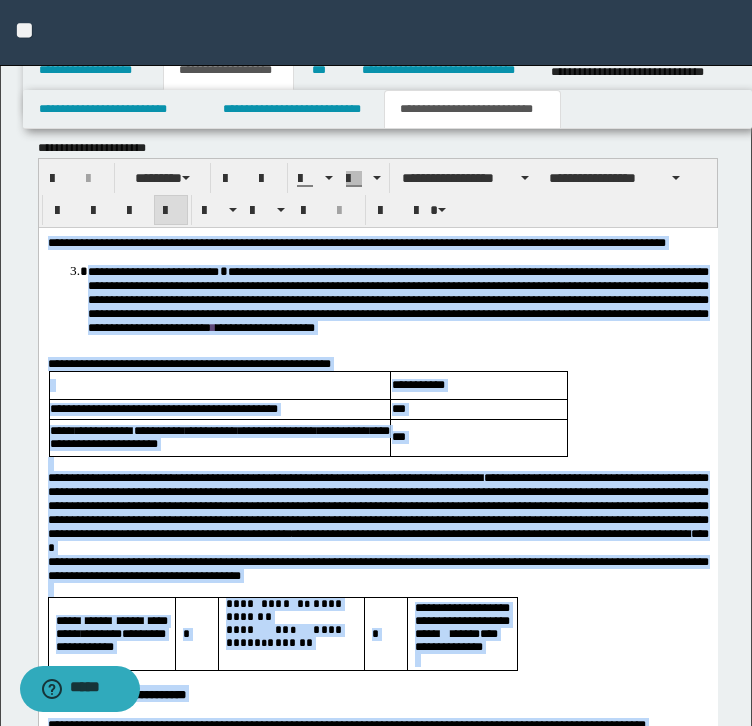 scroll, scrollTop: 1280, scrollLeft: 0, axis: vertical 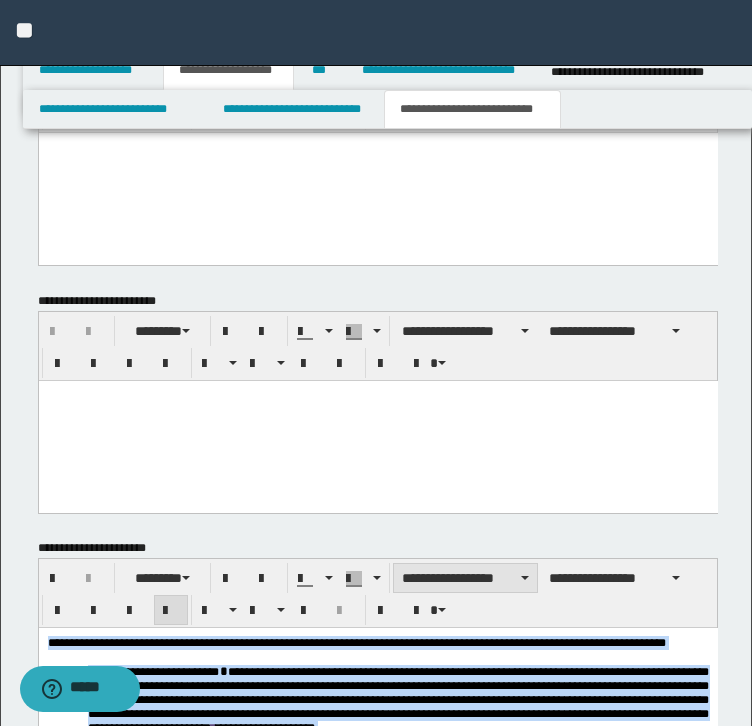 click on "**********" at bounding box center (465, 578) 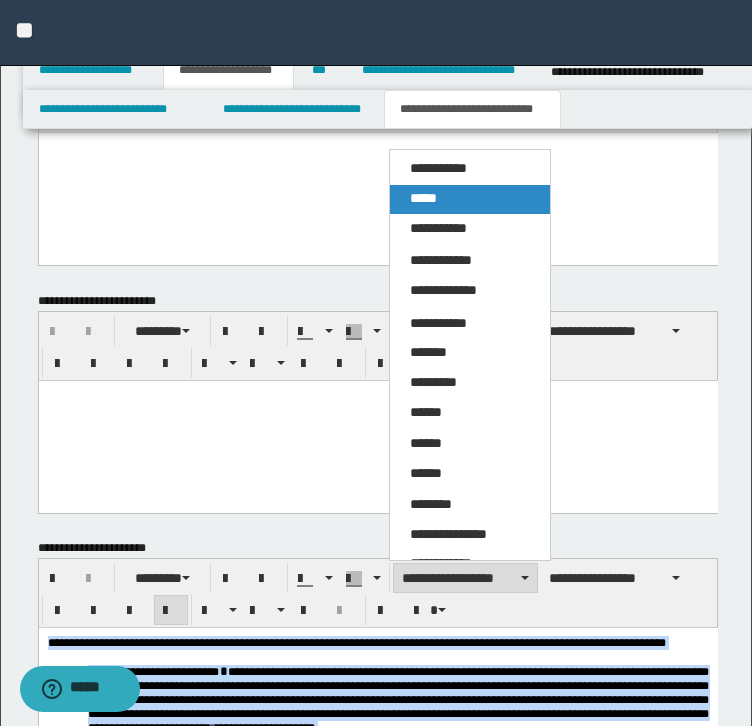click on "*****" at bounding box center (423, 198) 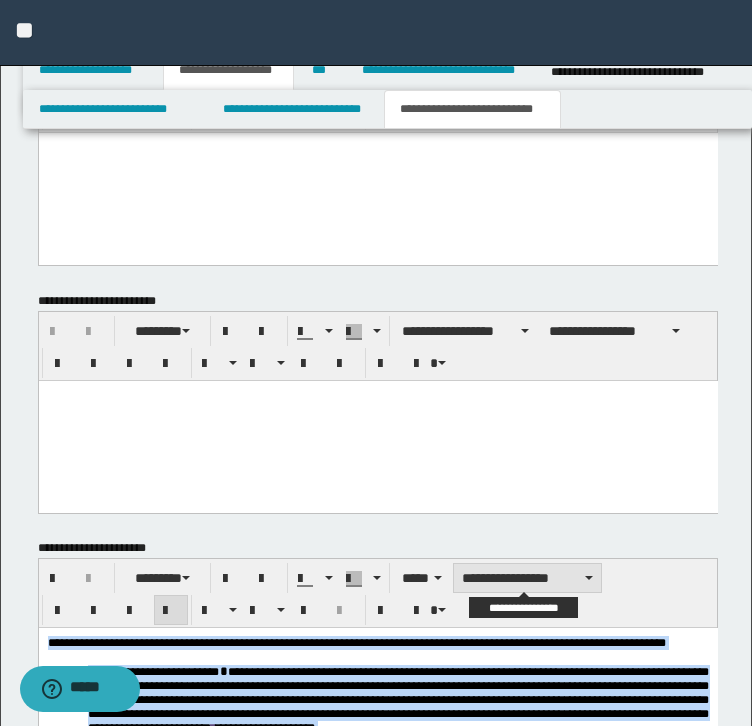 click on "**********" at bounding box center [527, 578] 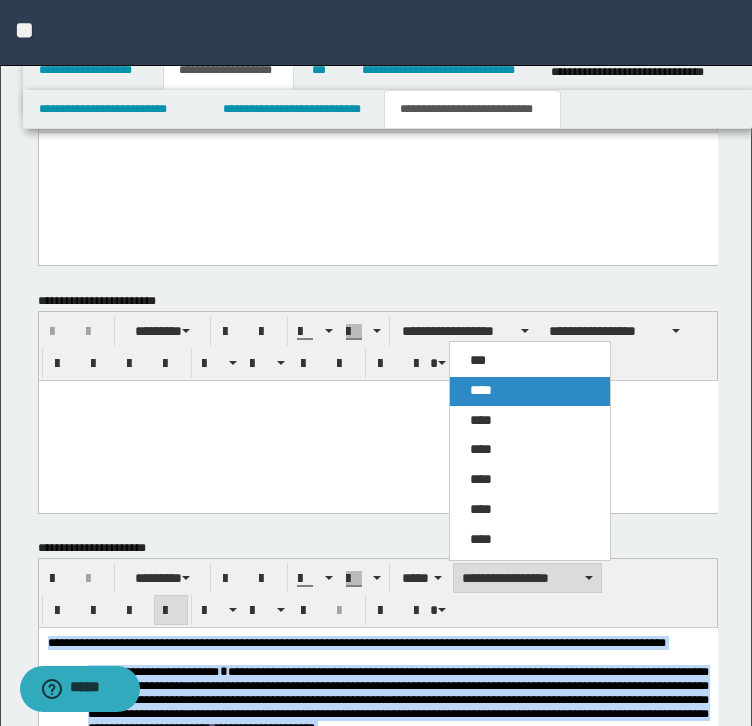 click on "****" at bounding box center [481, 390] 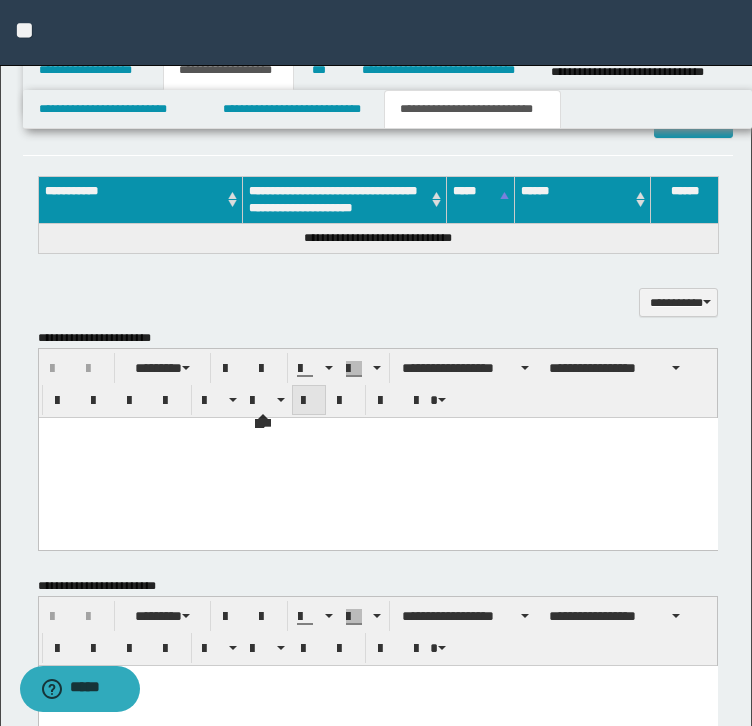 scroll, scrollTop: 980, scrollLeft: 0, axis: vertical 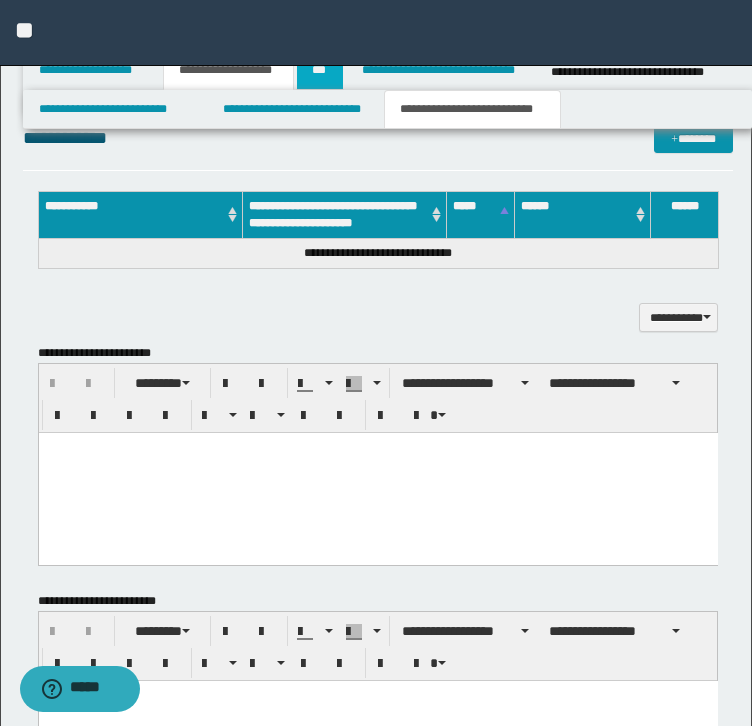 click on "***" at bounding box center [320, 70] 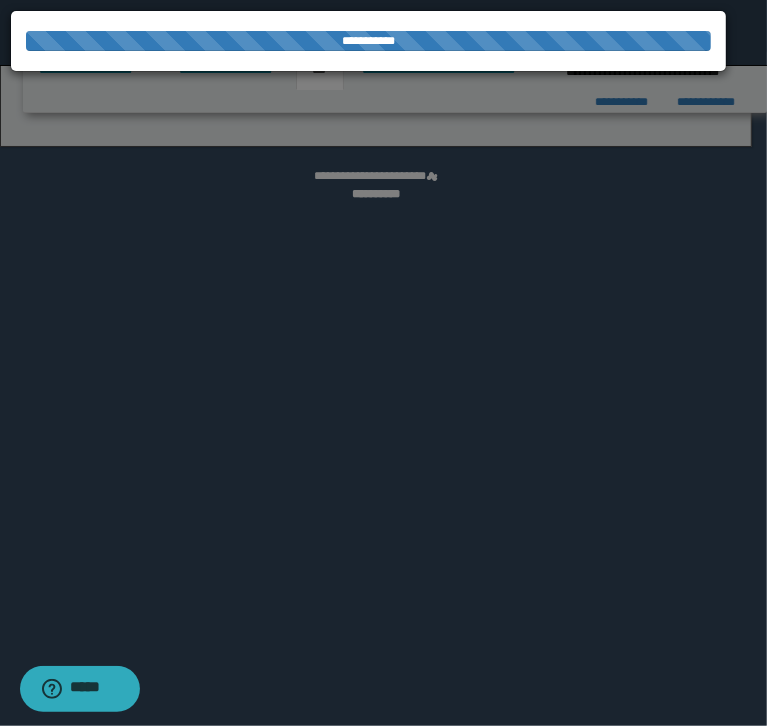 select on "***" 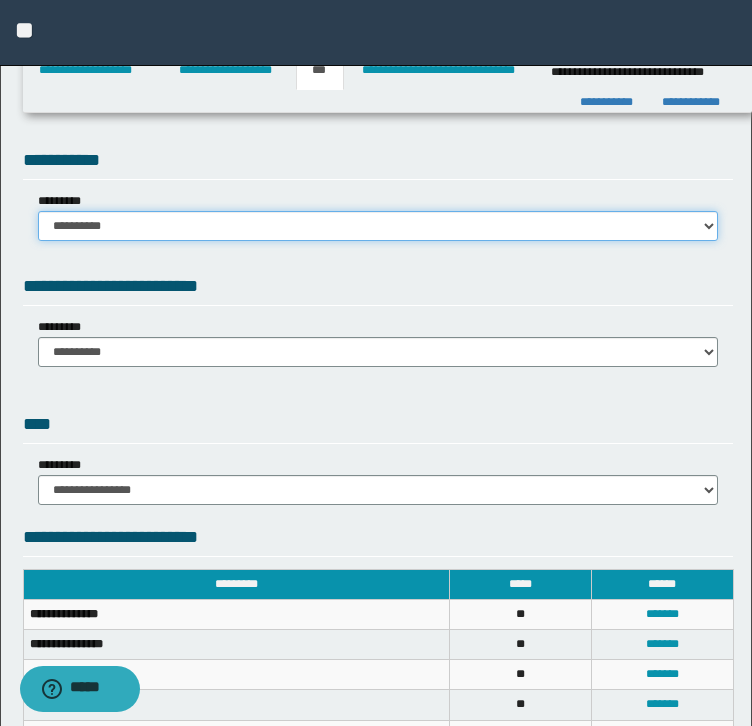 click on "**********" at bounding box center (378, 226) 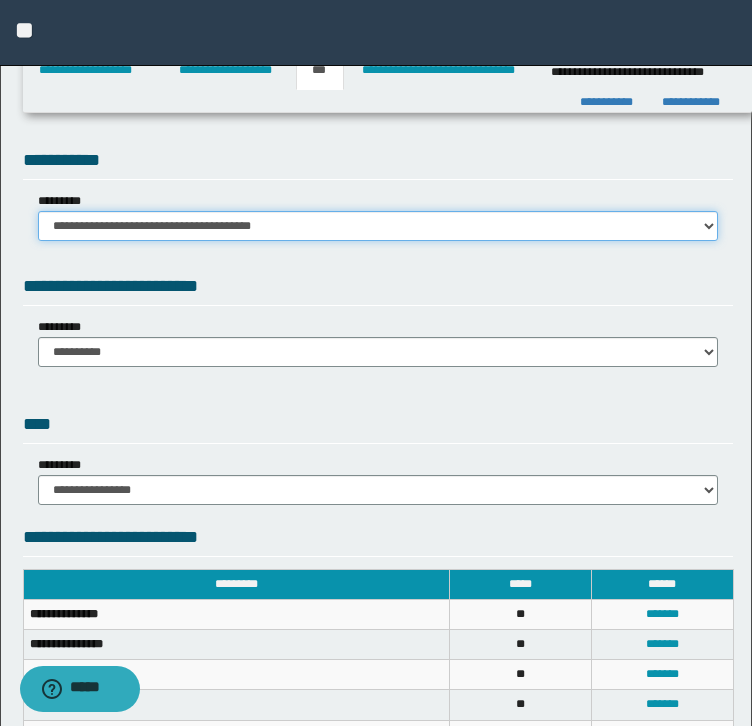 click on "**********" at bounding box center (378, 226) 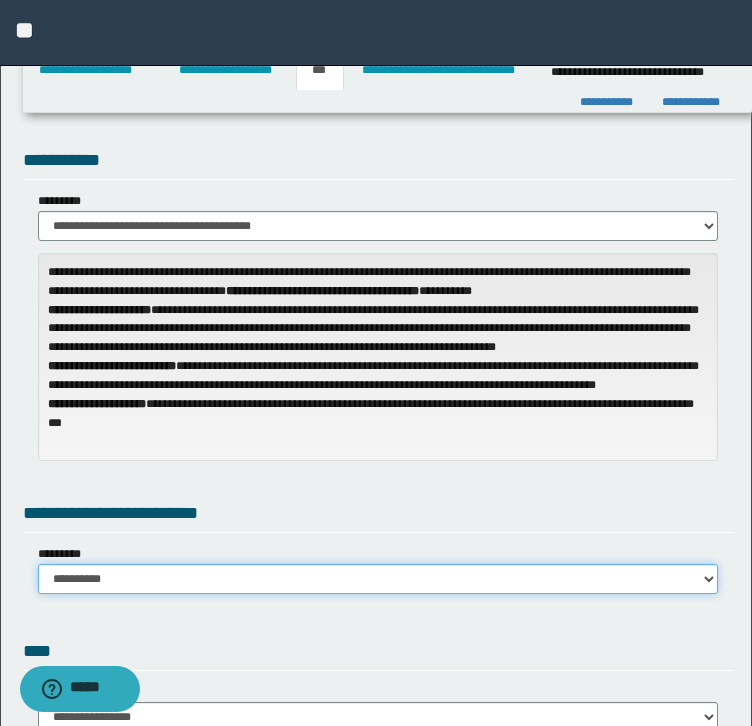 drag, startPoint x: 123, startPoint y: 574, endPoint x: 122, endPoint y: 594, distance: 20.024984 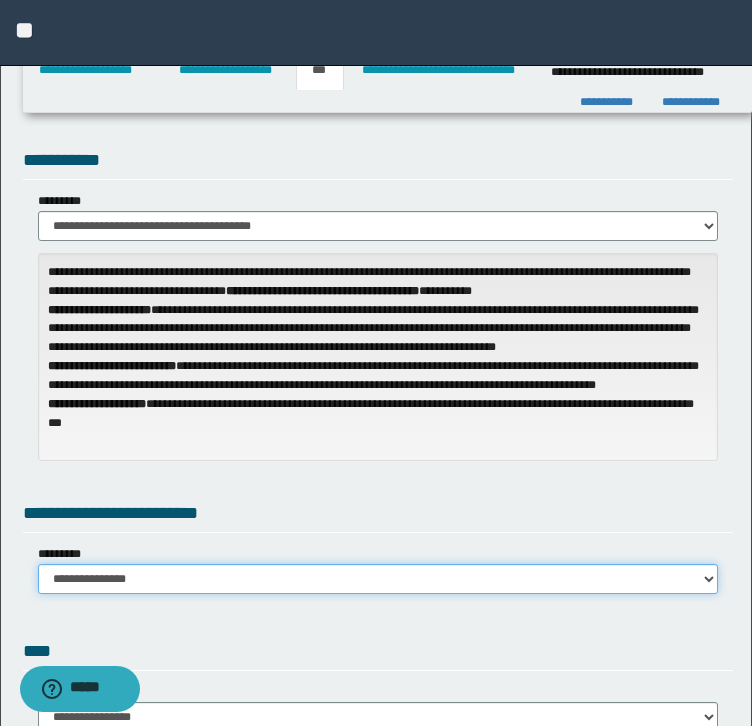 click on "**********" at bounding box center (378, 579) 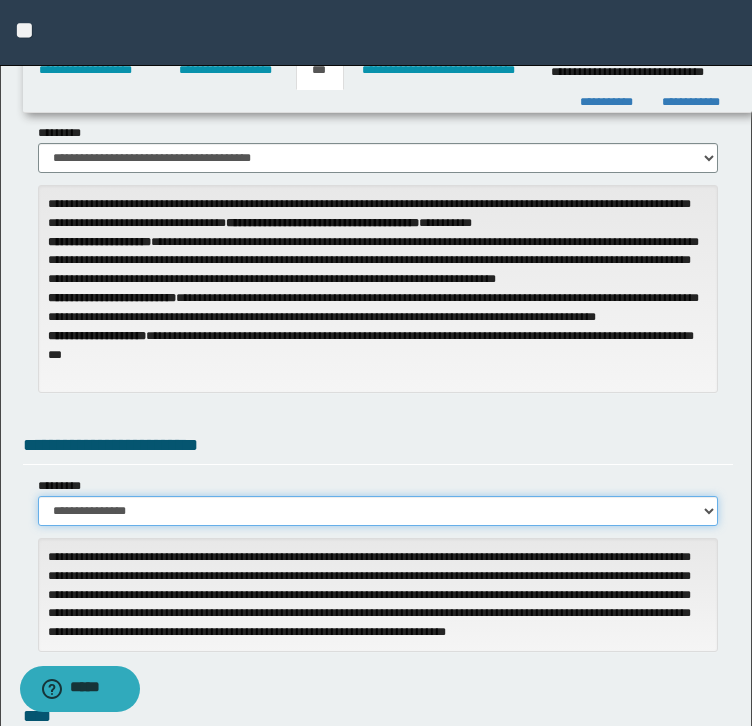 scroll, scrollTop: 300, scrollLeft: 0, axis: vertical 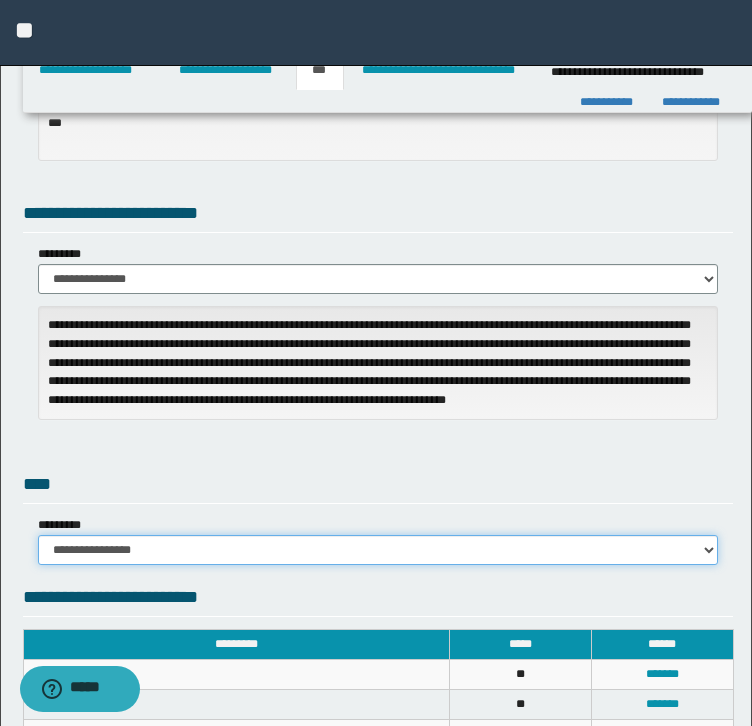 click on "**********" at bounding box center (378, 550) 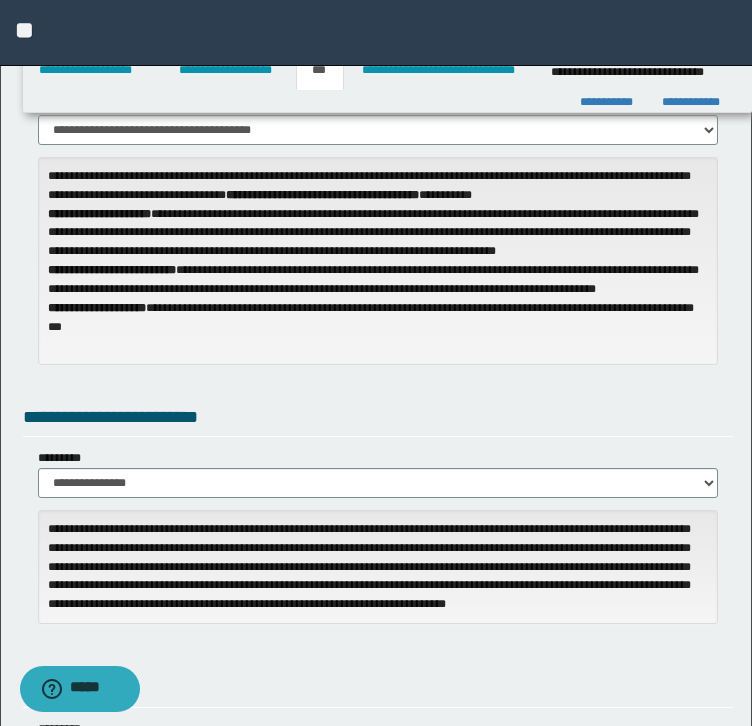 scroll, scrollTop: 0, scrollLeft: 0, axis: both 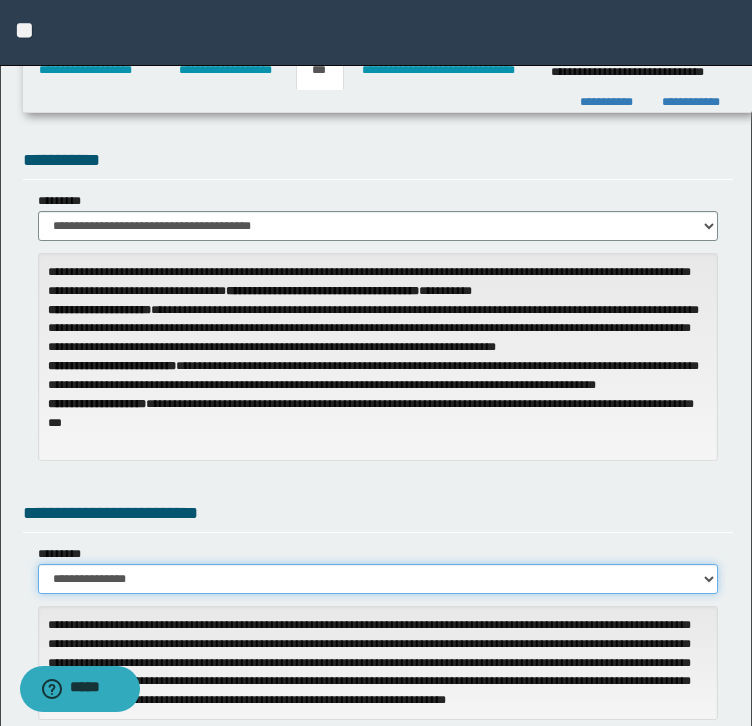 click on "**********" at bounding box center (378, 579) 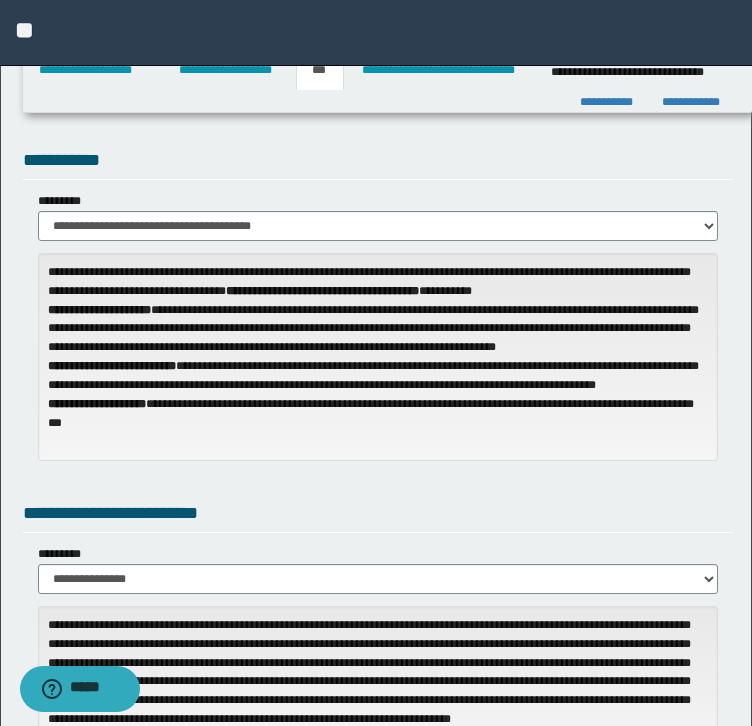 click on "**********" at bounding box center (378, 569) 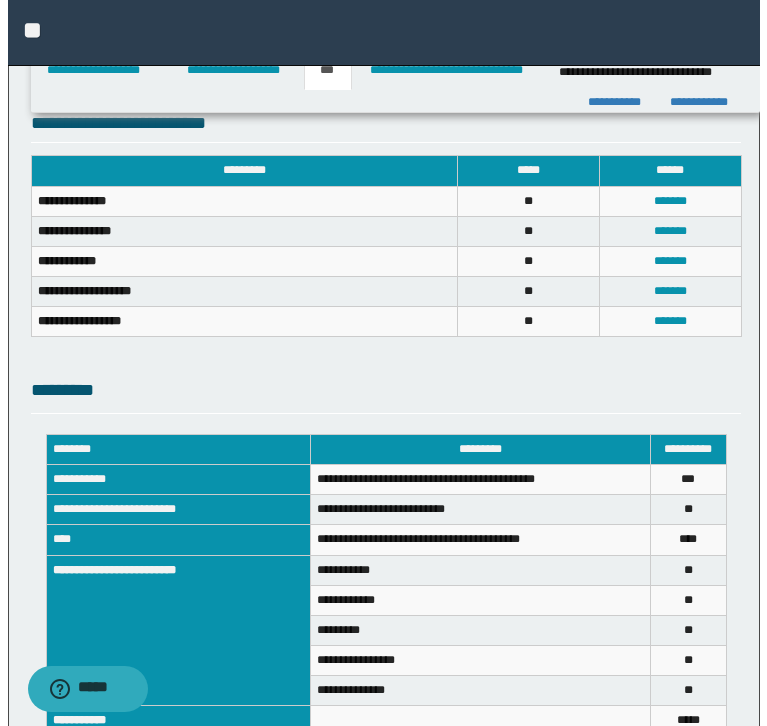 scroll, scrollTop: 700, scrollLeft: 0, axis: vertical 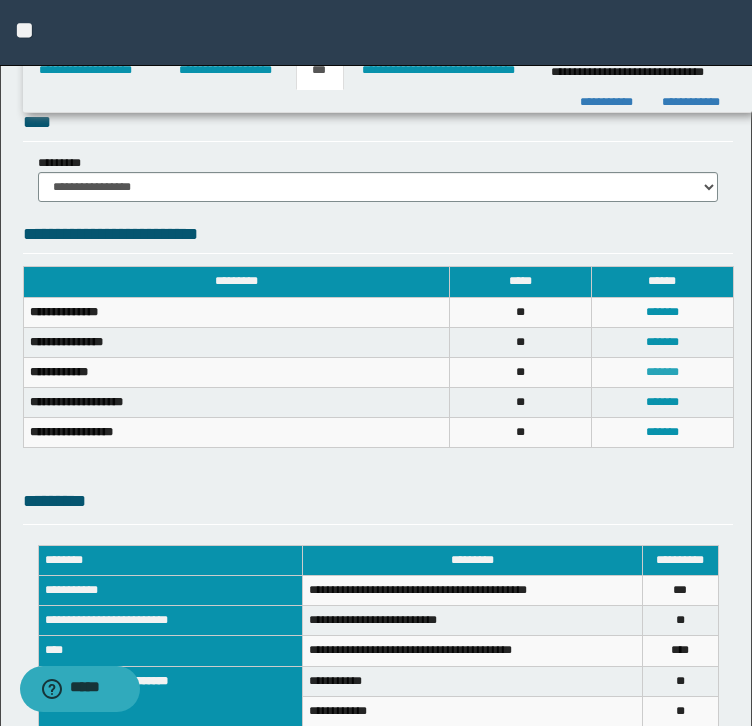 click on "*******" at bounding box center [662, 372] 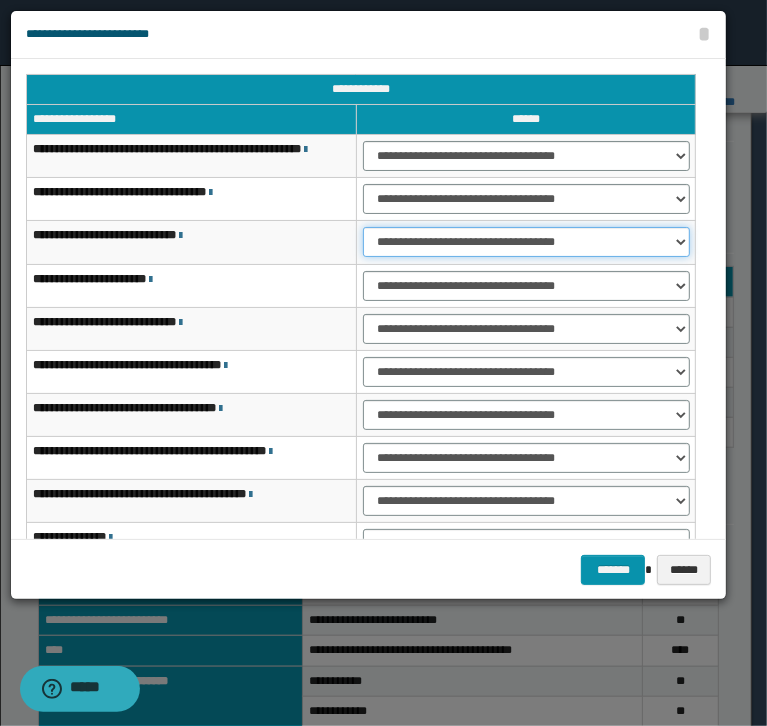 click on "**********" at bounding box center (526, 242) 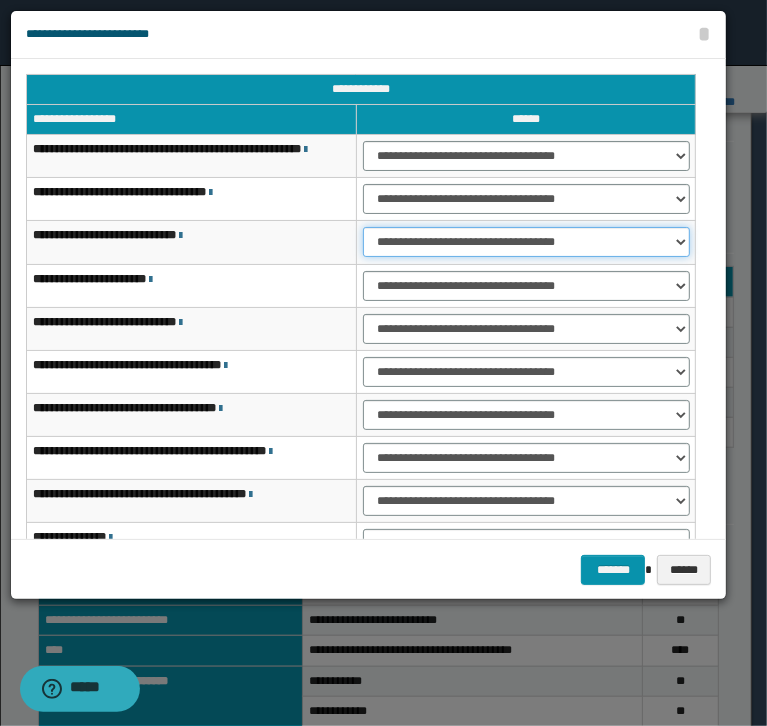 select on "***" 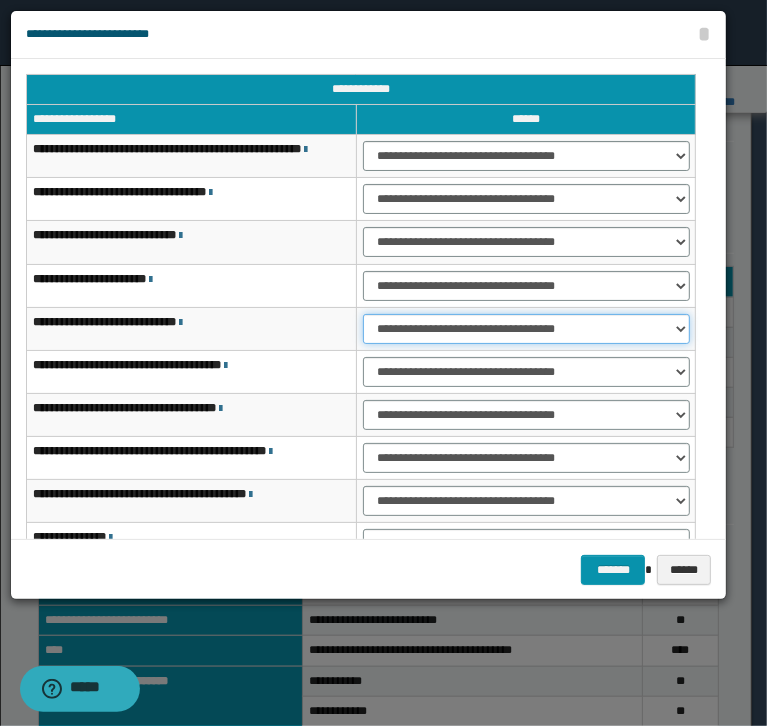 select on "***" 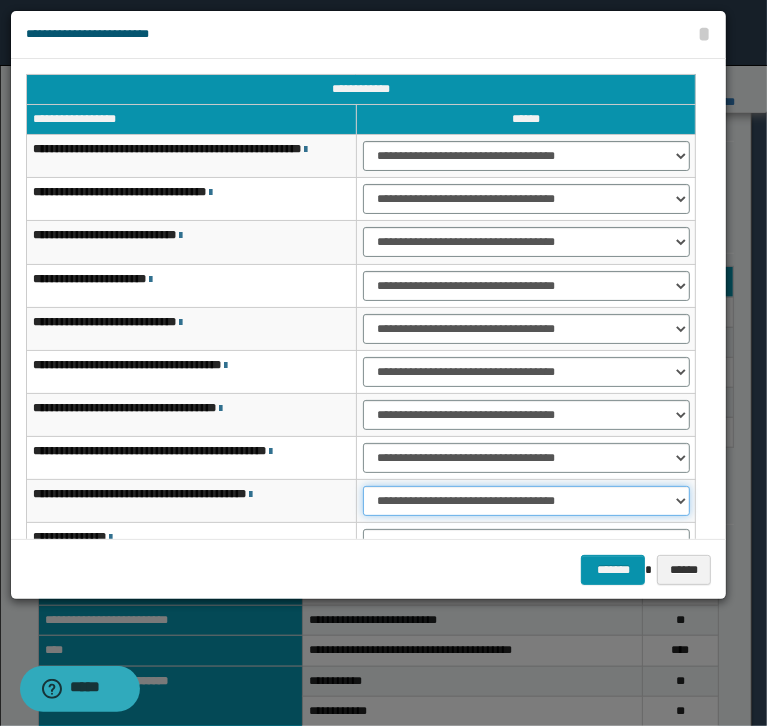 select on "***" 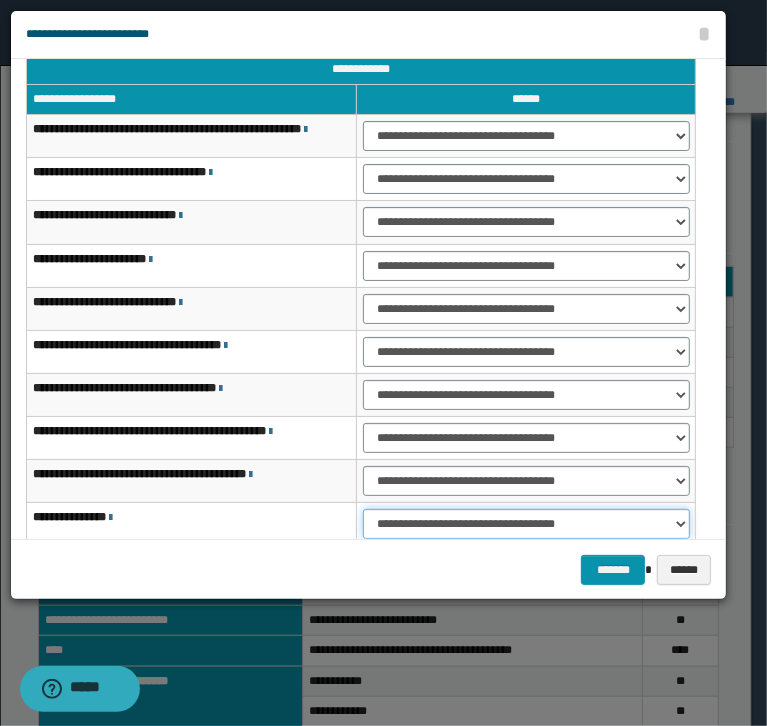 select on "***" 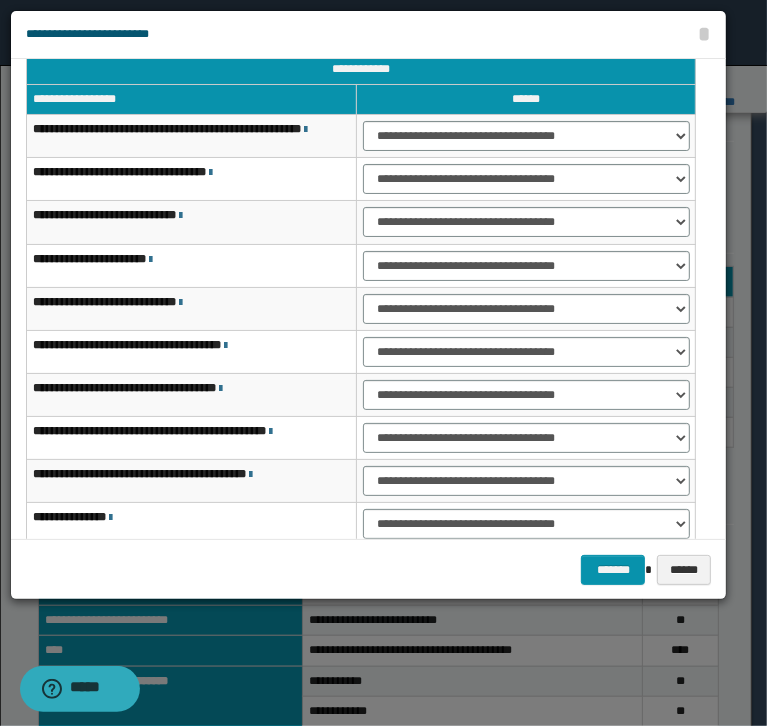 type 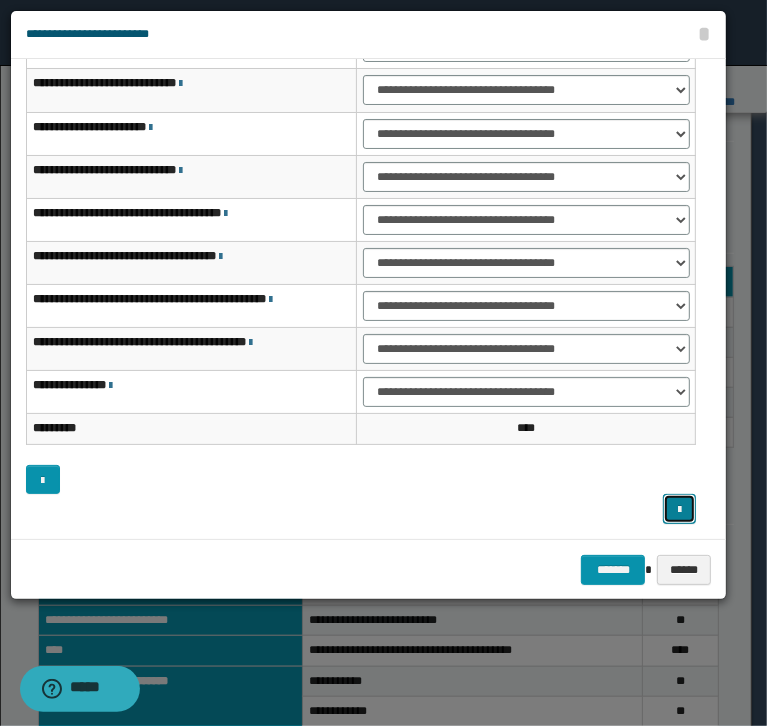 click at bounding box center [679, 510] 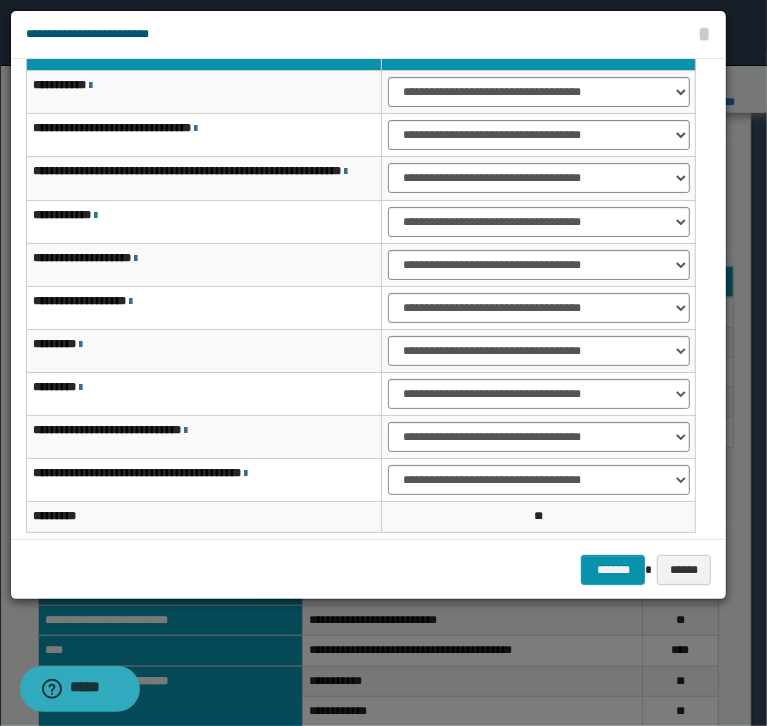 scroll, scrollTop: 0, scrollLeft: 0, axis: both 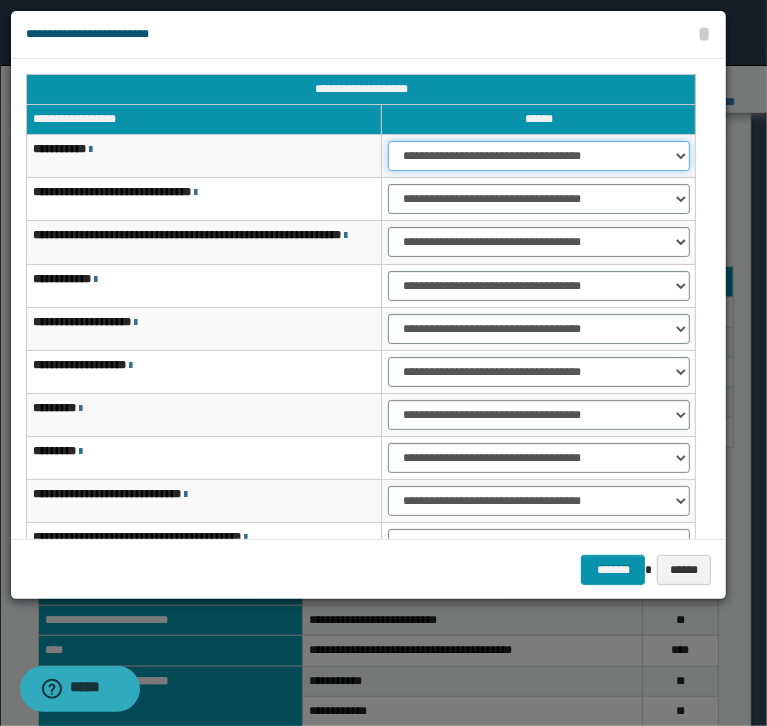 click on "**********" at bounding box center [539, 156] 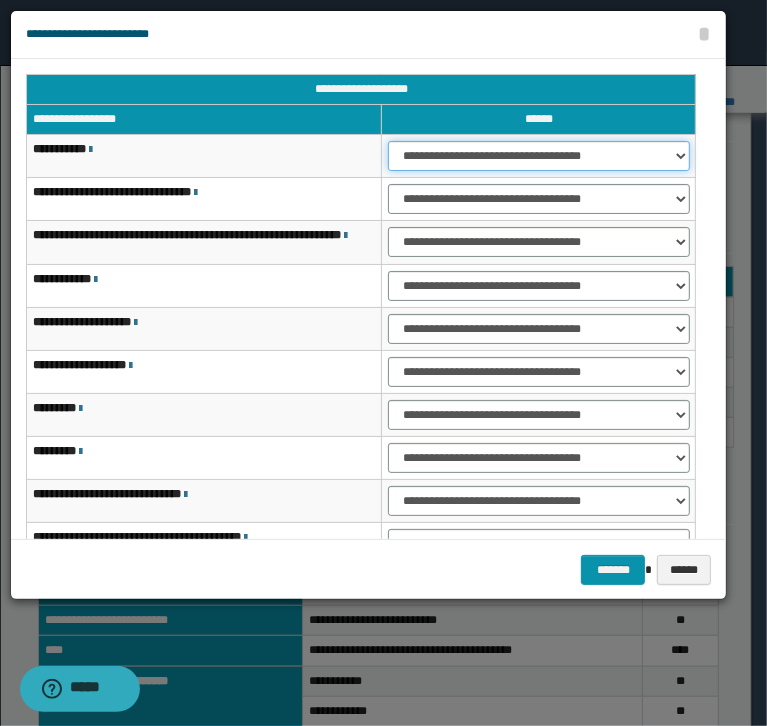 select on "***" 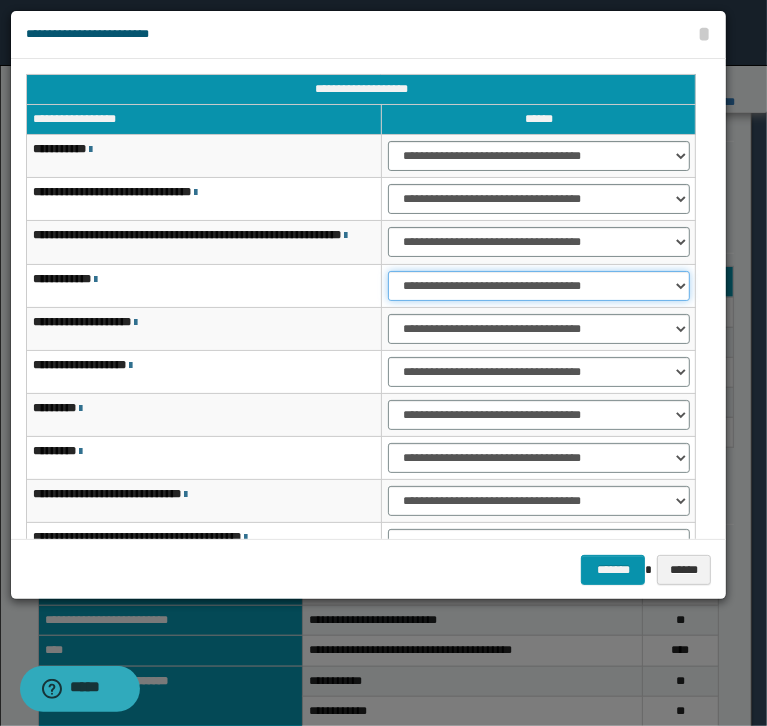 select on "***" 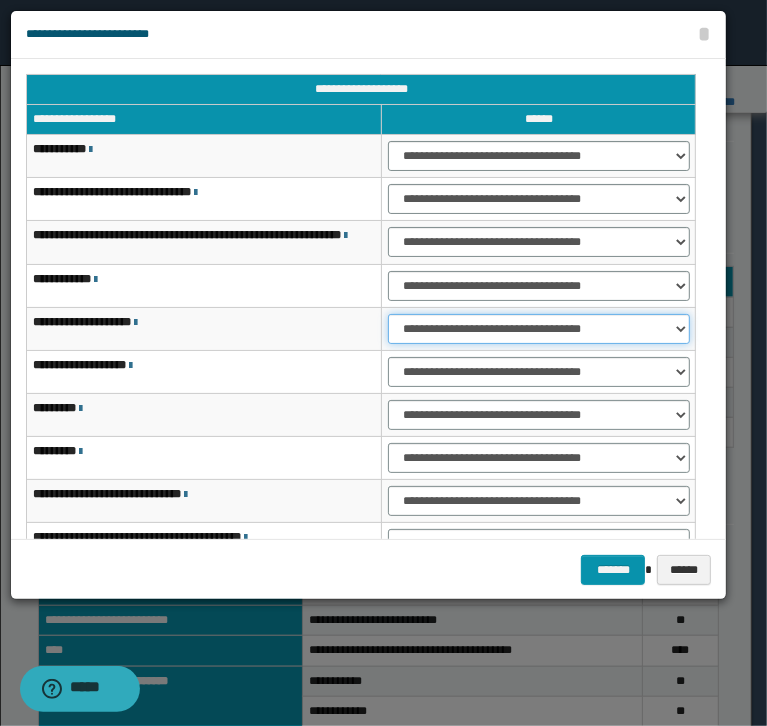 select on "***" 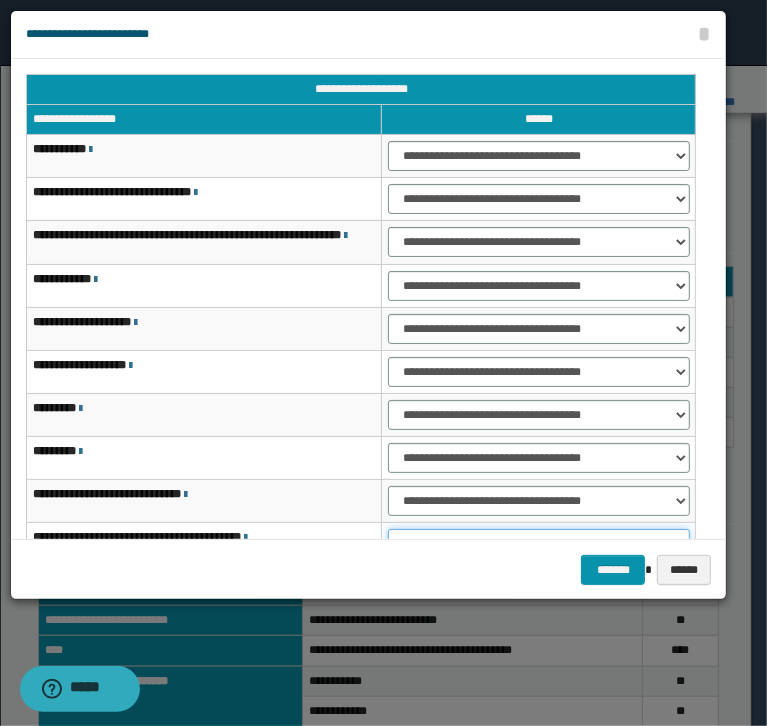 scroll, scrollTop: 20, scrollLeft: 0, axis: vertical 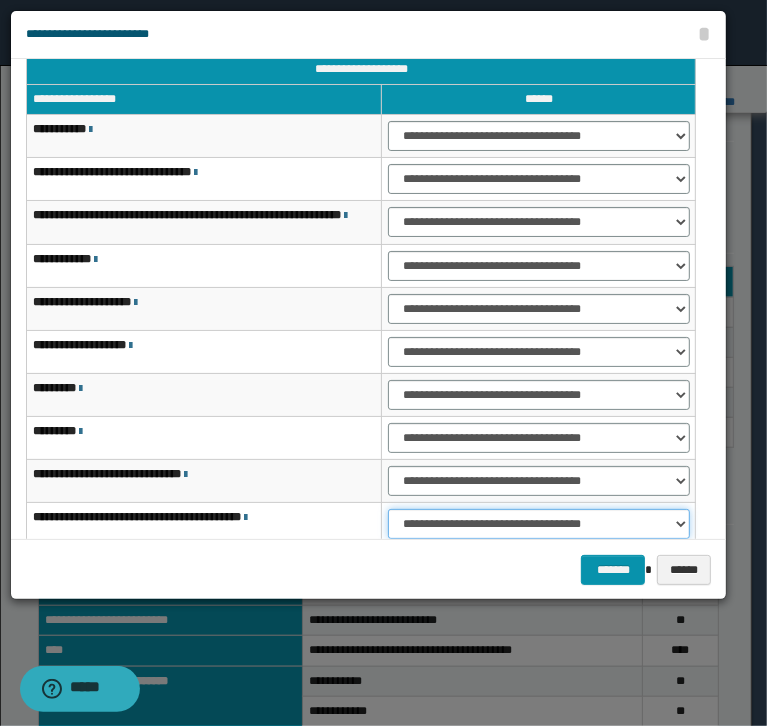 select on "***" 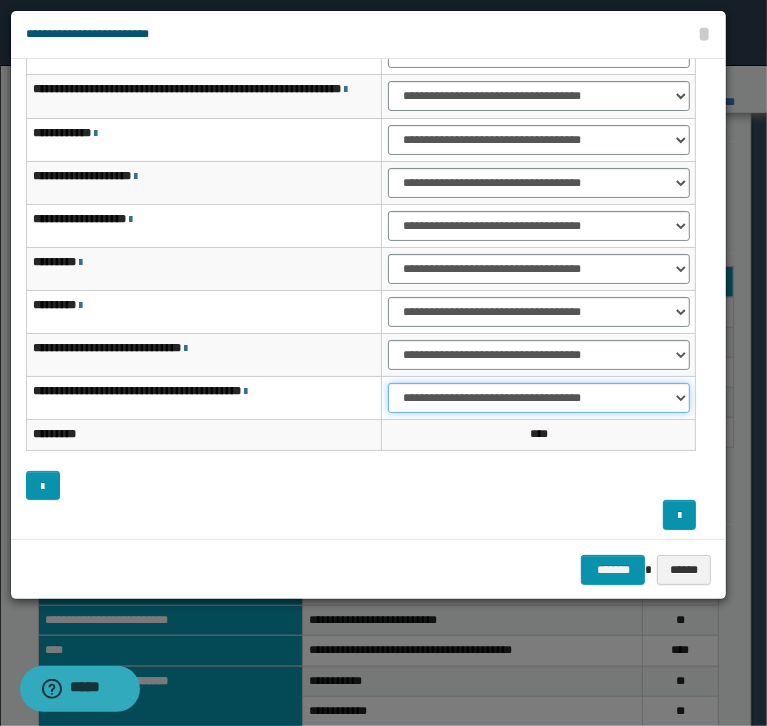 scroll, scrollTop: 152, scrollLeft: 0, axis: vertical 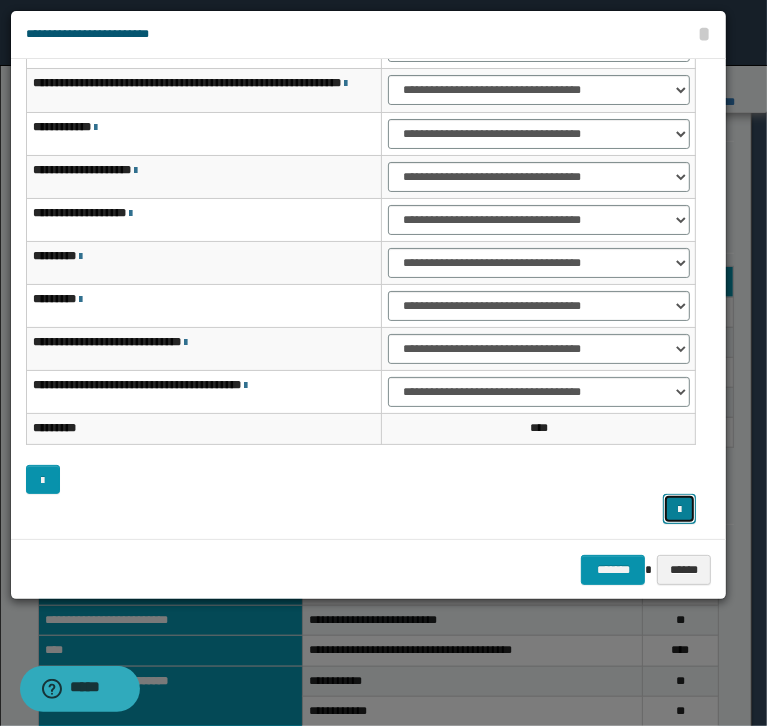 click at bounding box center (680, 509) 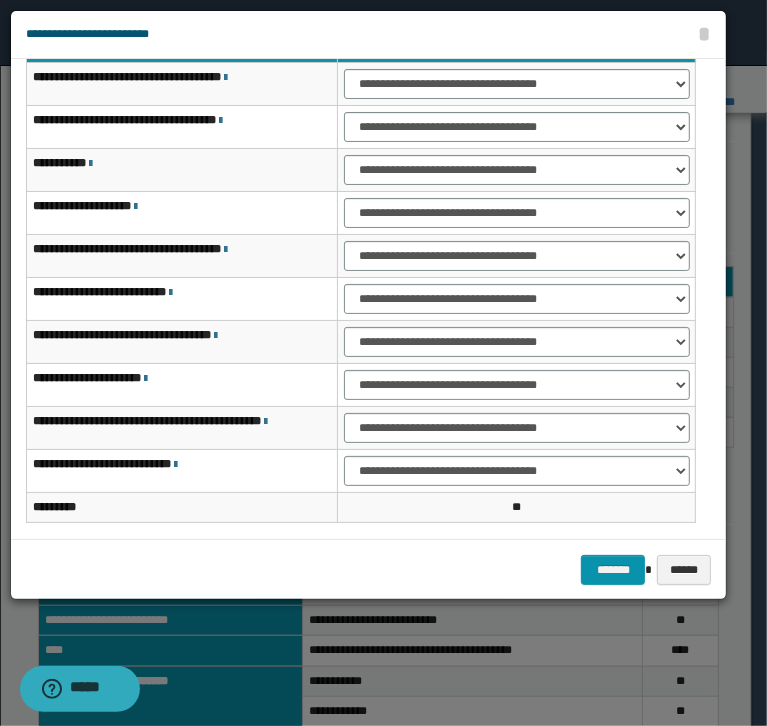 scroll, scrollTop: 0, scrollLeft: 0, axis: both 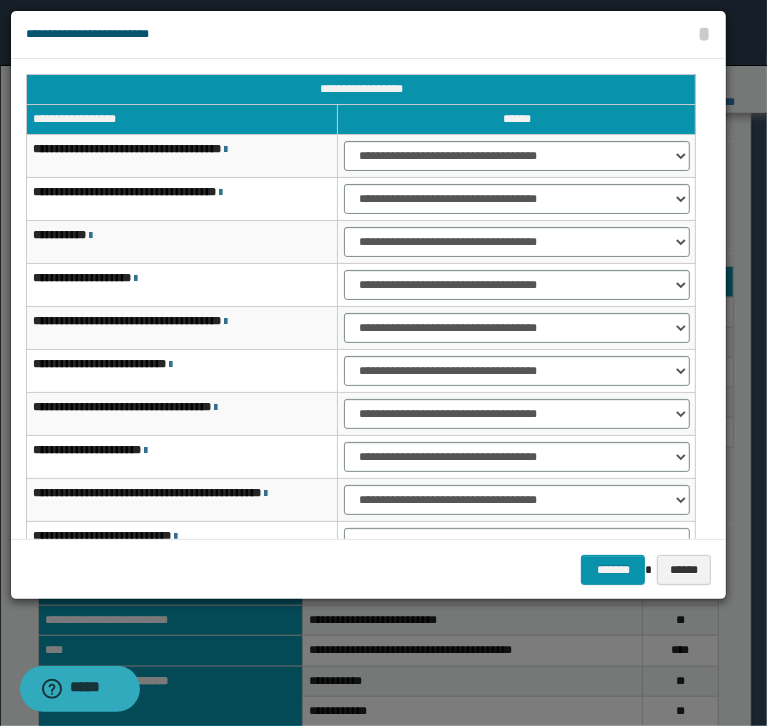 click on "**********" at bounding box center (517, 156) 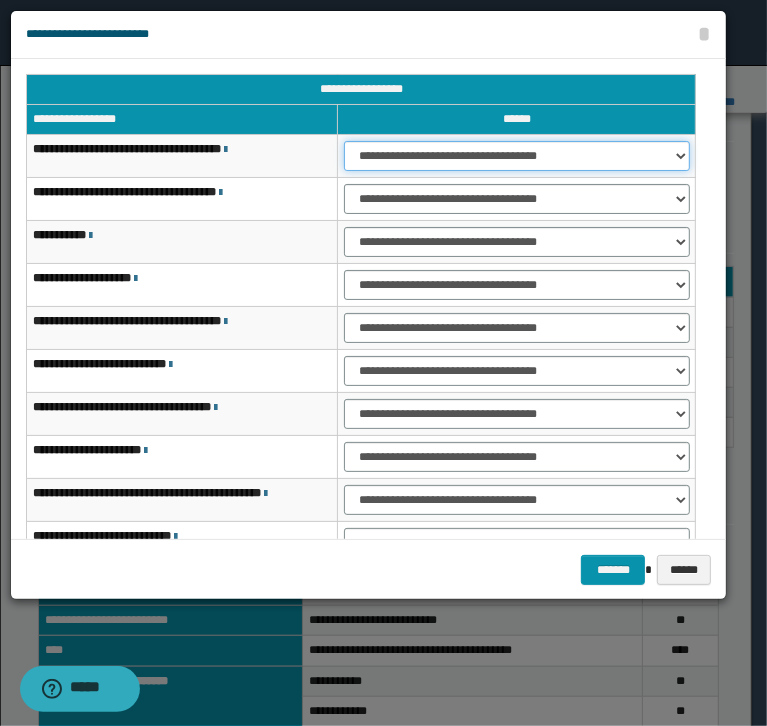click on "**********" at bounding box center (516, 156) 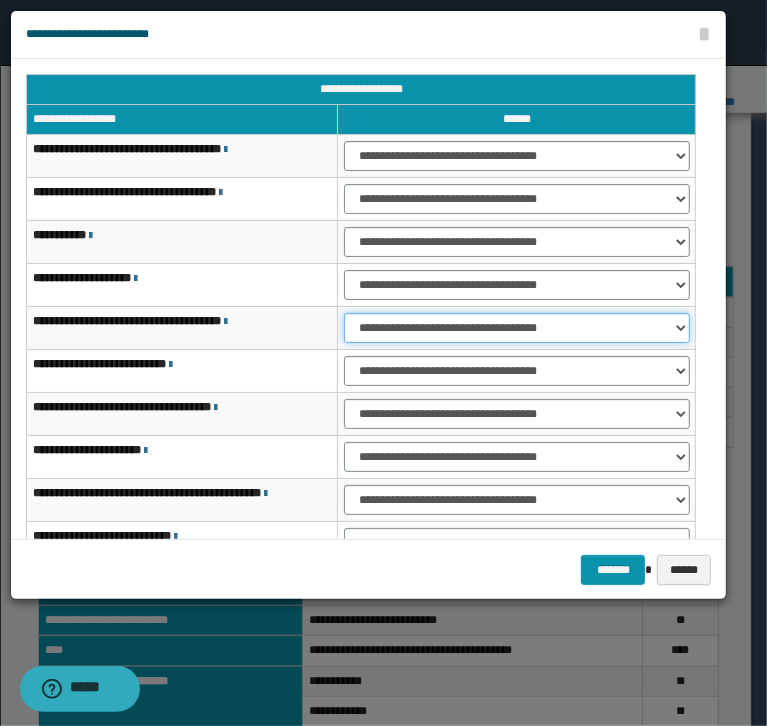 select on "***" 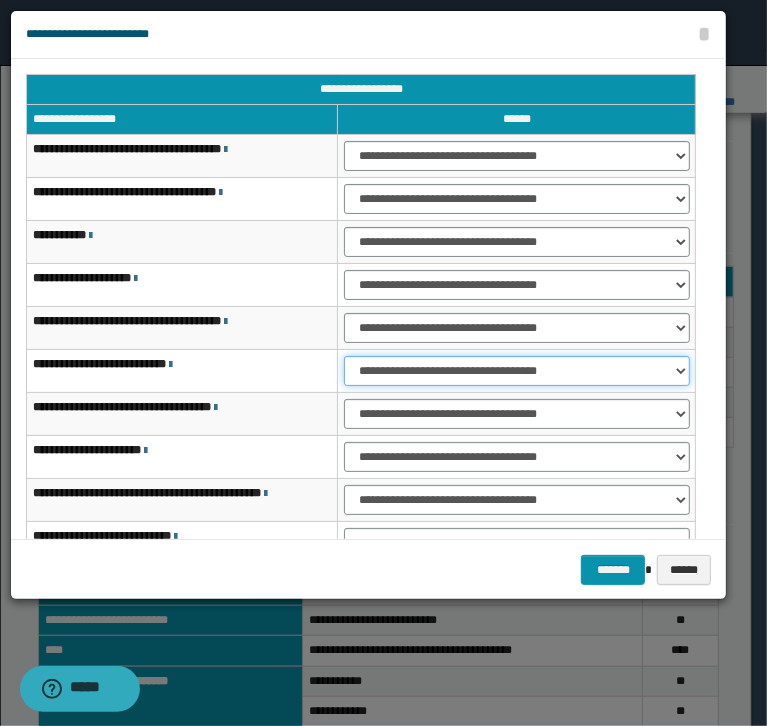 select on "***" 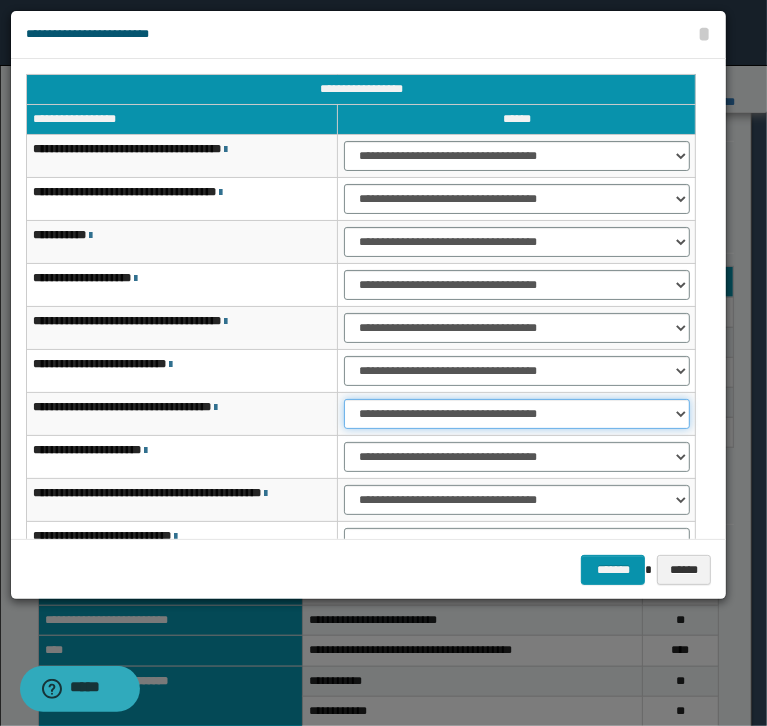 select on "***" 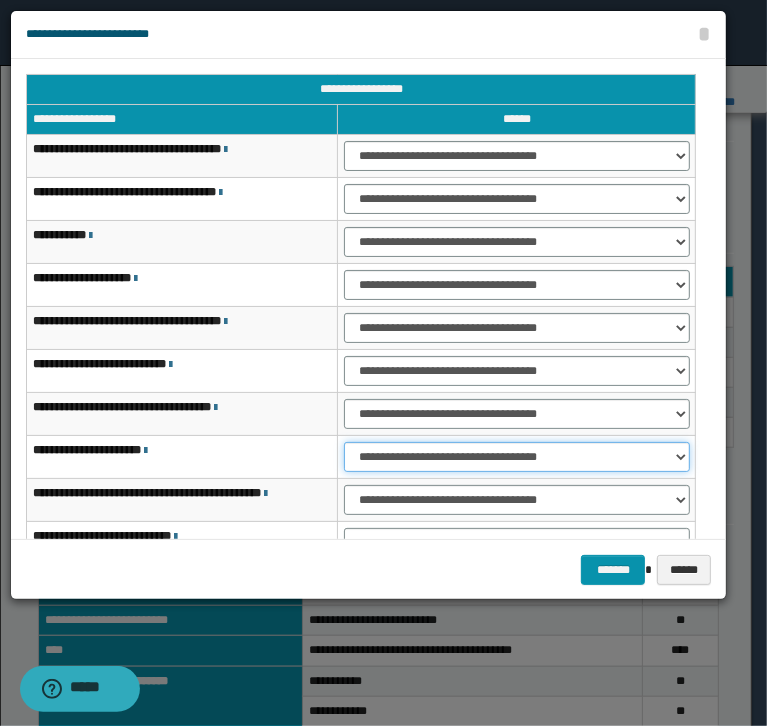 select on "***" 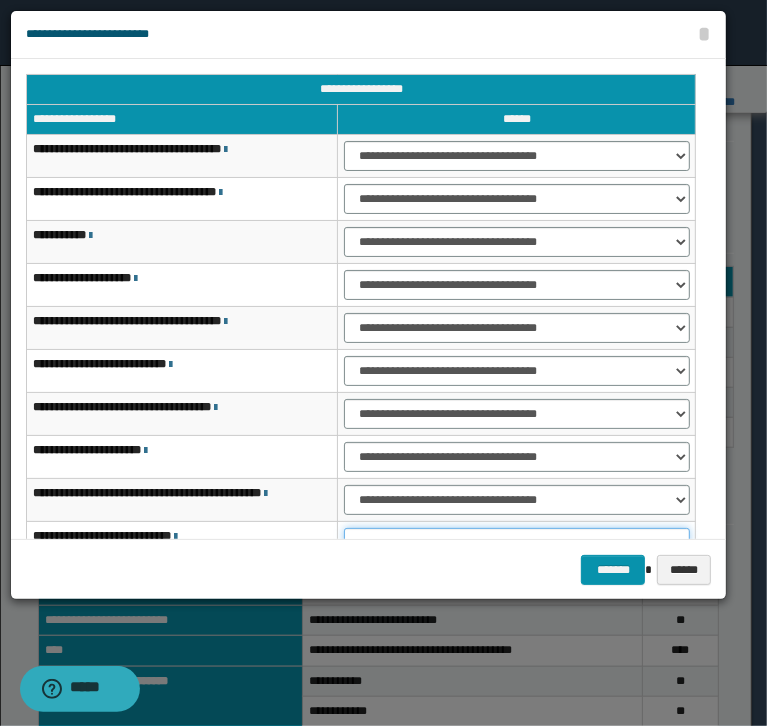 scroll, scrollTop: 16, scrollLeft: 0, axis: vertical 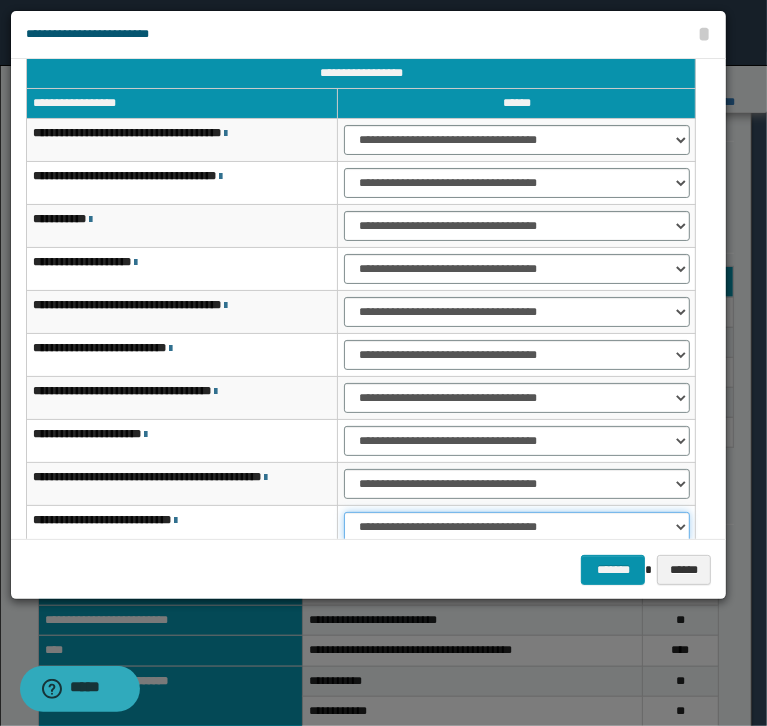 select on "***" 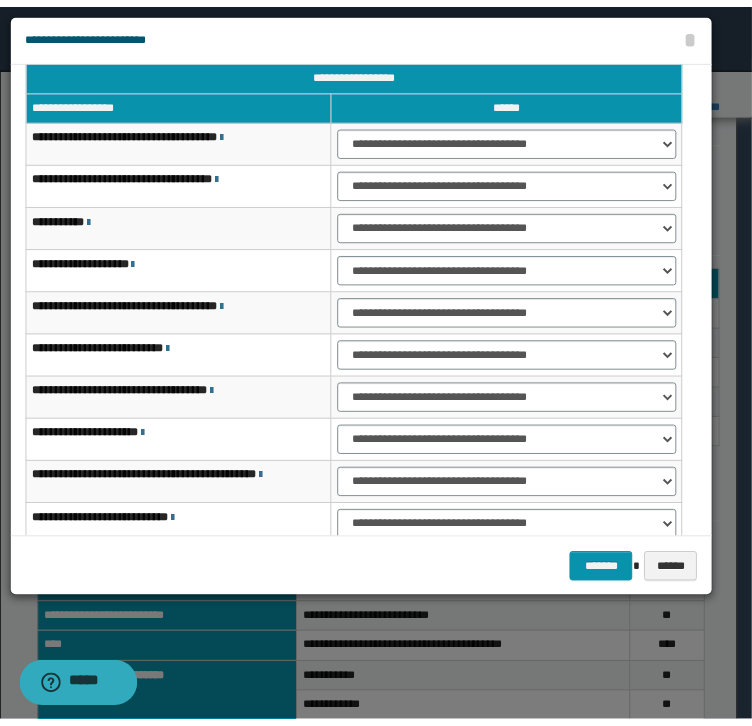 scroll, scrollTop: 119, scrollLeft: 0, axis: vertical 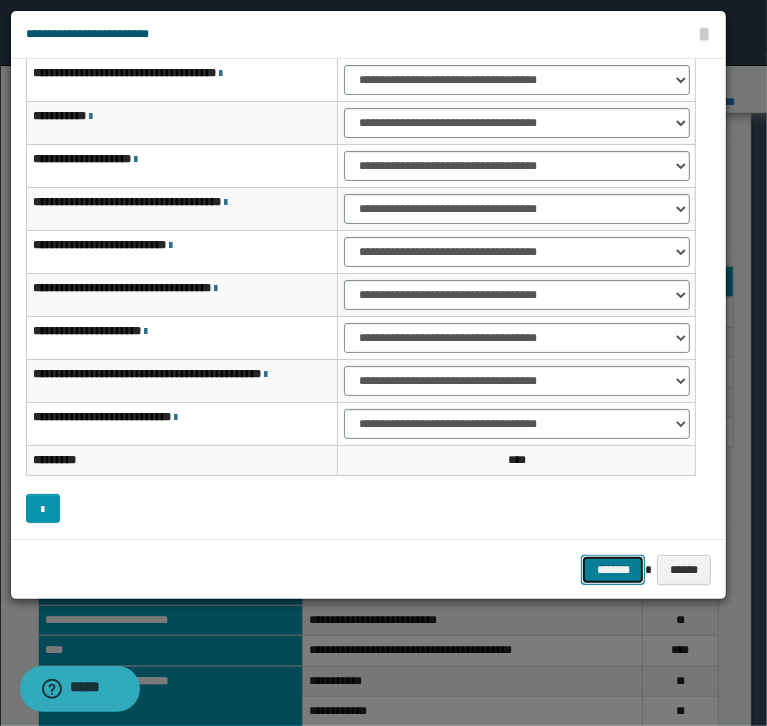 click on "*******" at bounding box center (613, 570) 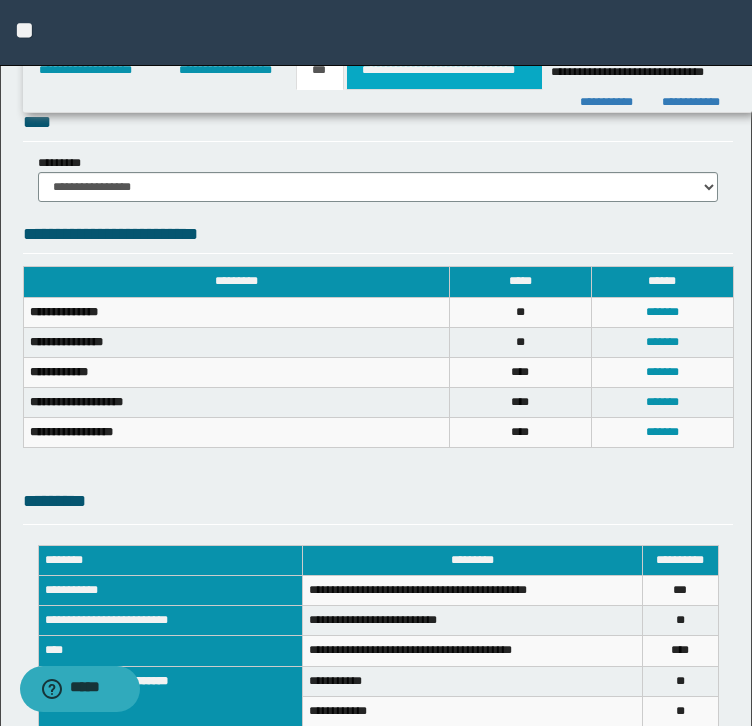 click on "**********" at bounding box center (444, 70) 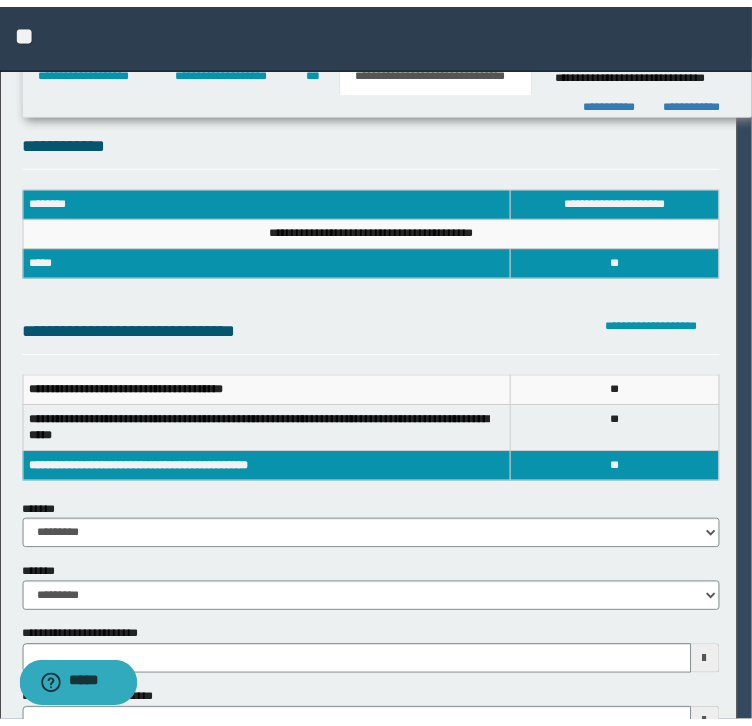 scroll, scrollTop: 0, scrollLeft: 0, axis: both 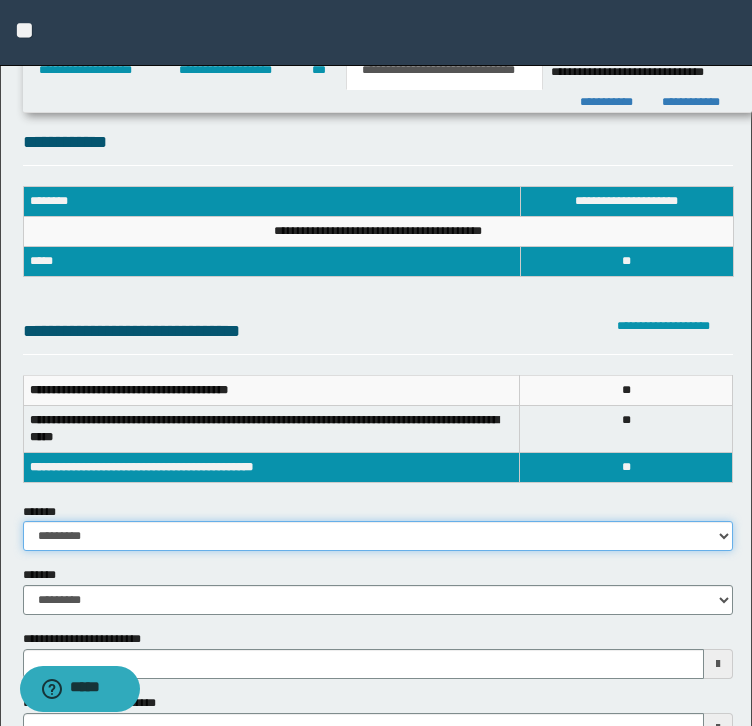 click on "**********" at bounding box center [378, 536] 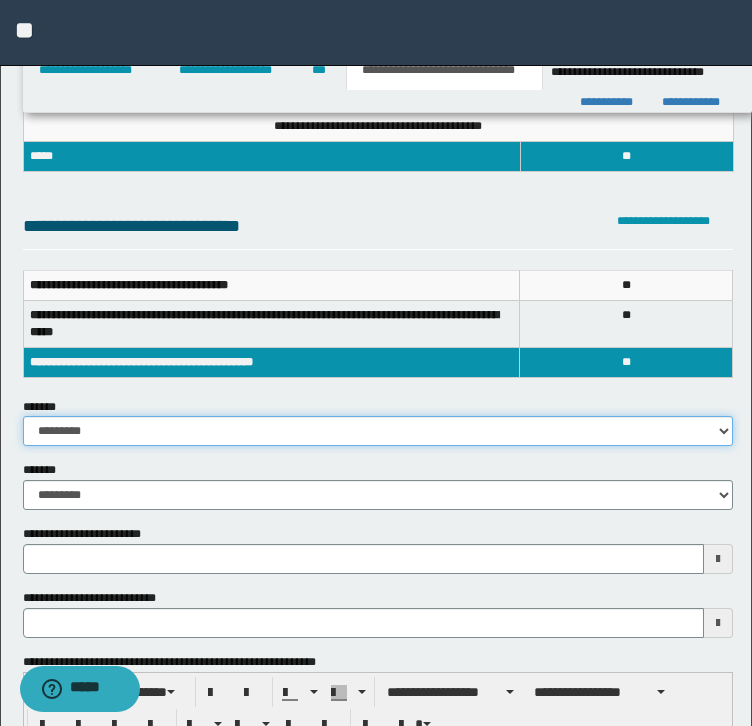 type 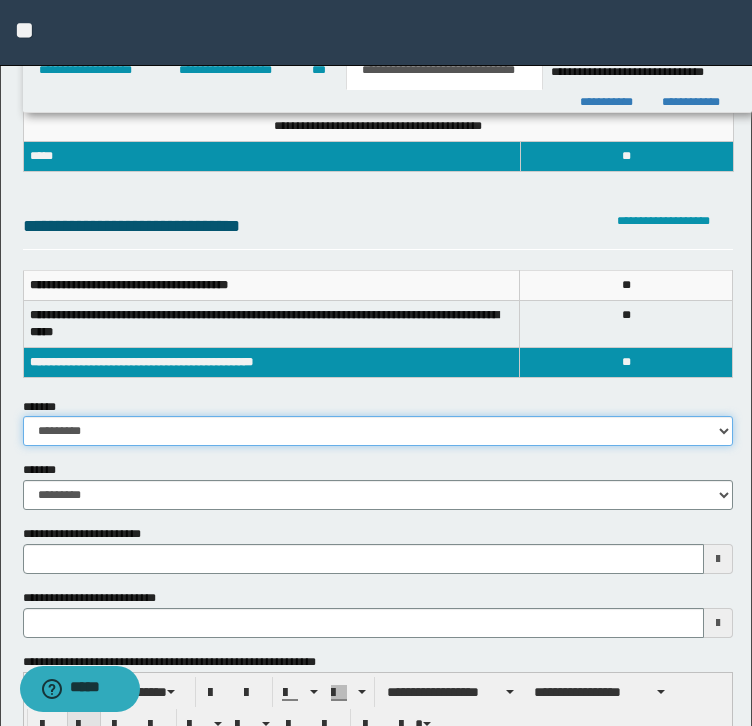 scroll, scrollTop: 300, scrollLeft: 0, axis: vertical 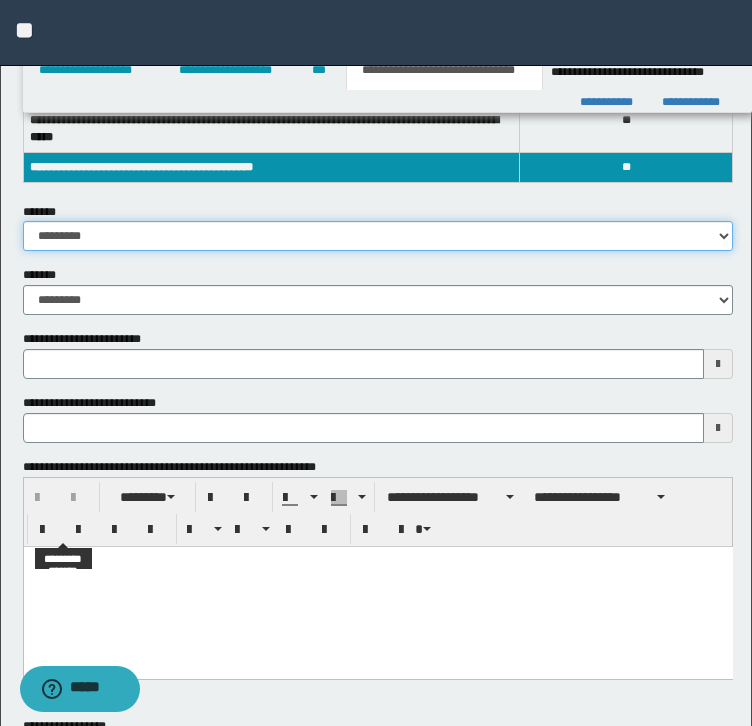 type 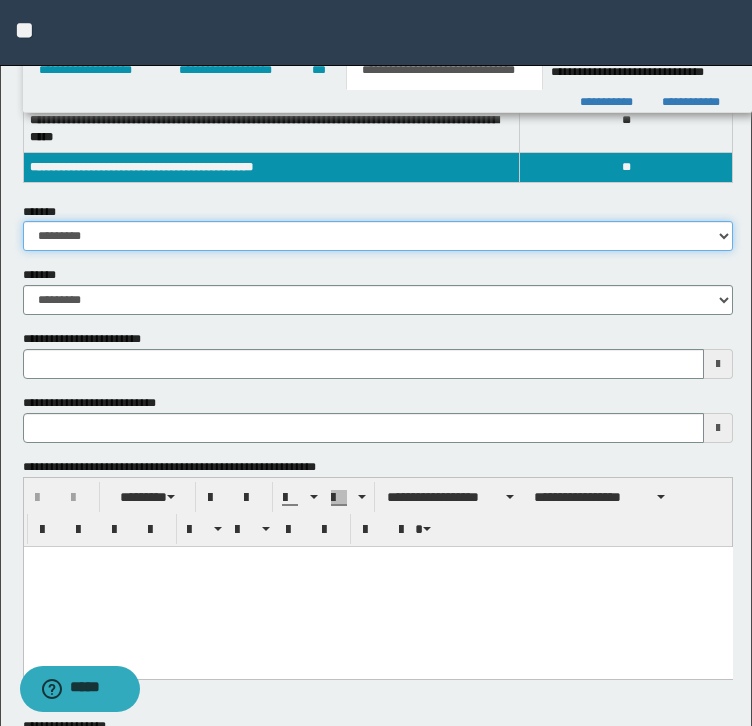 type 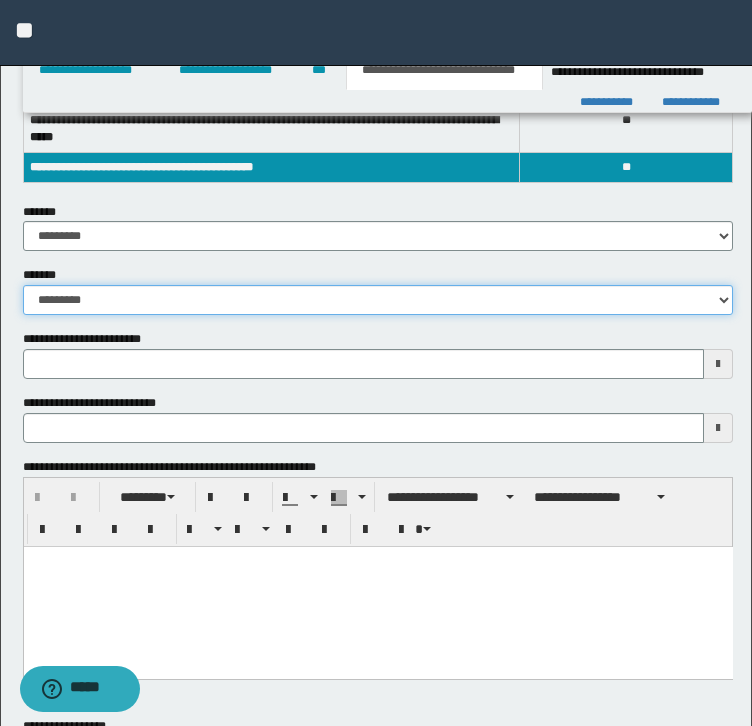 click on "**********" at bounding box center [378, 300] 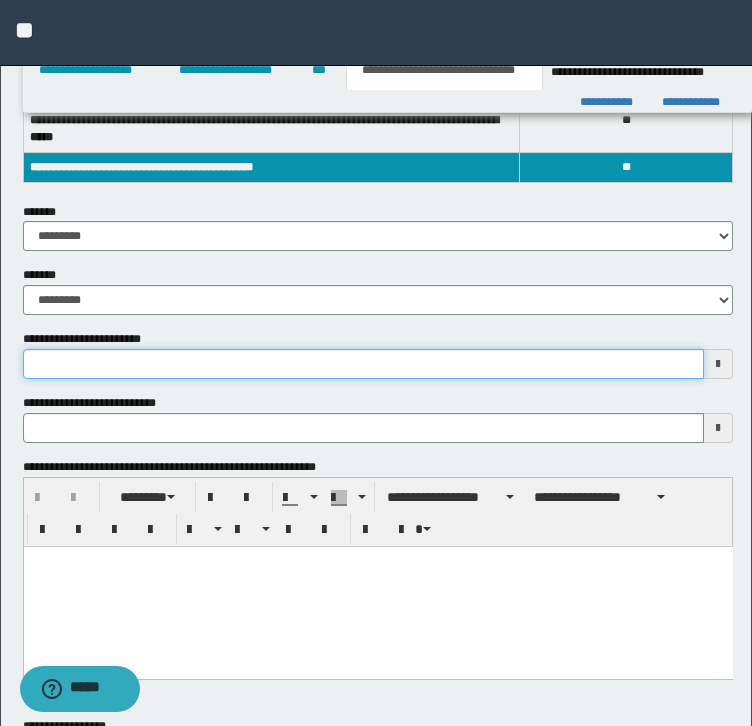 click on "**********" at bounding box center (364, 364) 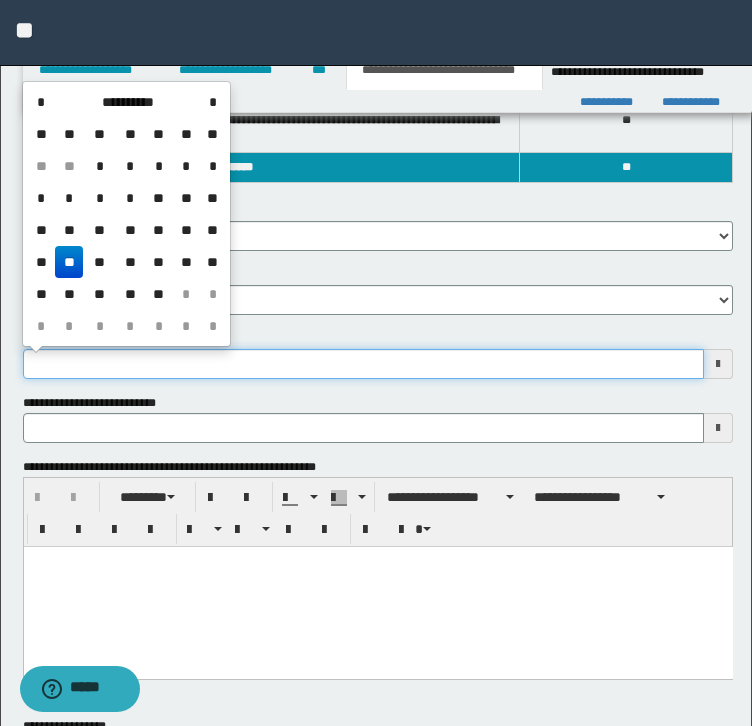 type 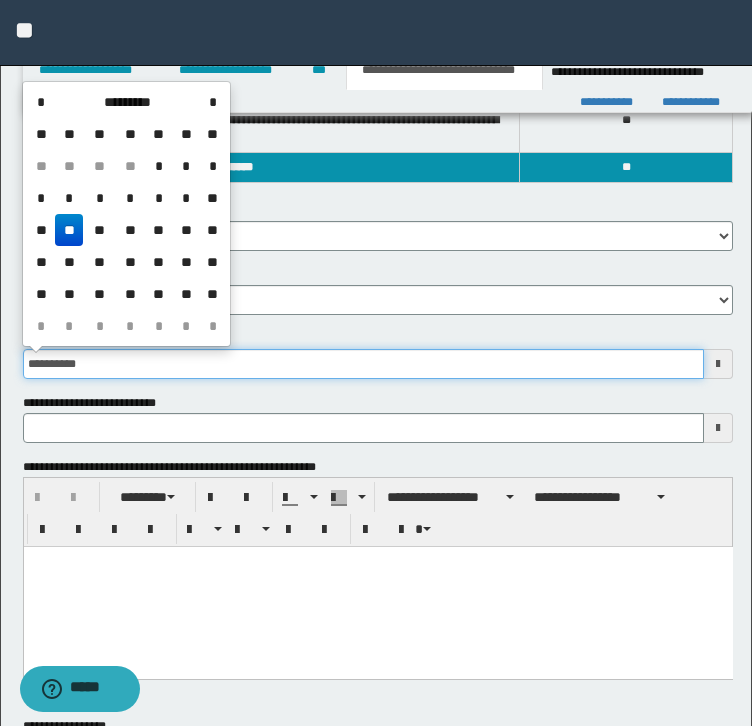 type on "**********" 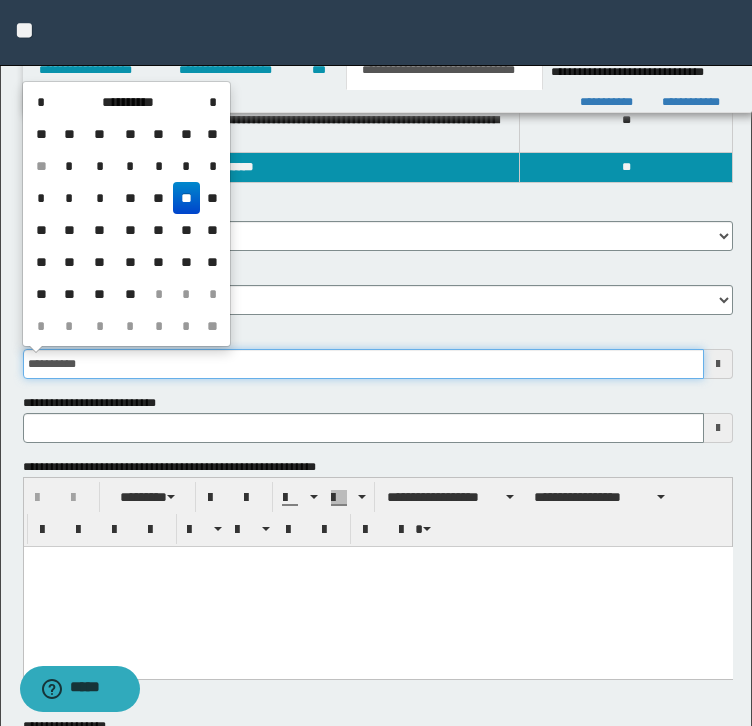 type 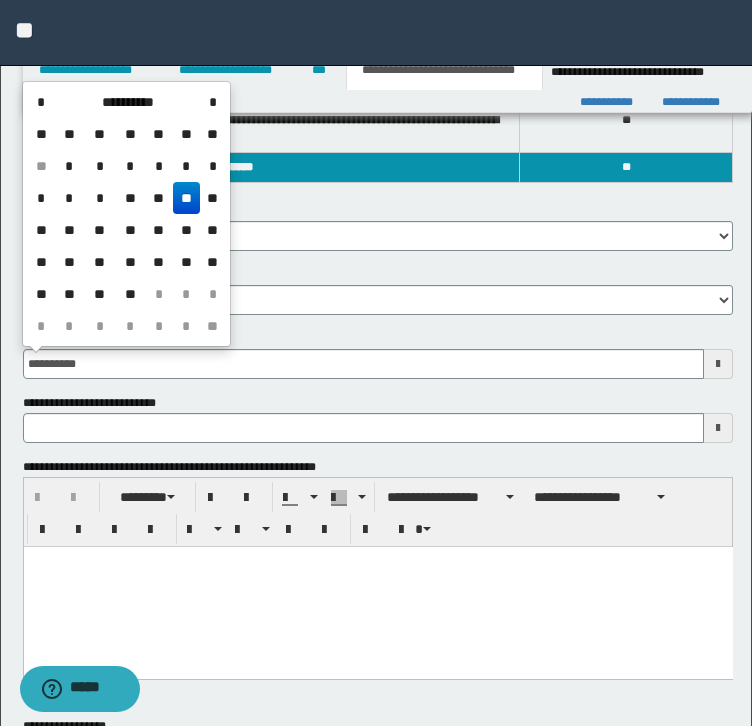 click on "**" at bounding box center [187, 198] 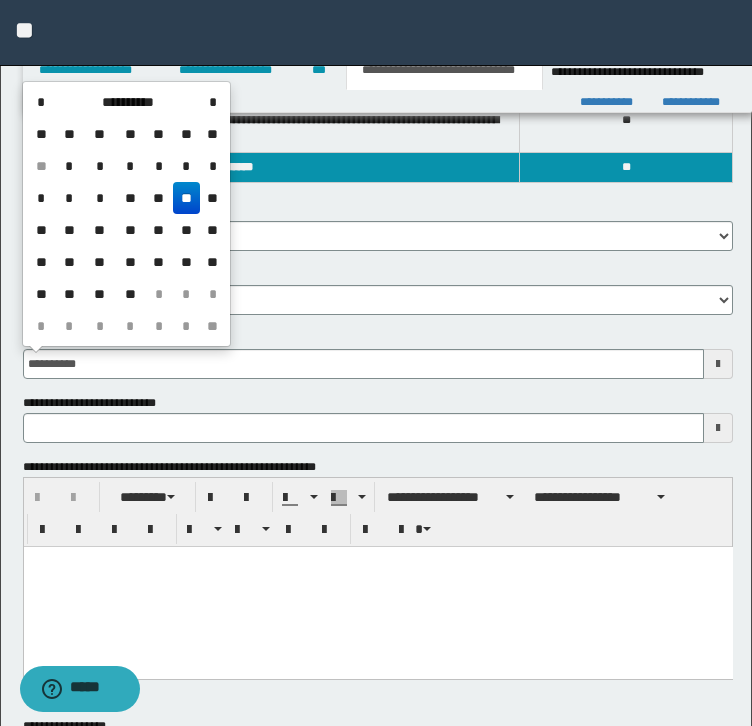 type on "**********" 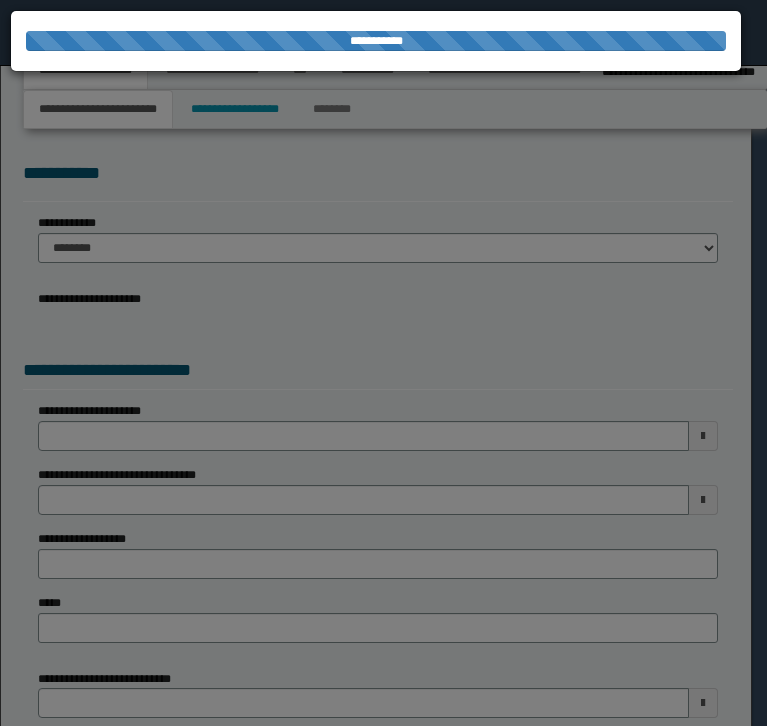 select on "*" 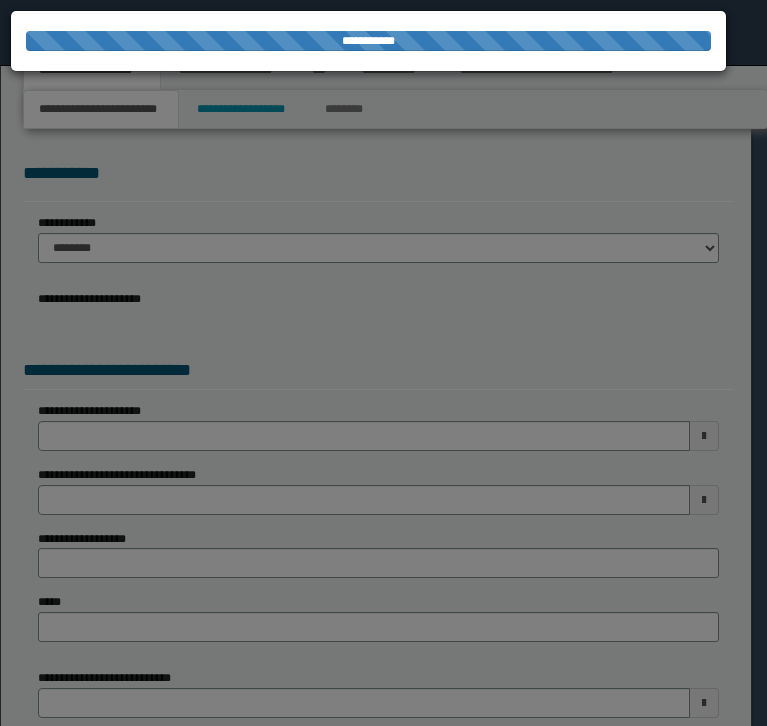 scroll, scrollTop: 0, scrollLeft: 0, axis: both 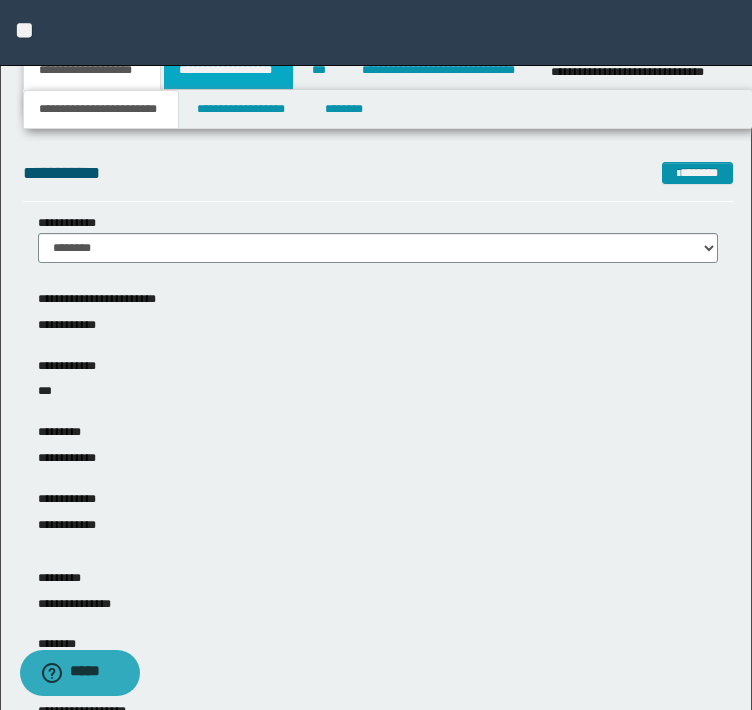 click on "**********" at bounding box center [228, 70] 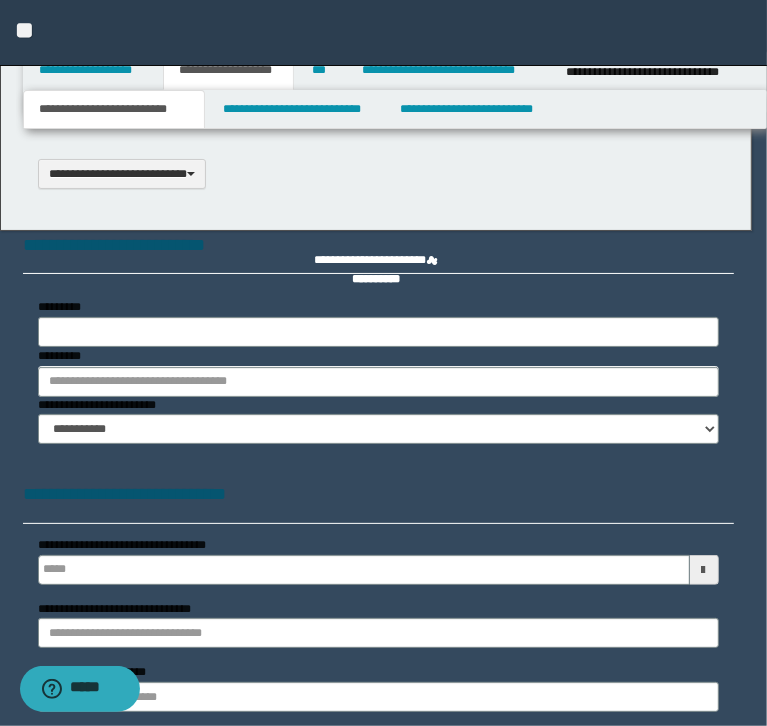 type 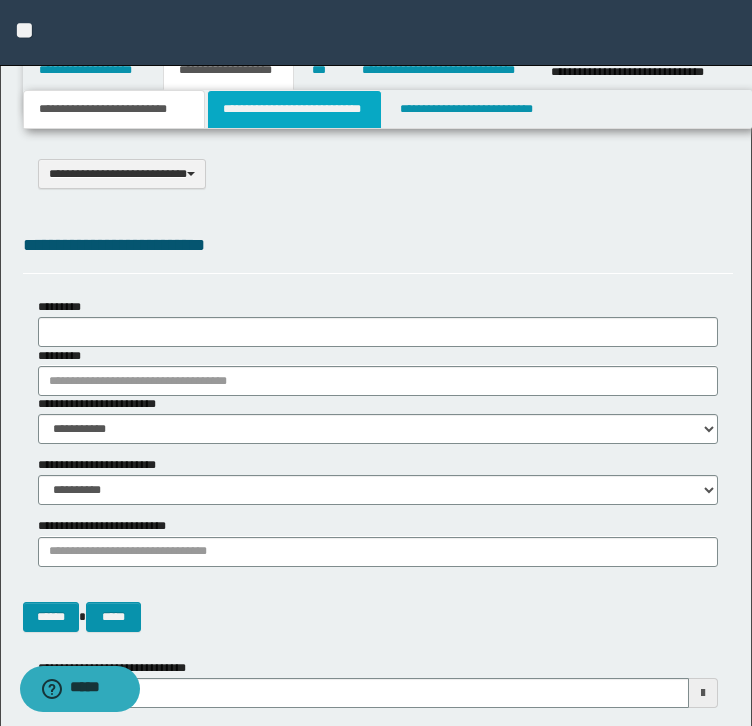 click on "**********" at bounding box center (376, 1216) 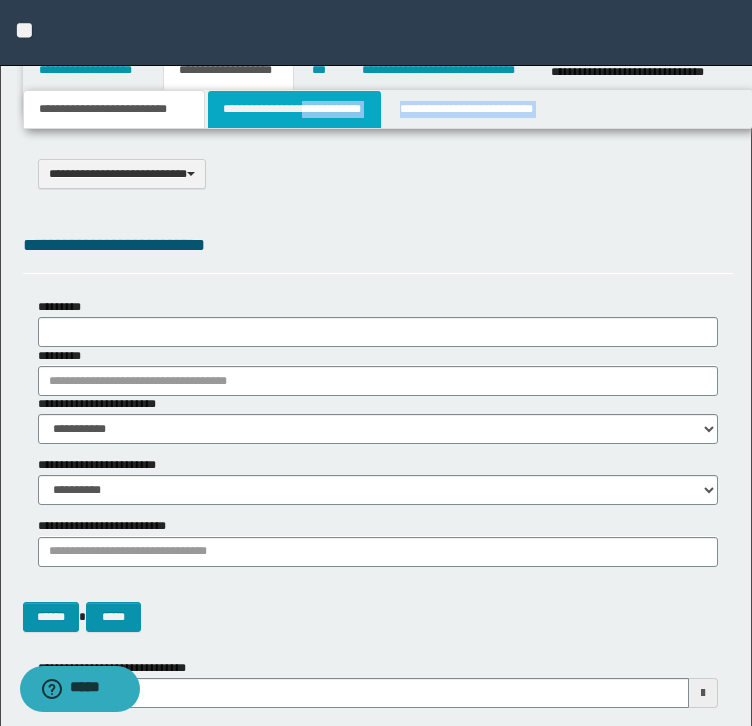click on "**********" at bounding box center [294, 109] 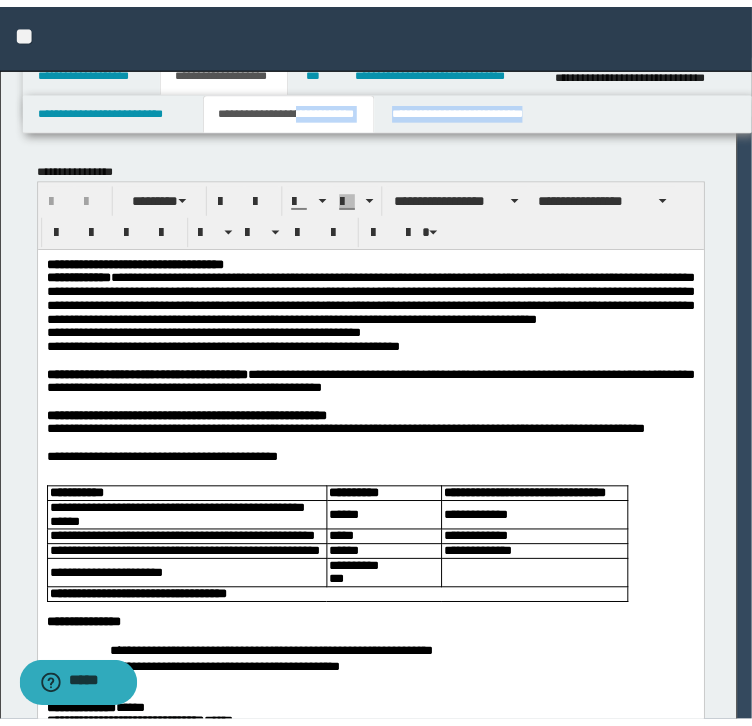 scroll, scrollTop: 0, scrollLeft: 0, axis: both 